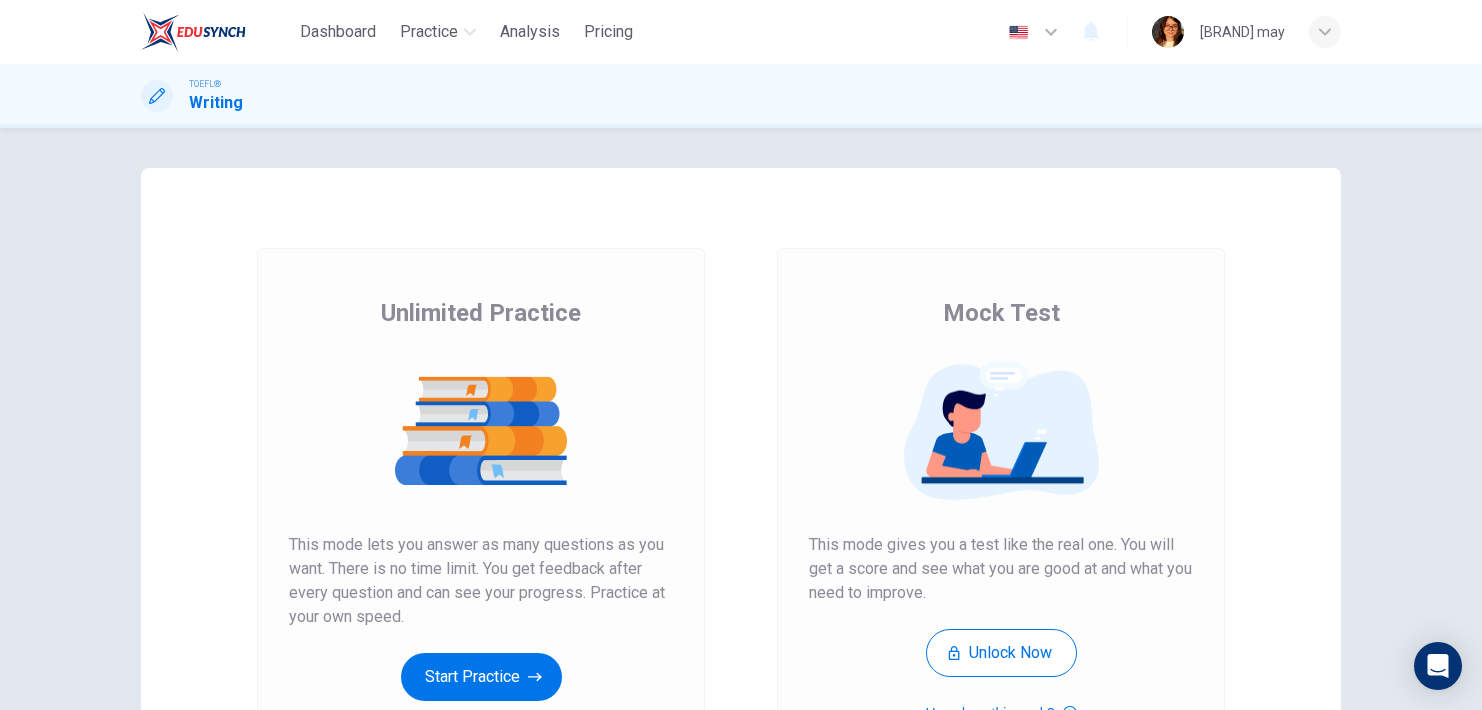 scroll, scrollTop: 0, scrollLeft: 0, axis: both 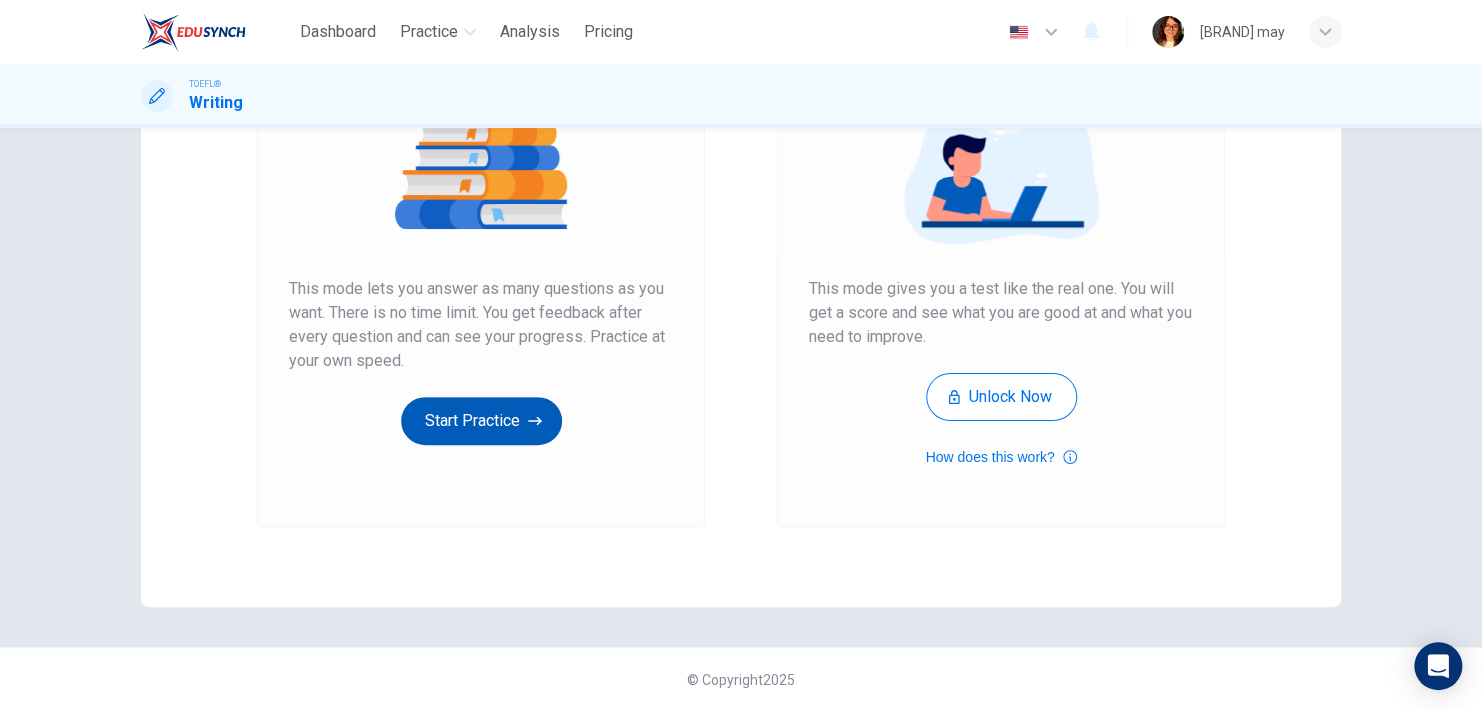 click on "Start Practice" at bounding box center [481, 421] 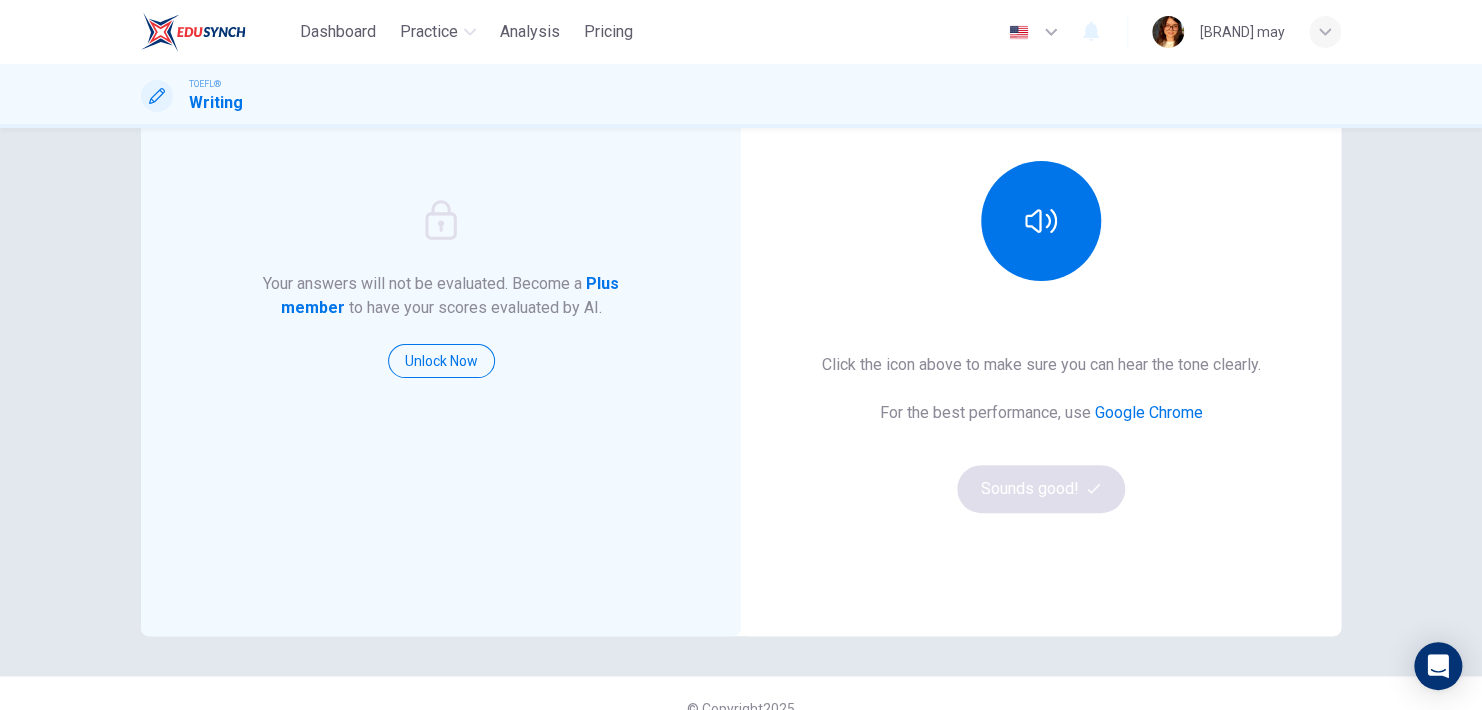 scroll, scrollTop: 228, scrollLeft: 0, axis: vertical 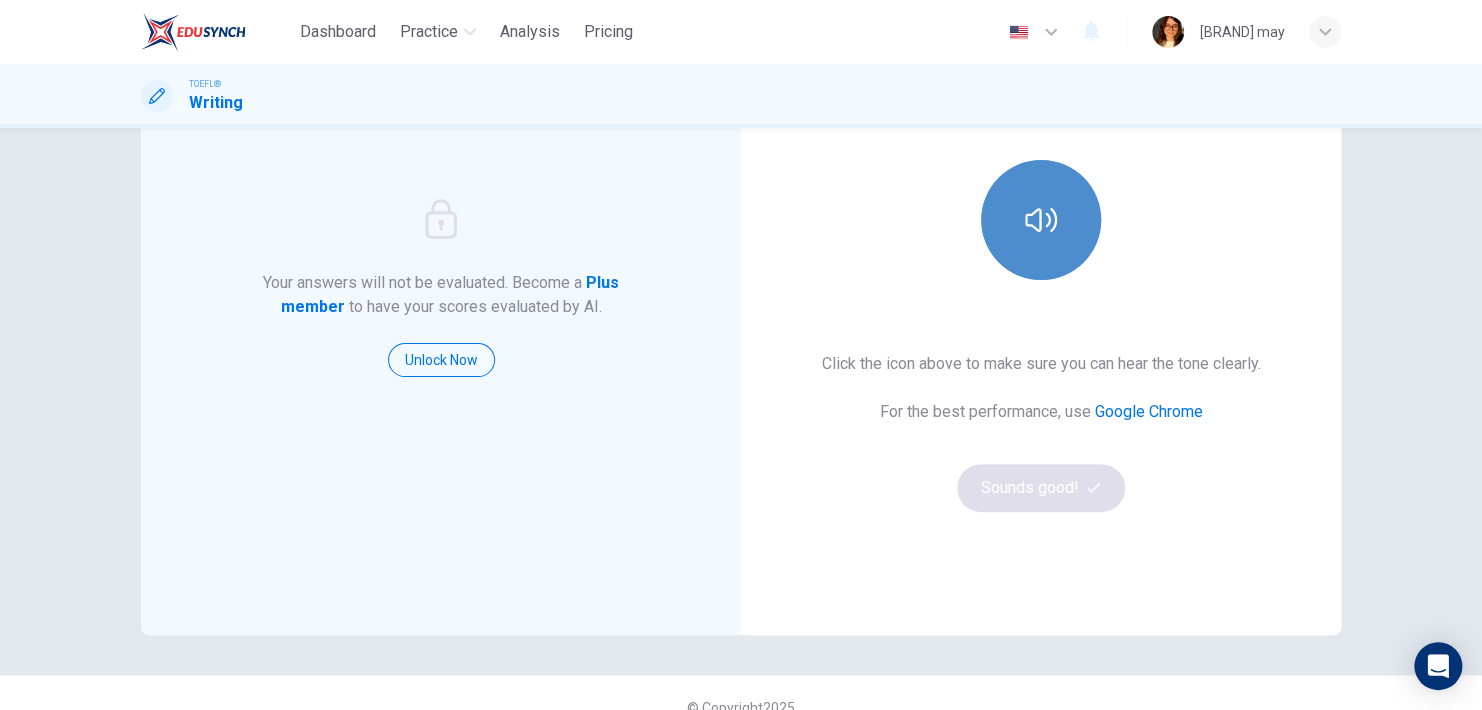 click at bounding box center (1041, 220) 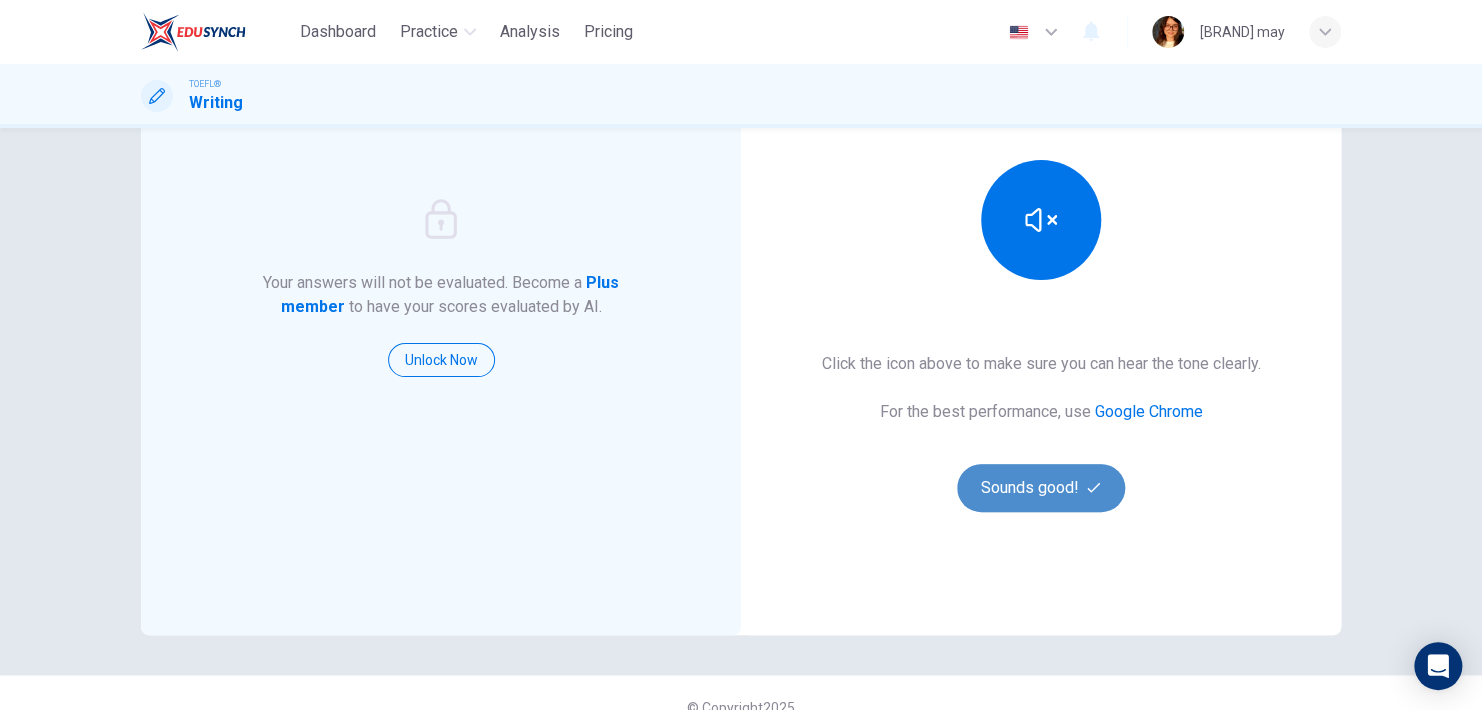 click on "Sounds good!" at bounding box center [1041, 488] 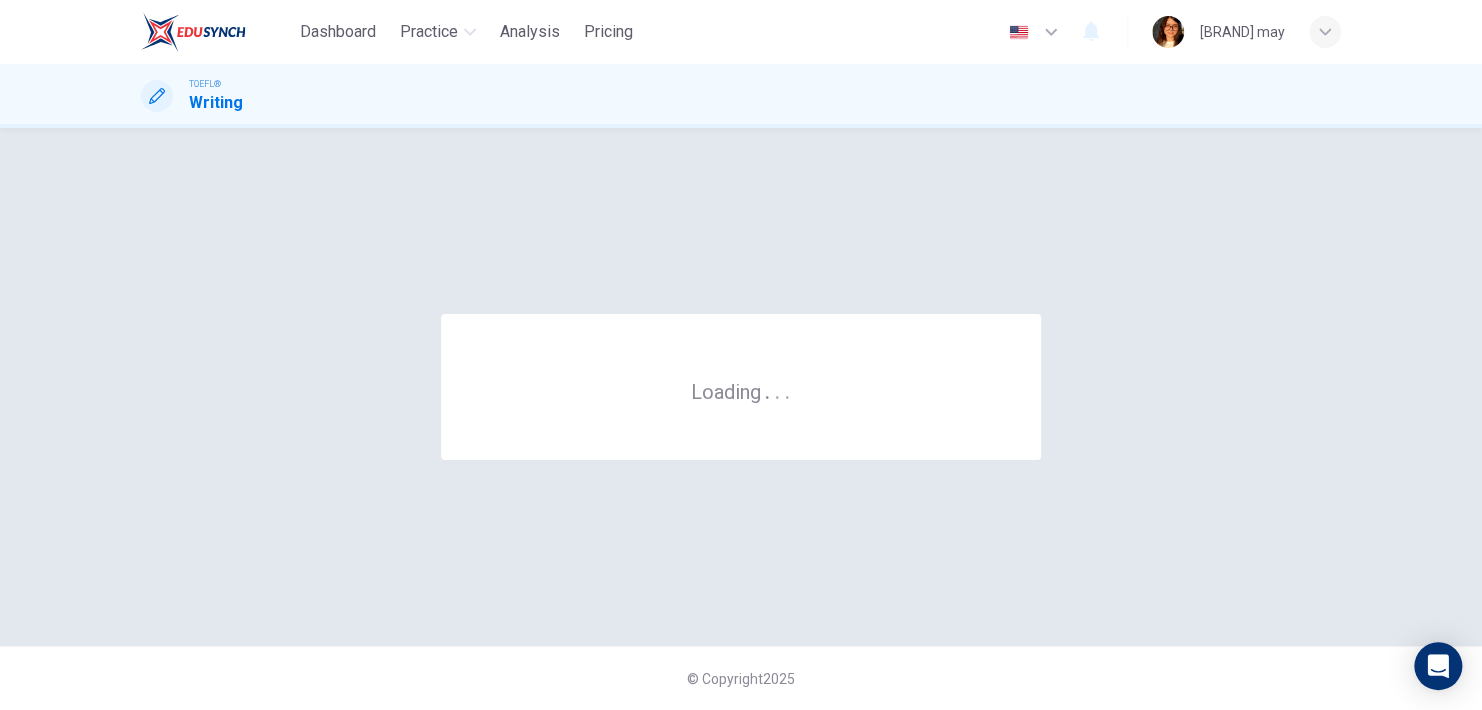 scroll, scrollTop: 0, scrollLeft: 0, axis: both 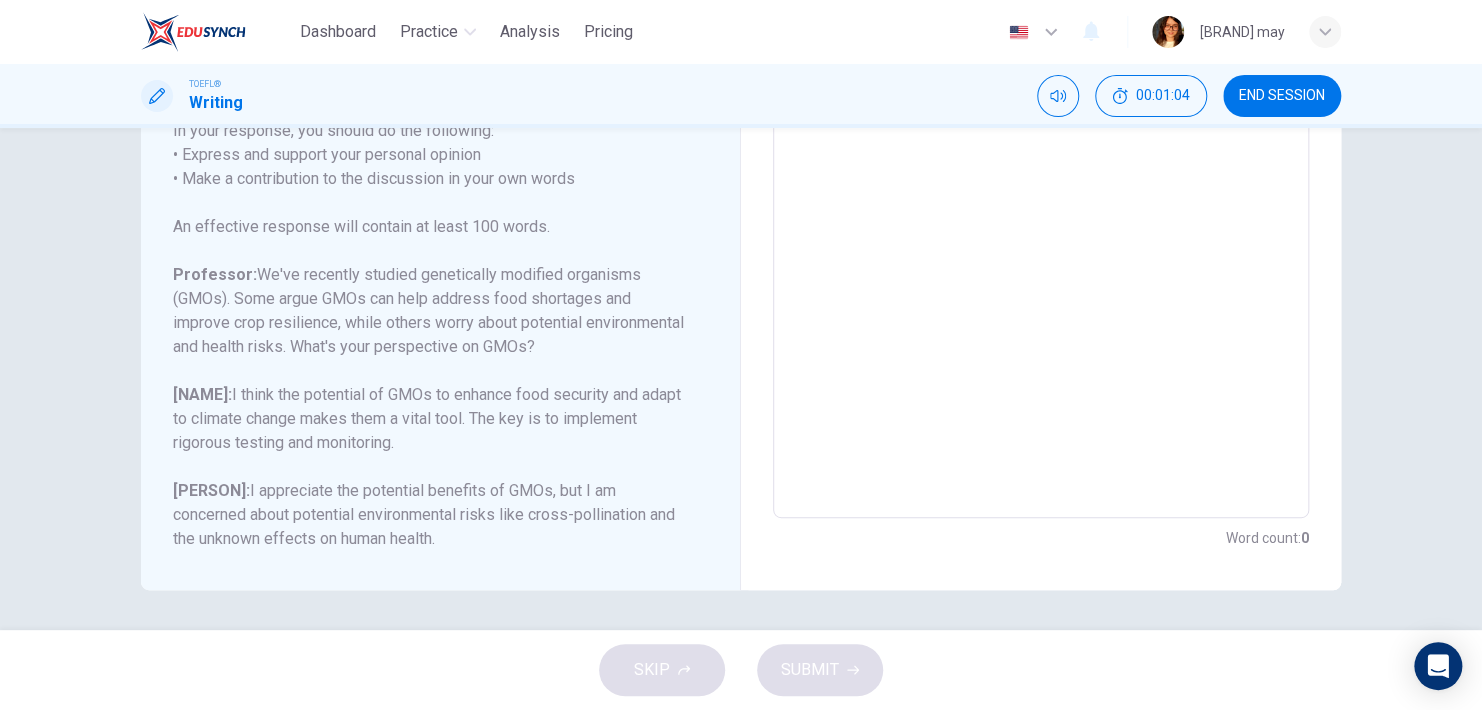 click at bounding box center [1041, 184] 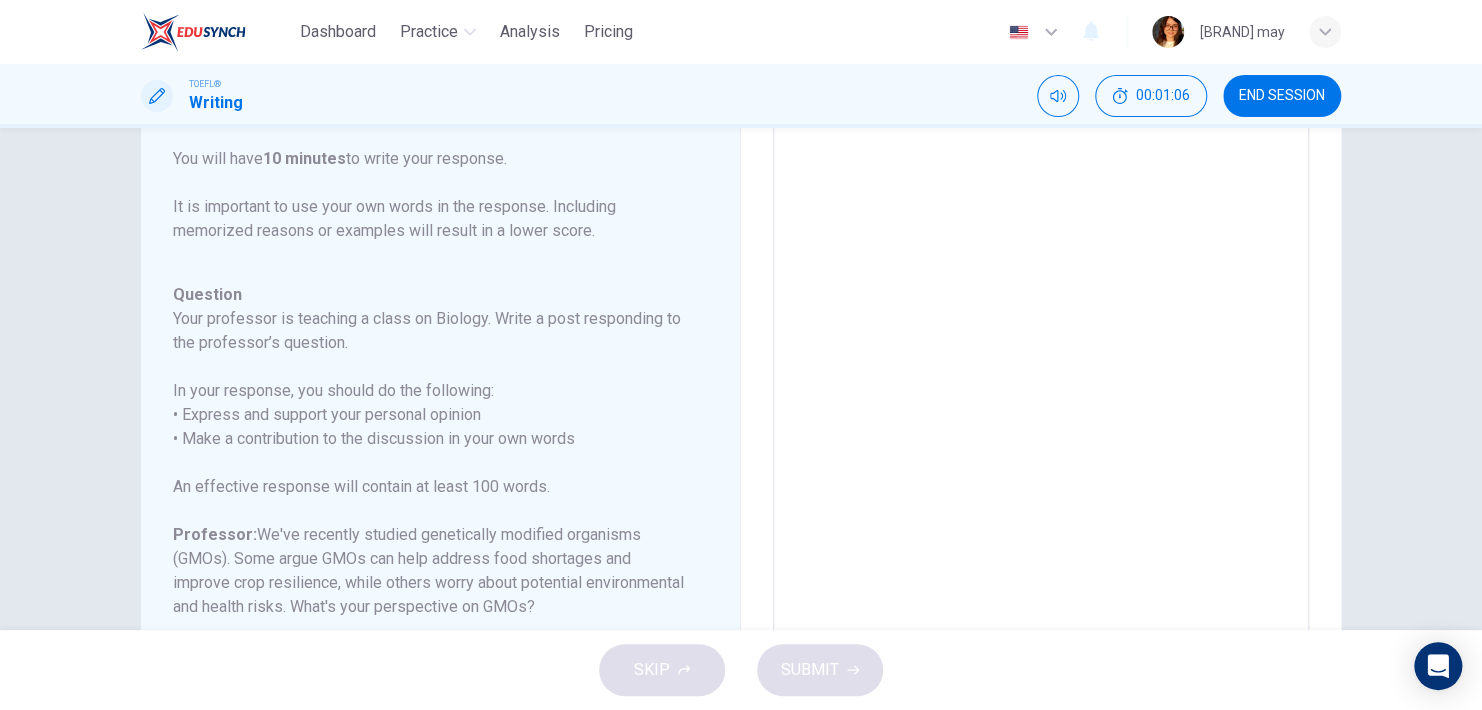 scroll, scrollTop: 0, scrollLeft: 0, axis: both 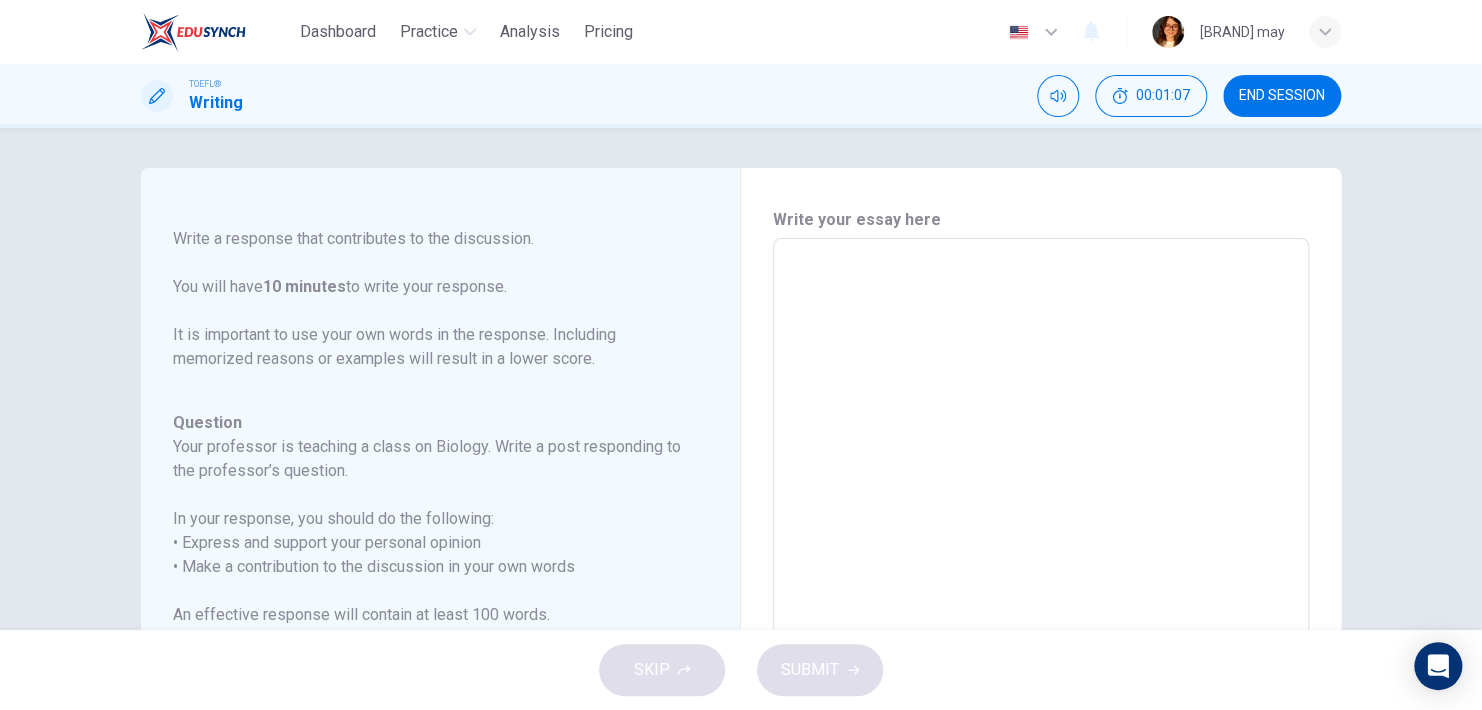 type on "P" 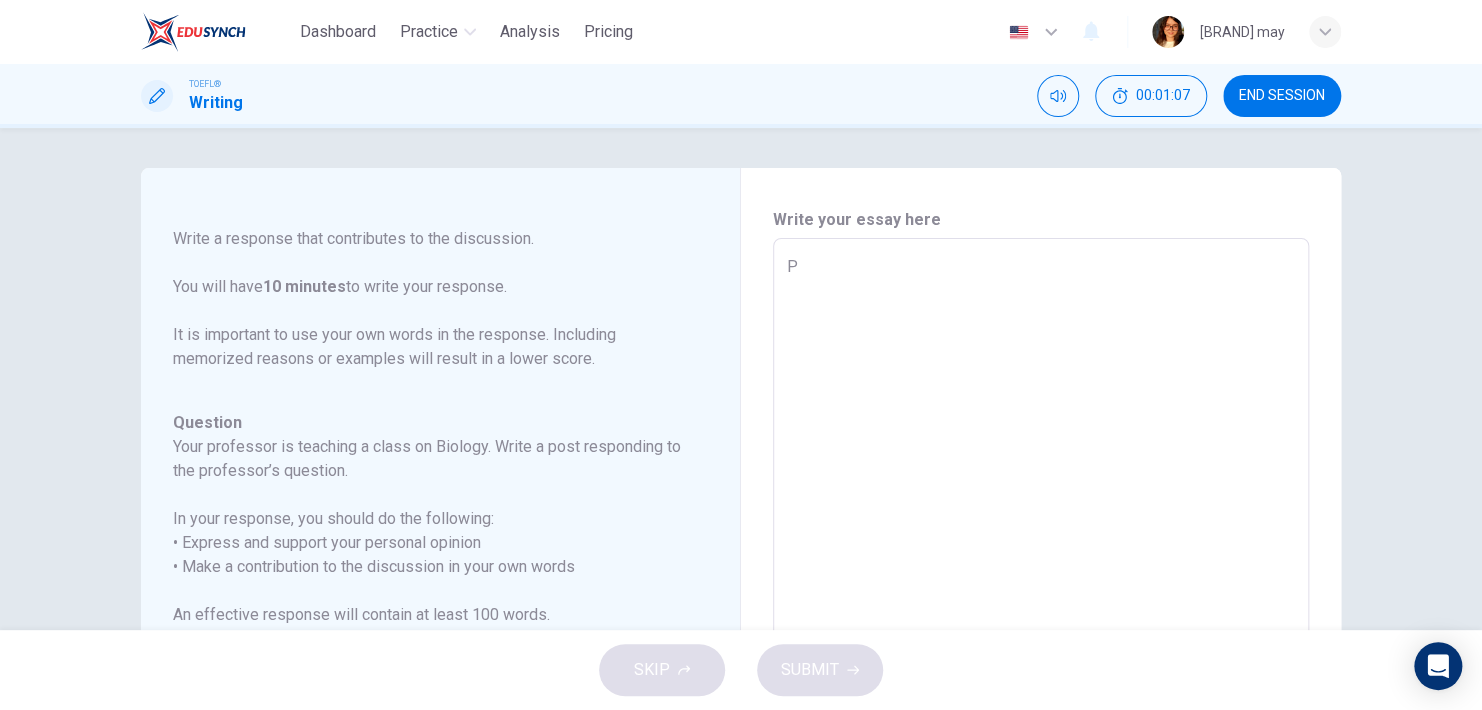 type on "x" 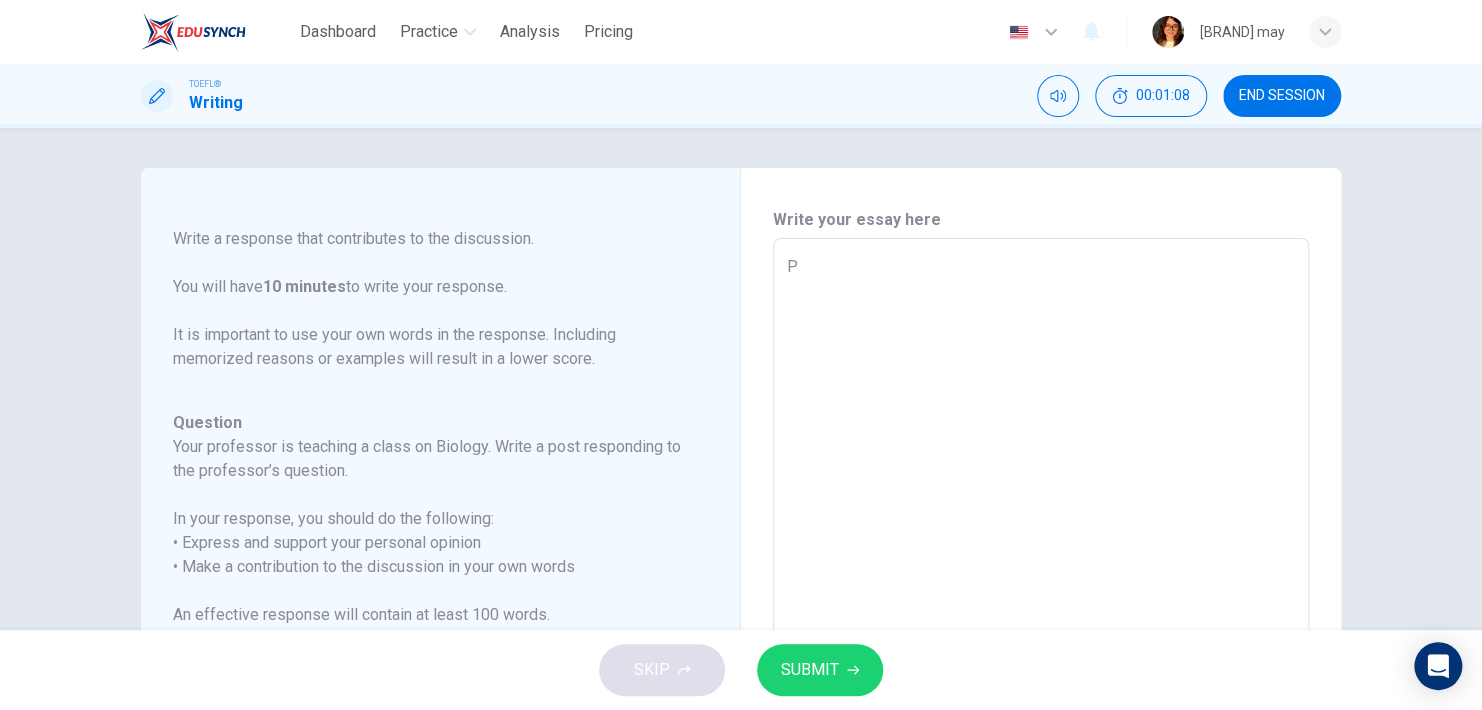 type on "Pe" 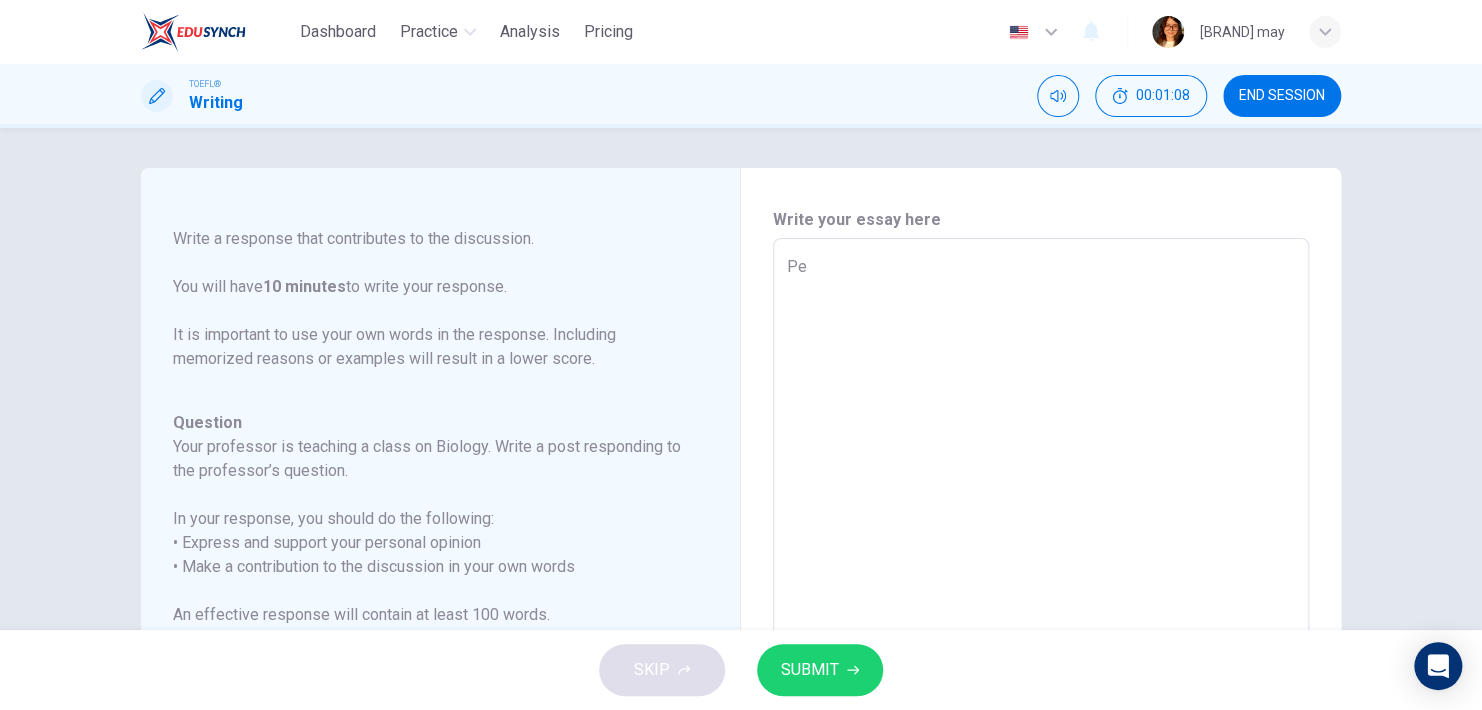 type on "x" 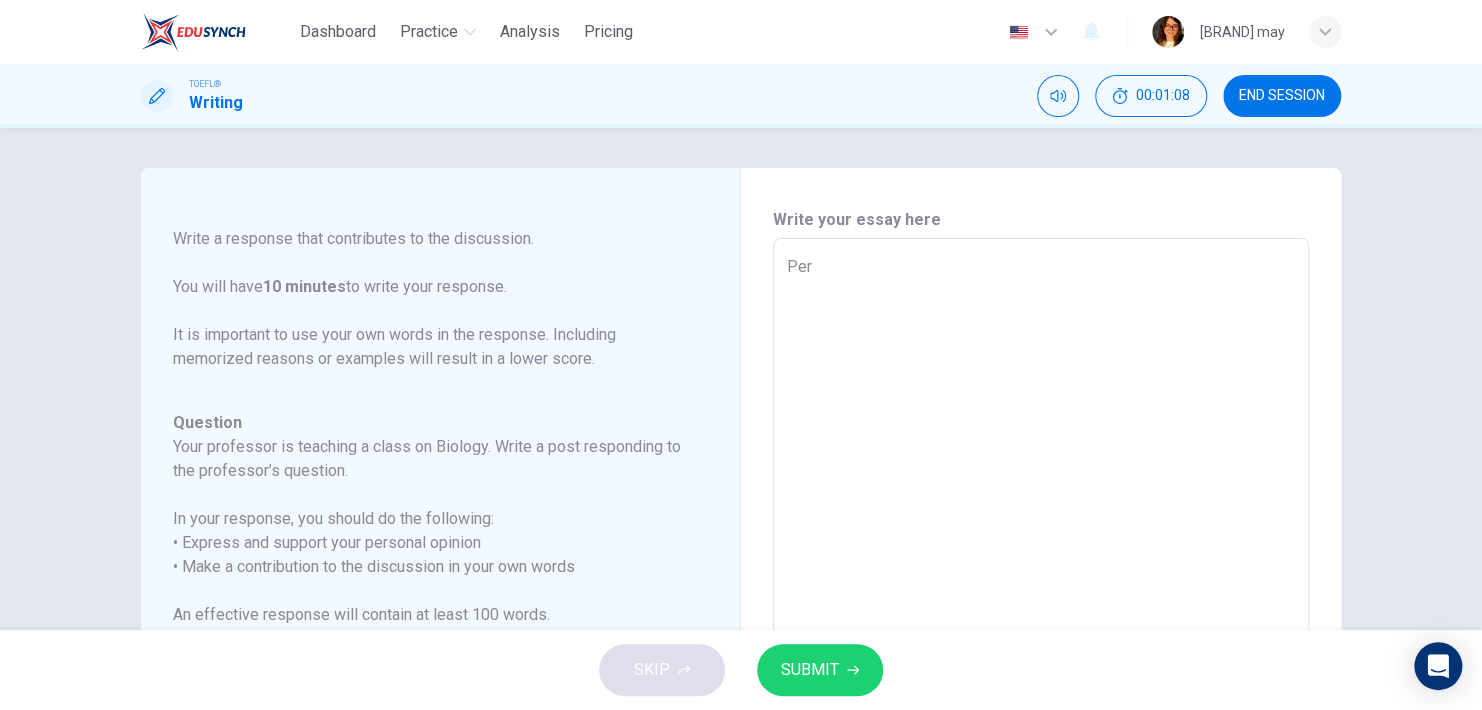 type on "x" 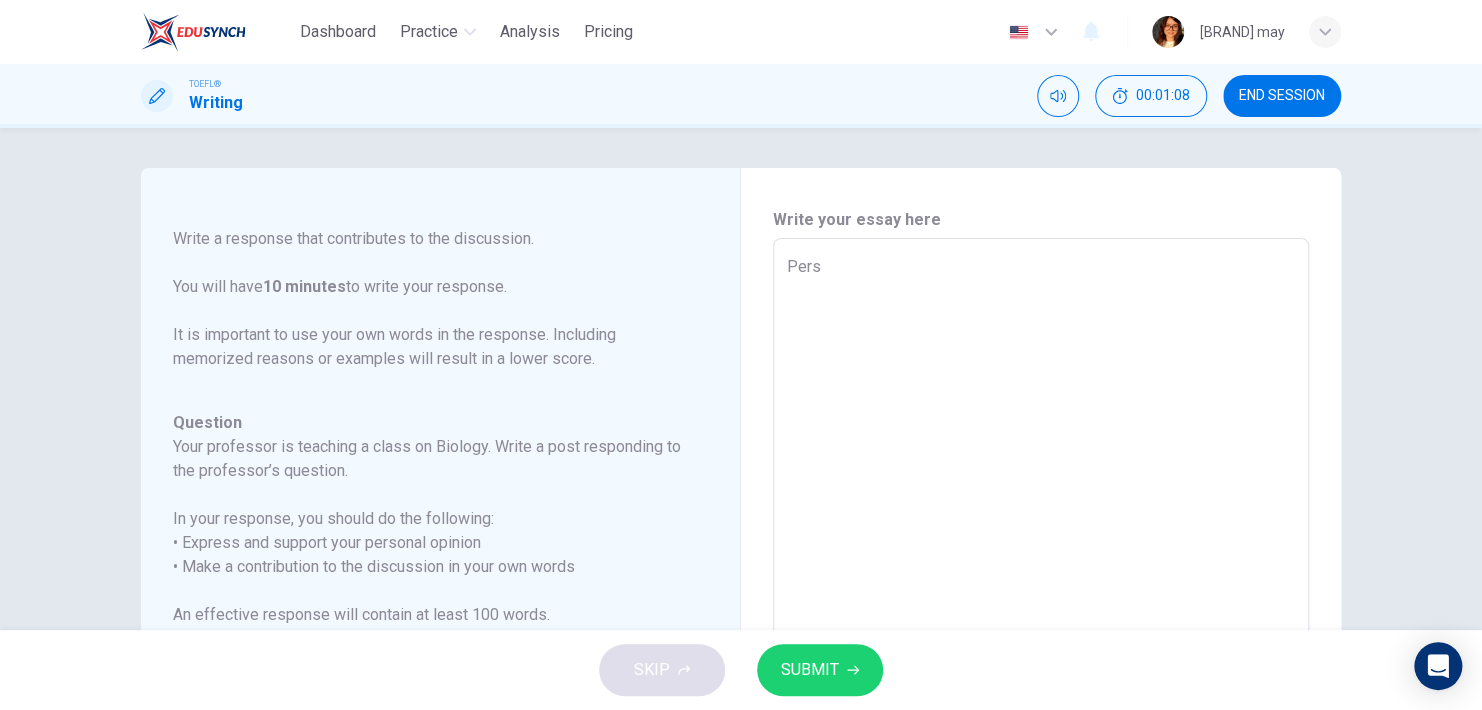 type on "Perso" 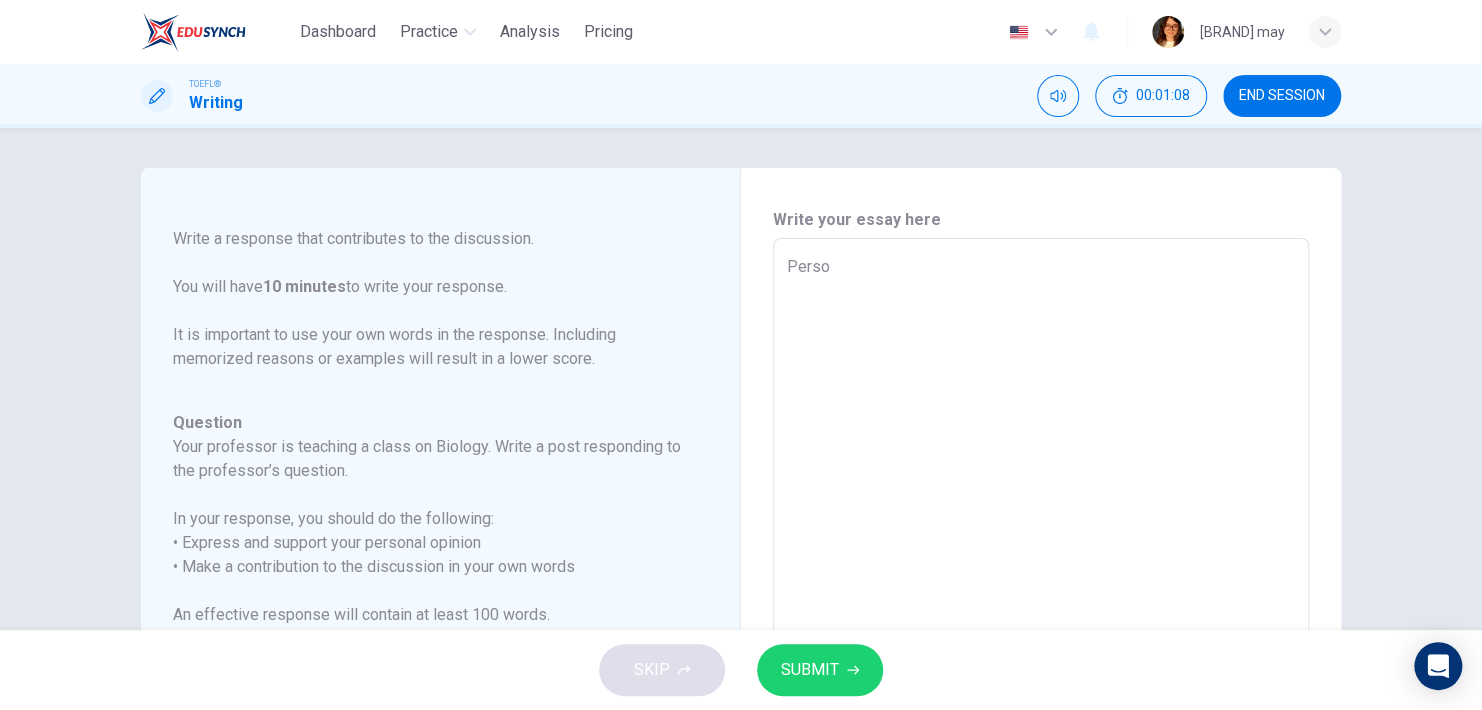 type on "x" 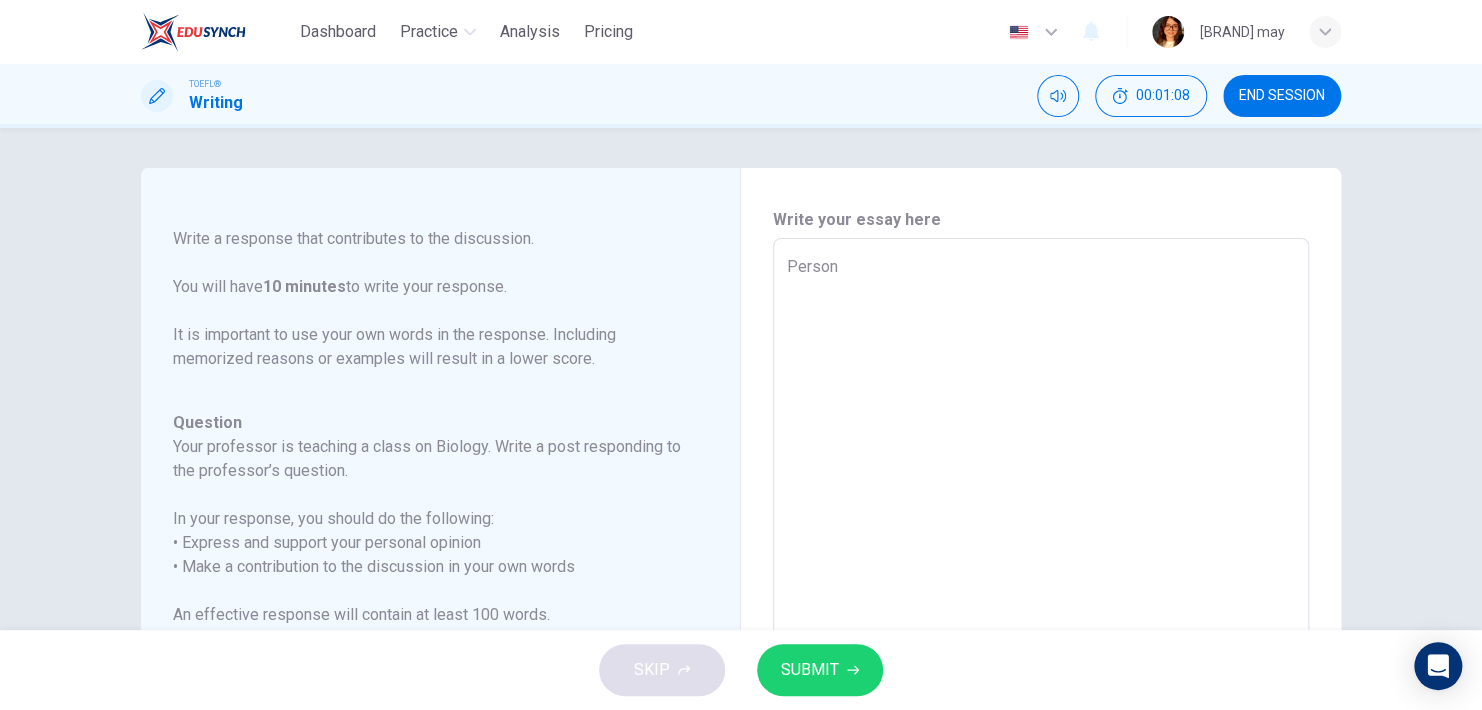 type on "x" 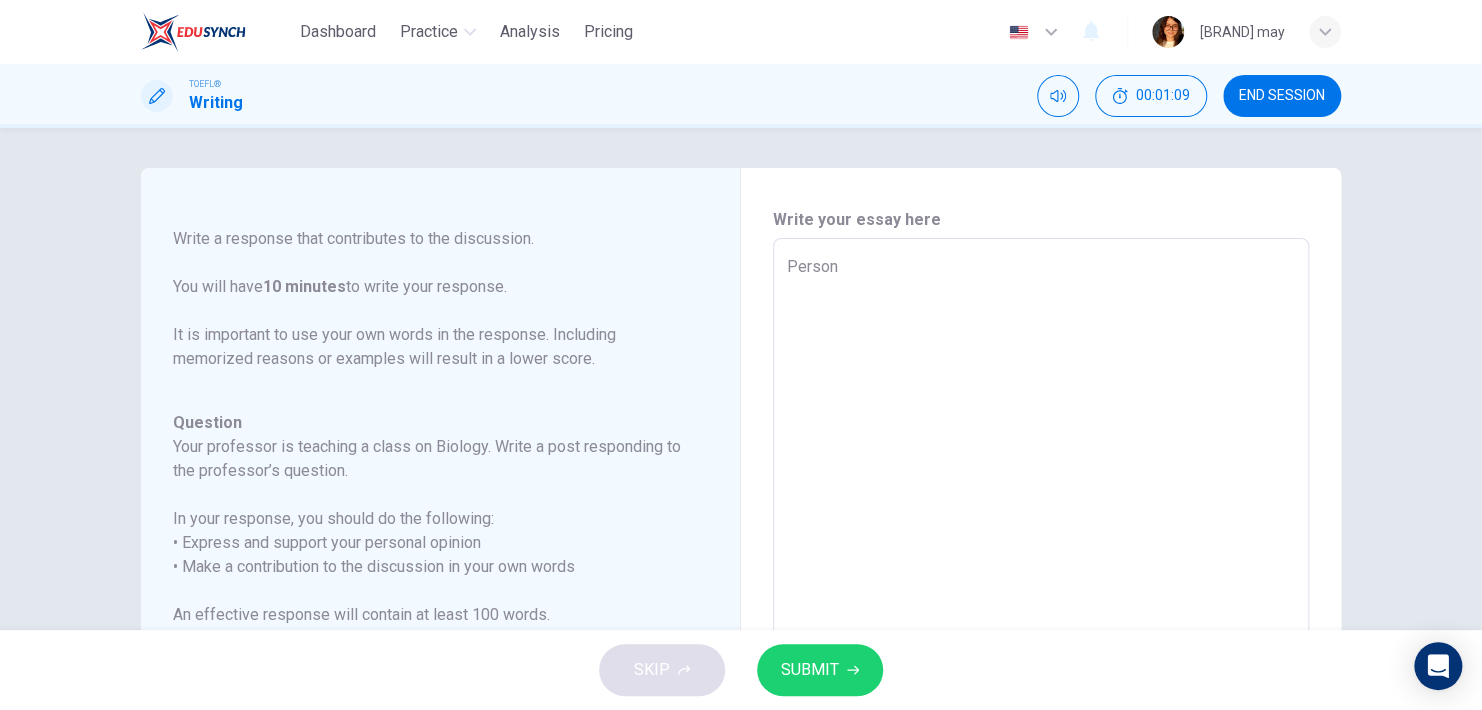 type on "Personn" 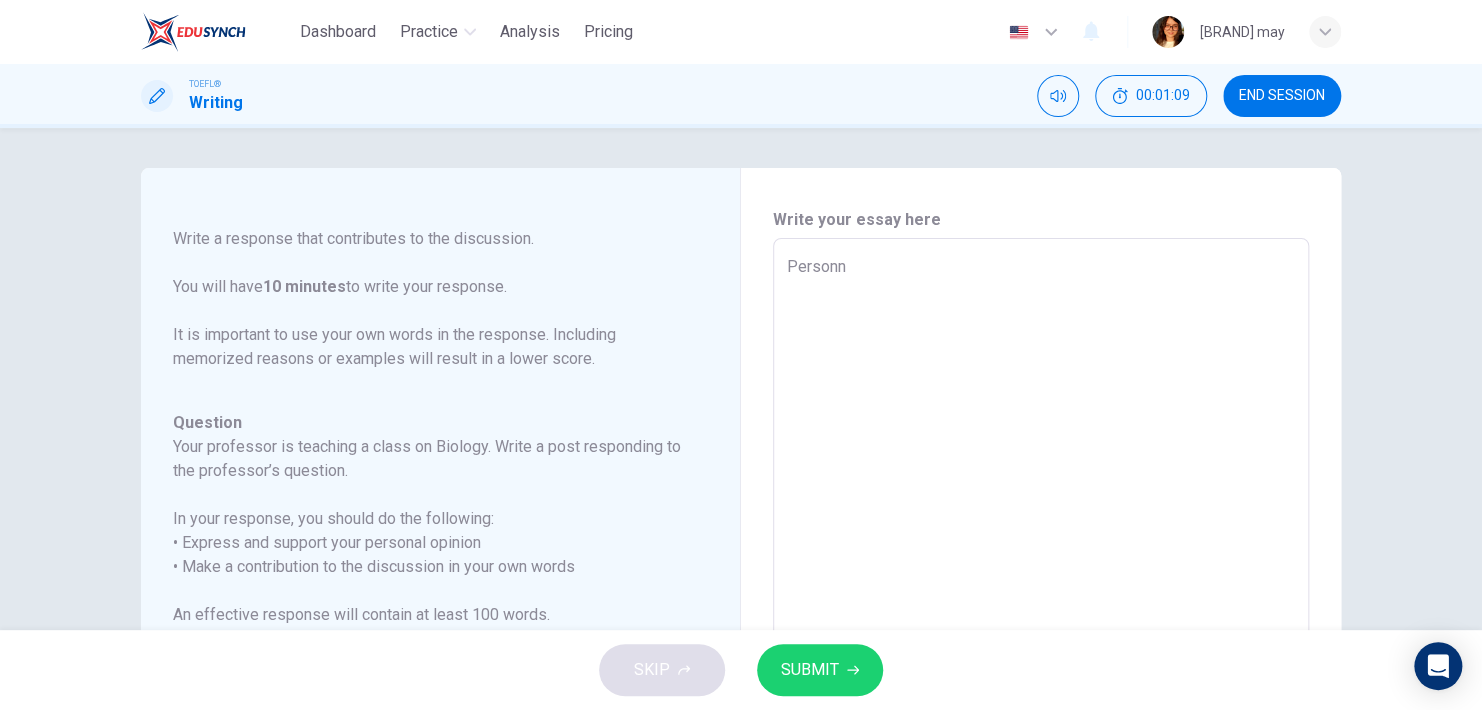 type on "x" 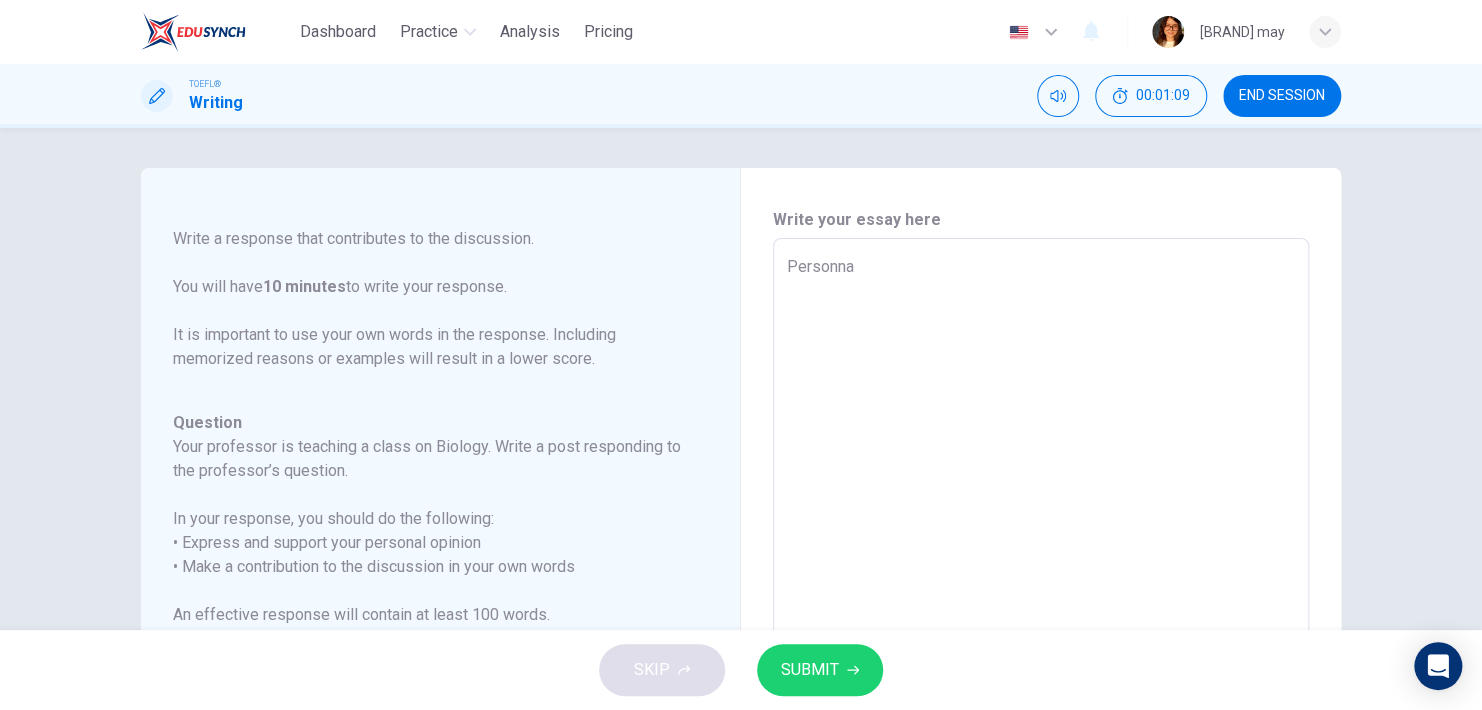 type on "x" 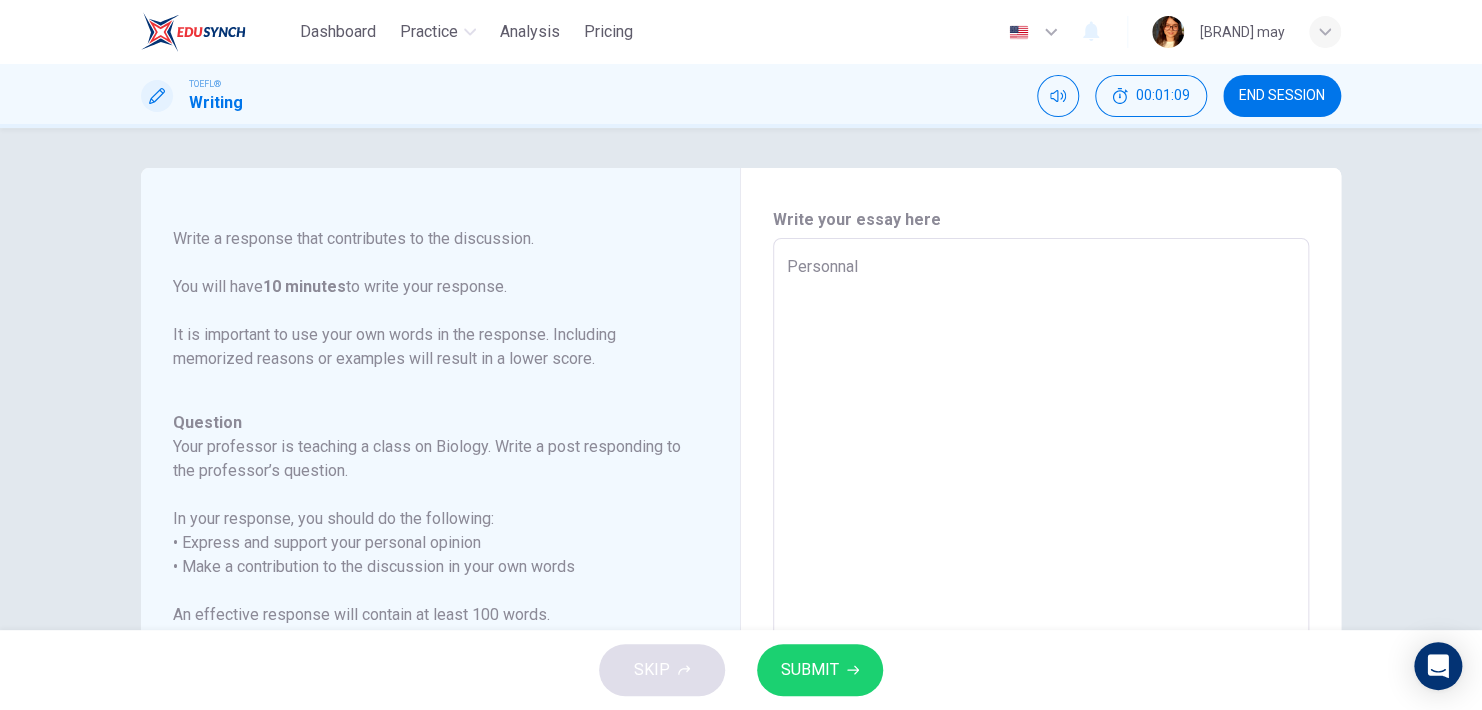 type on "x" 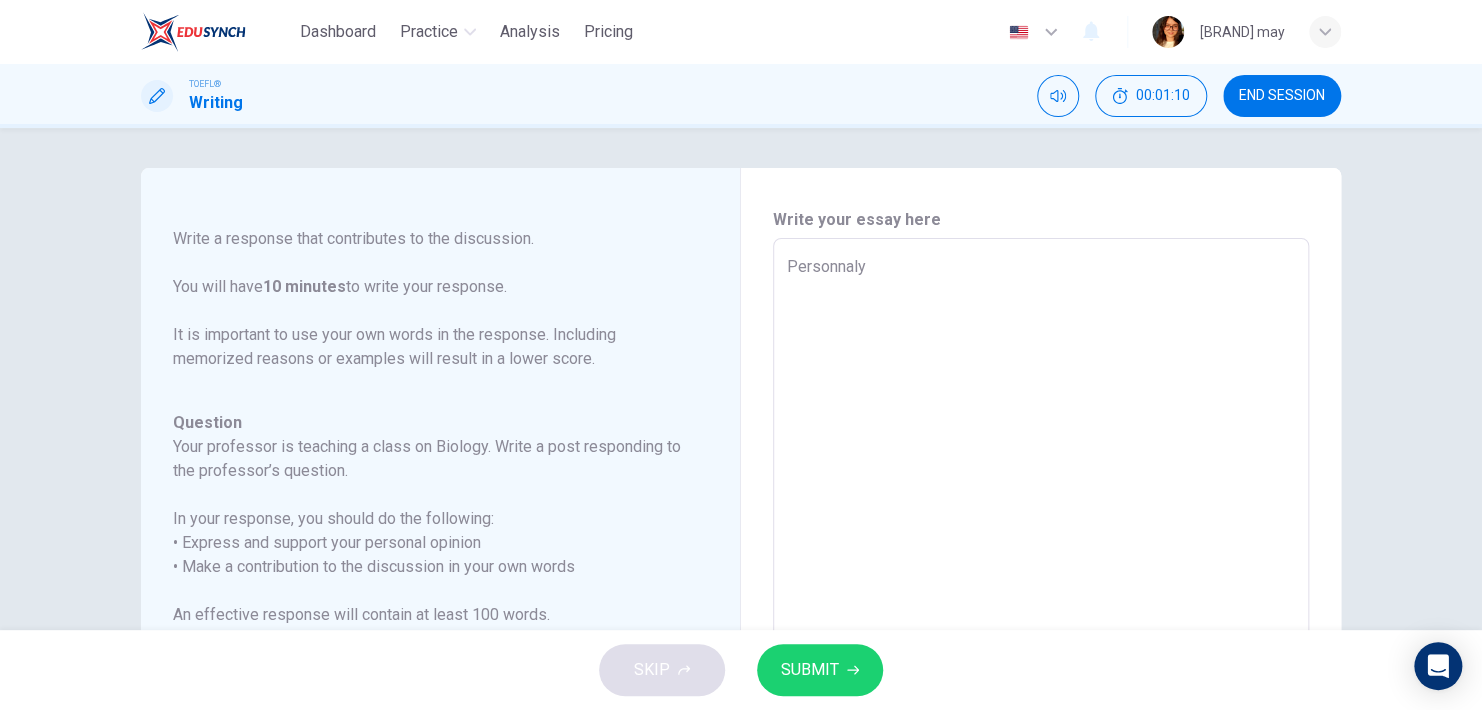 type on "Personnaly," 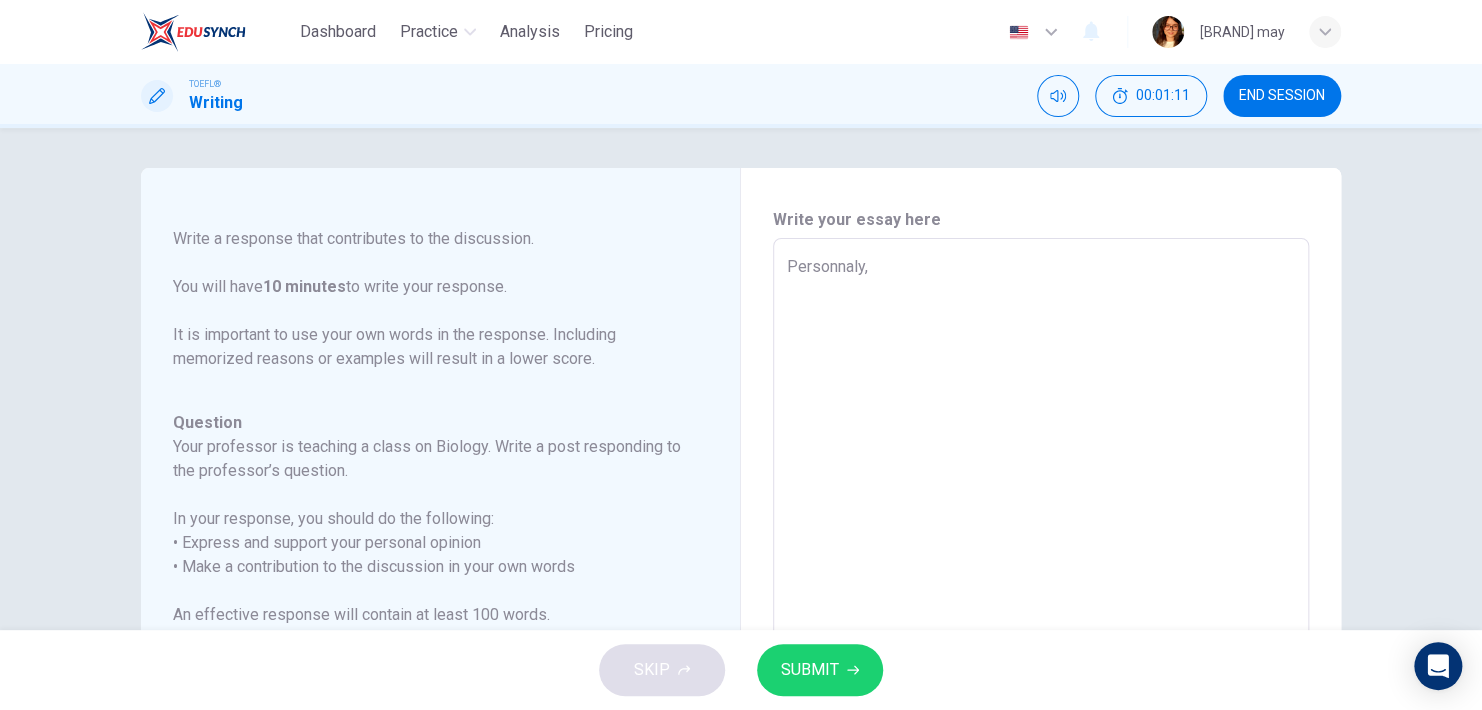 type on "Personnaly," 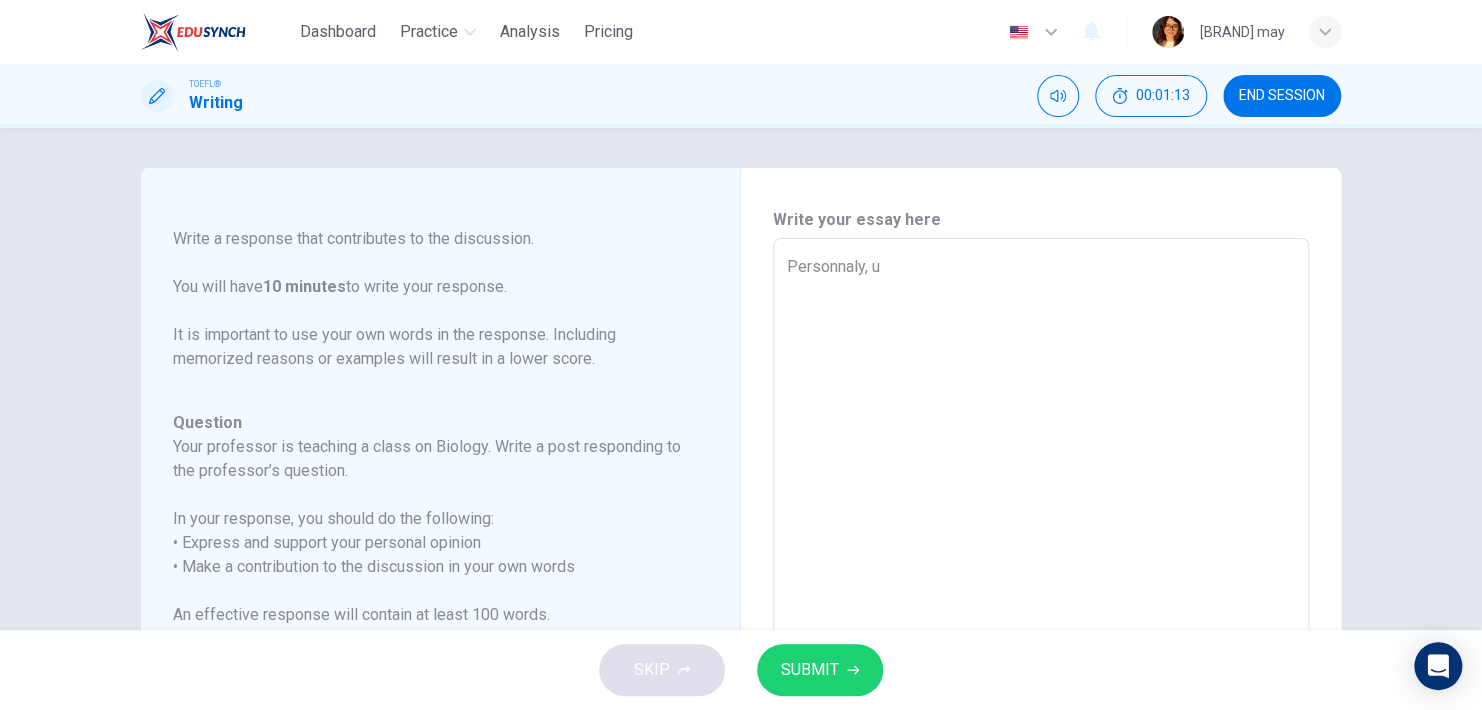 type on "Personnaly," 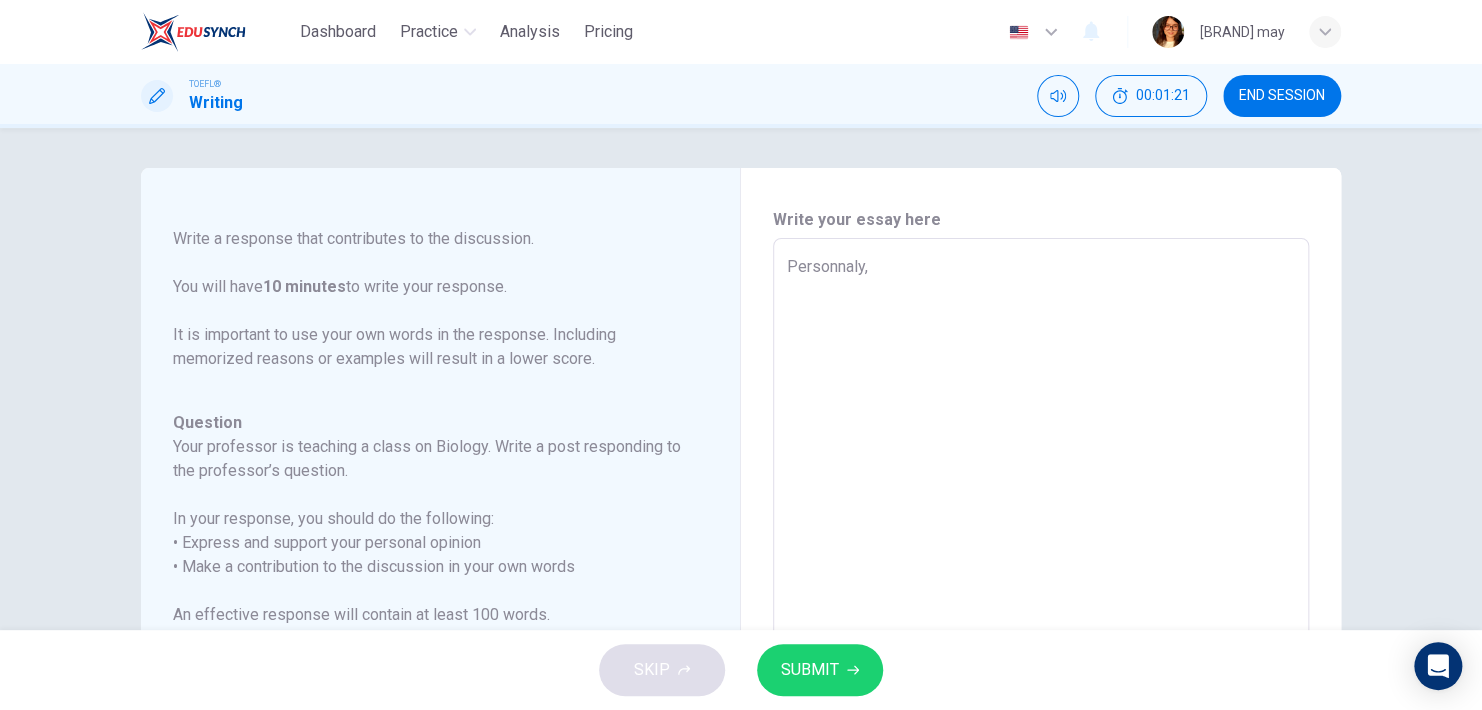 type on "Personnaly," 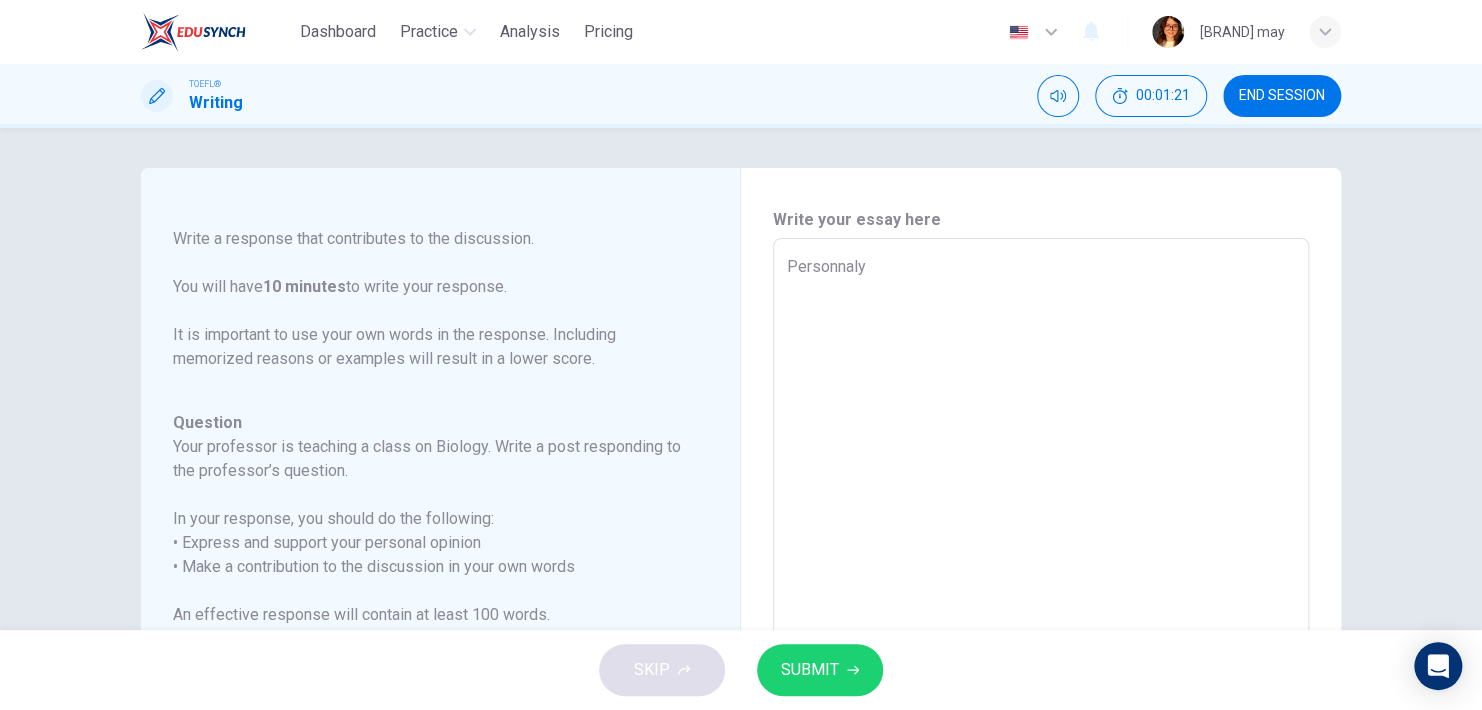 type on "Personnal" 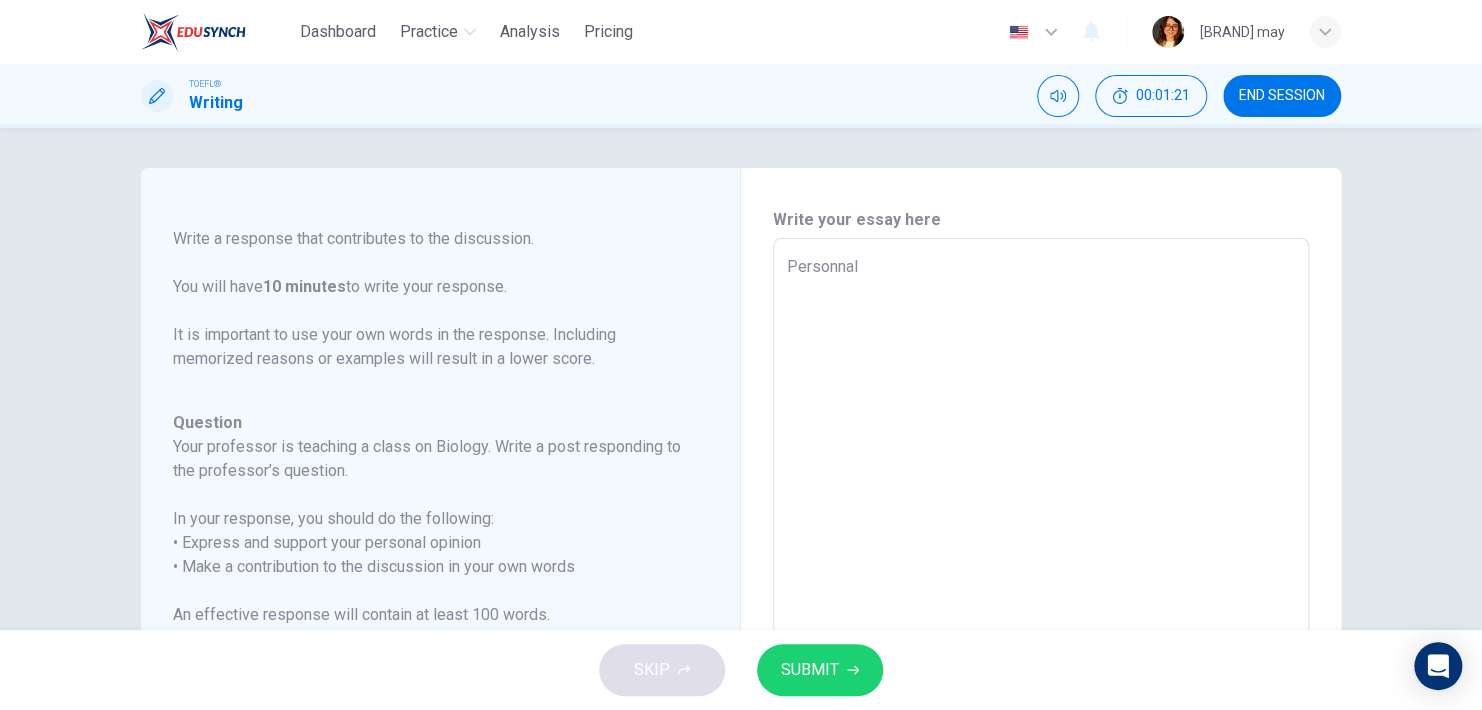 type on "Personna" 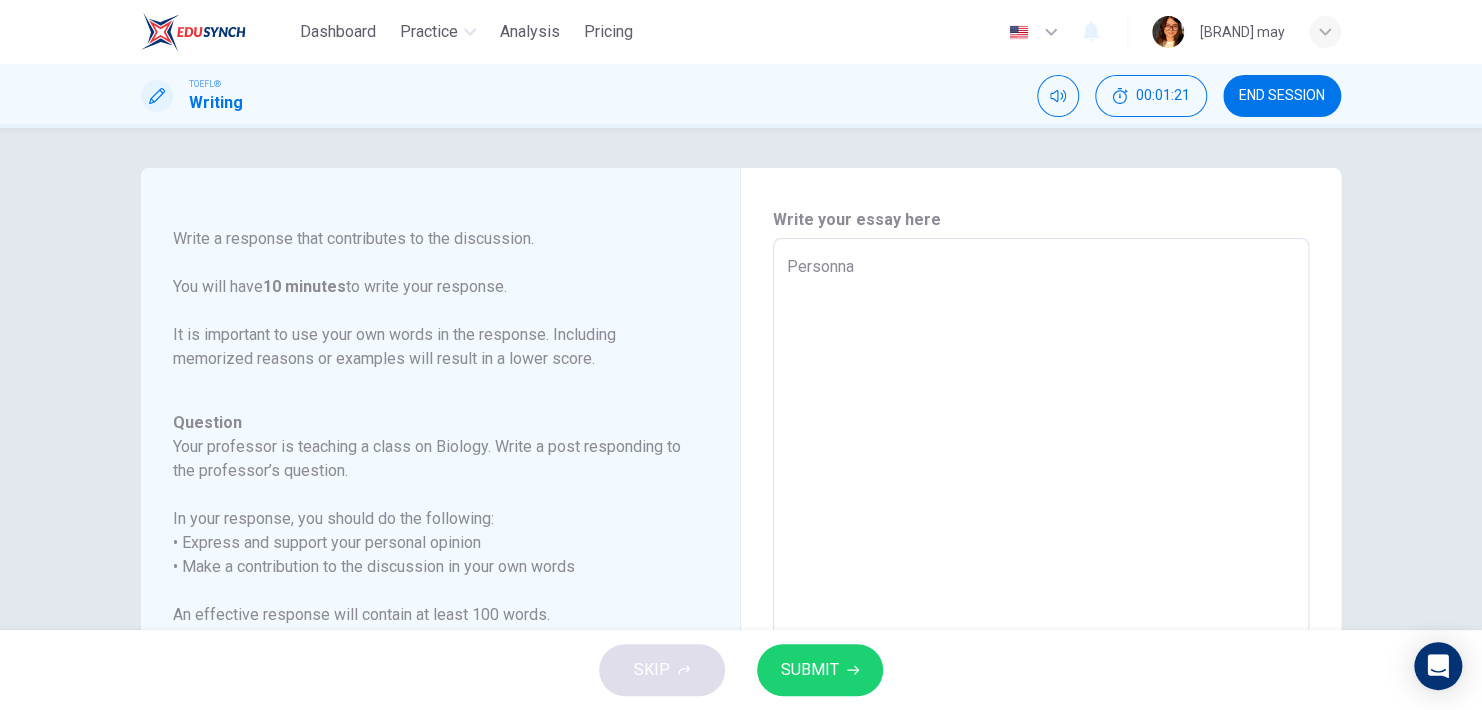 type on "Personn" 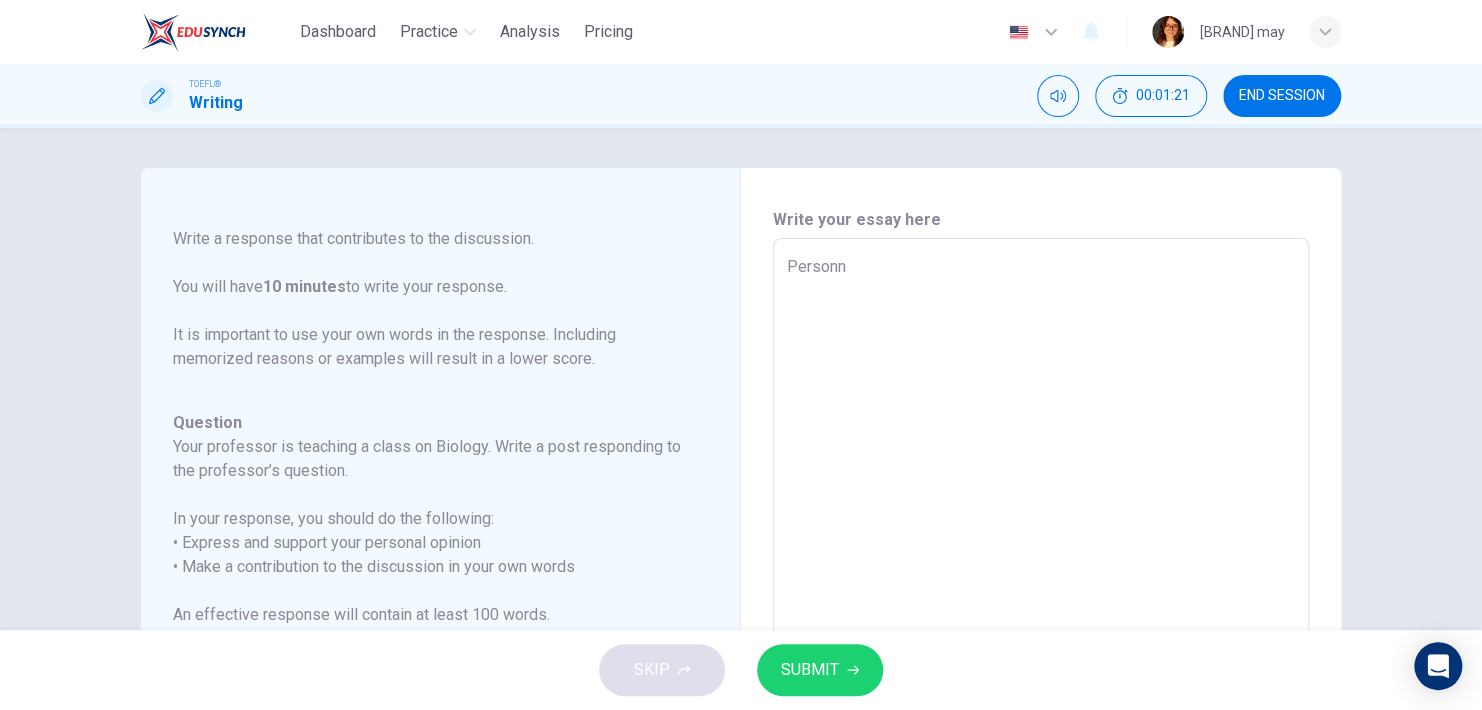 type on "Person" 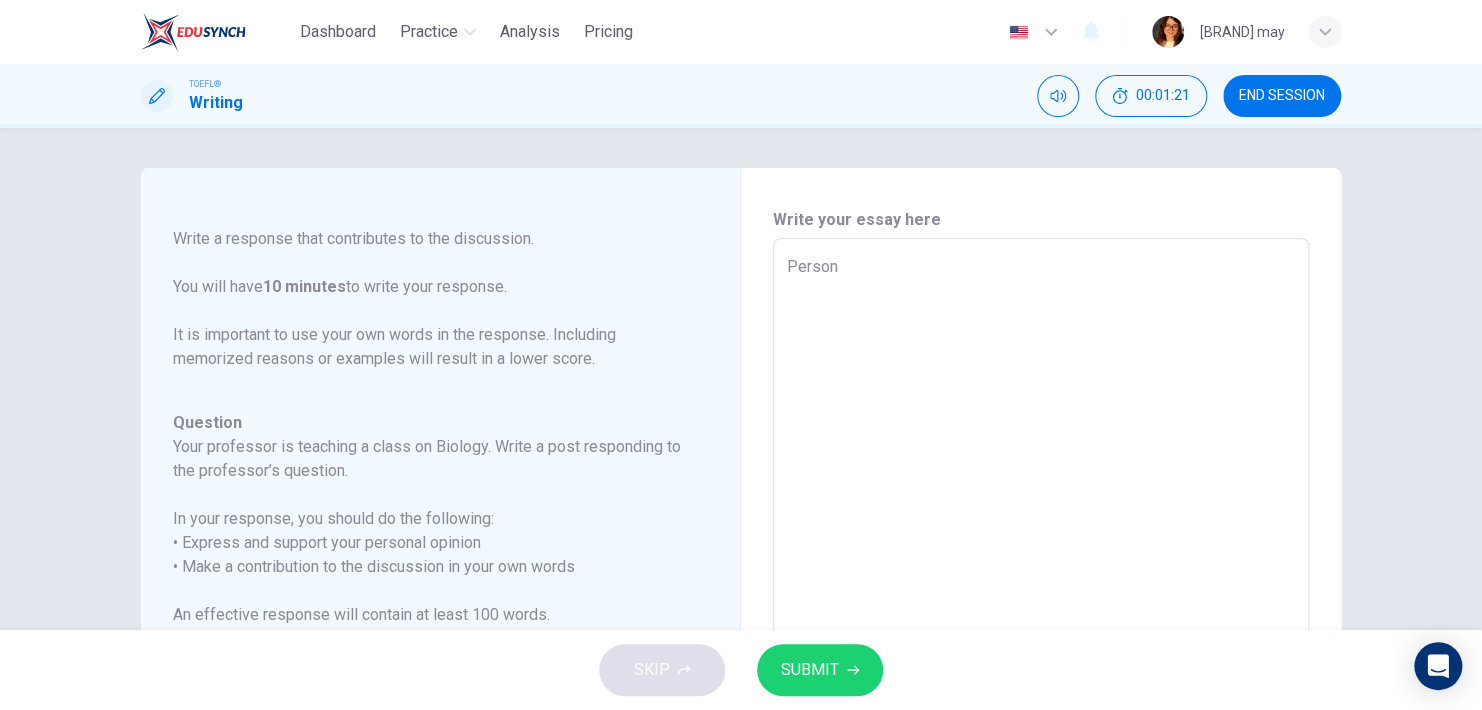 type on "Perso" 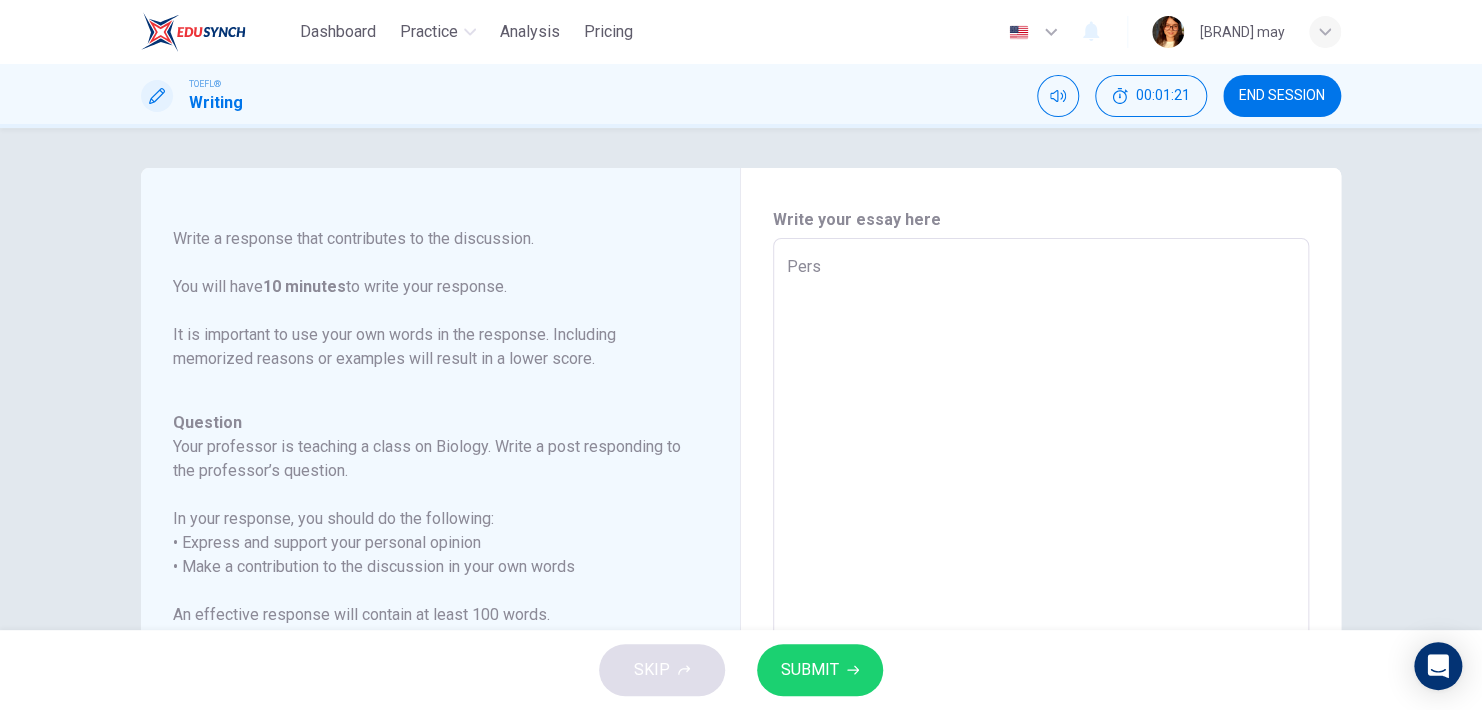 type on "Per" 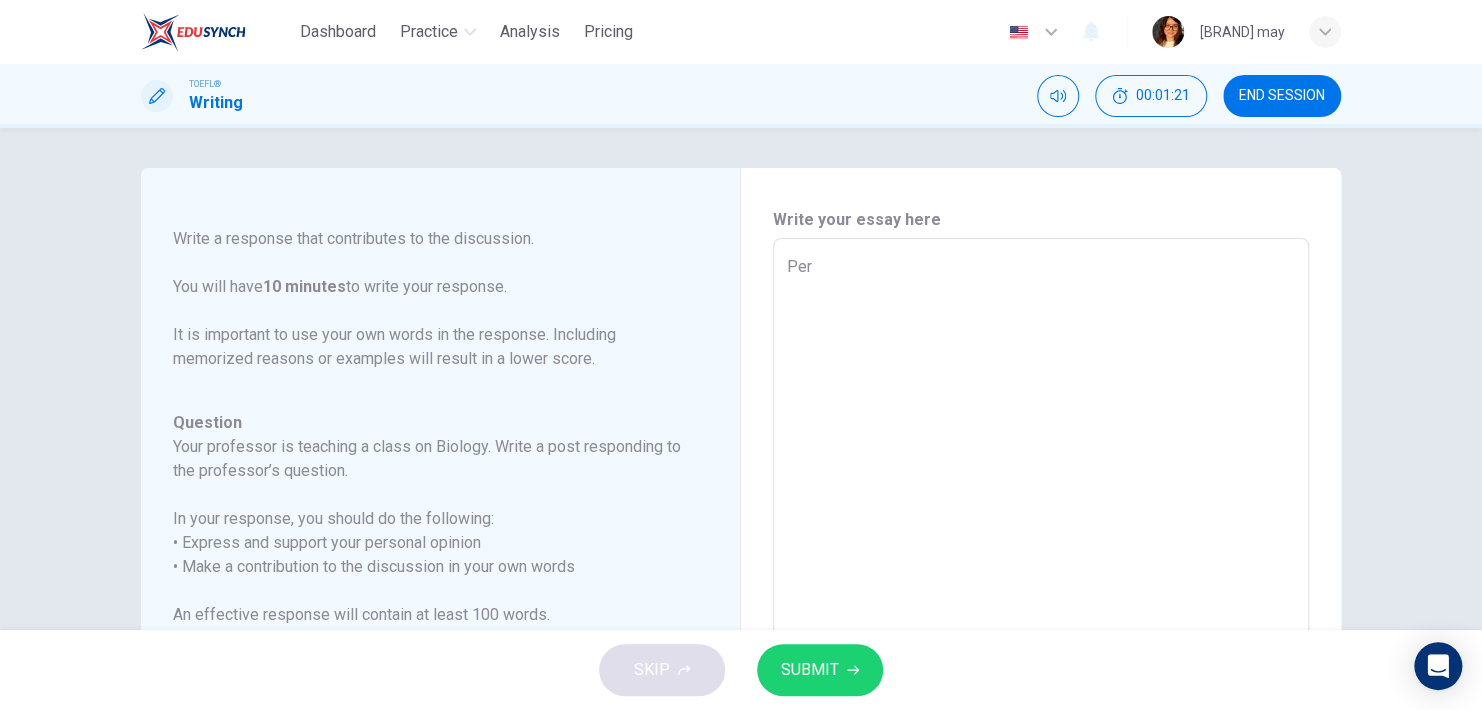 type on "Pe" 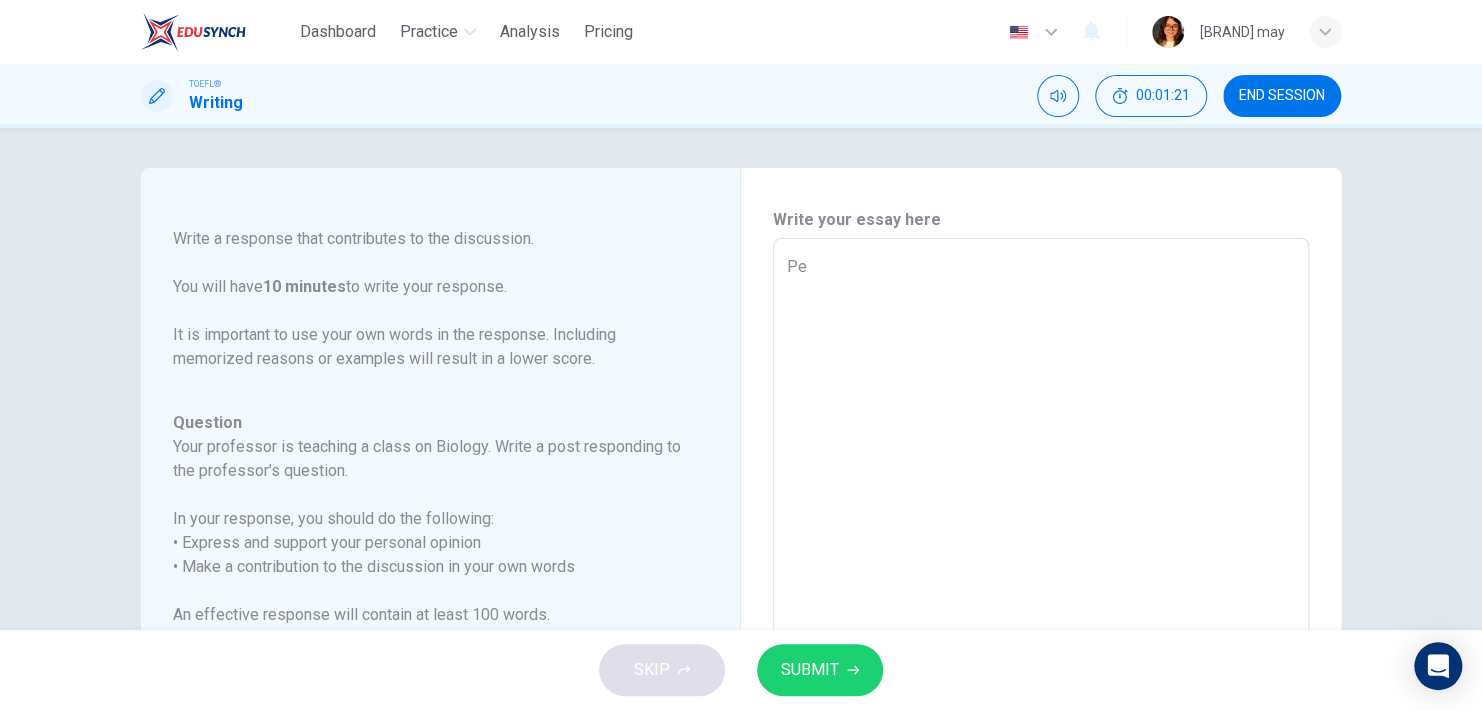 type on "P" 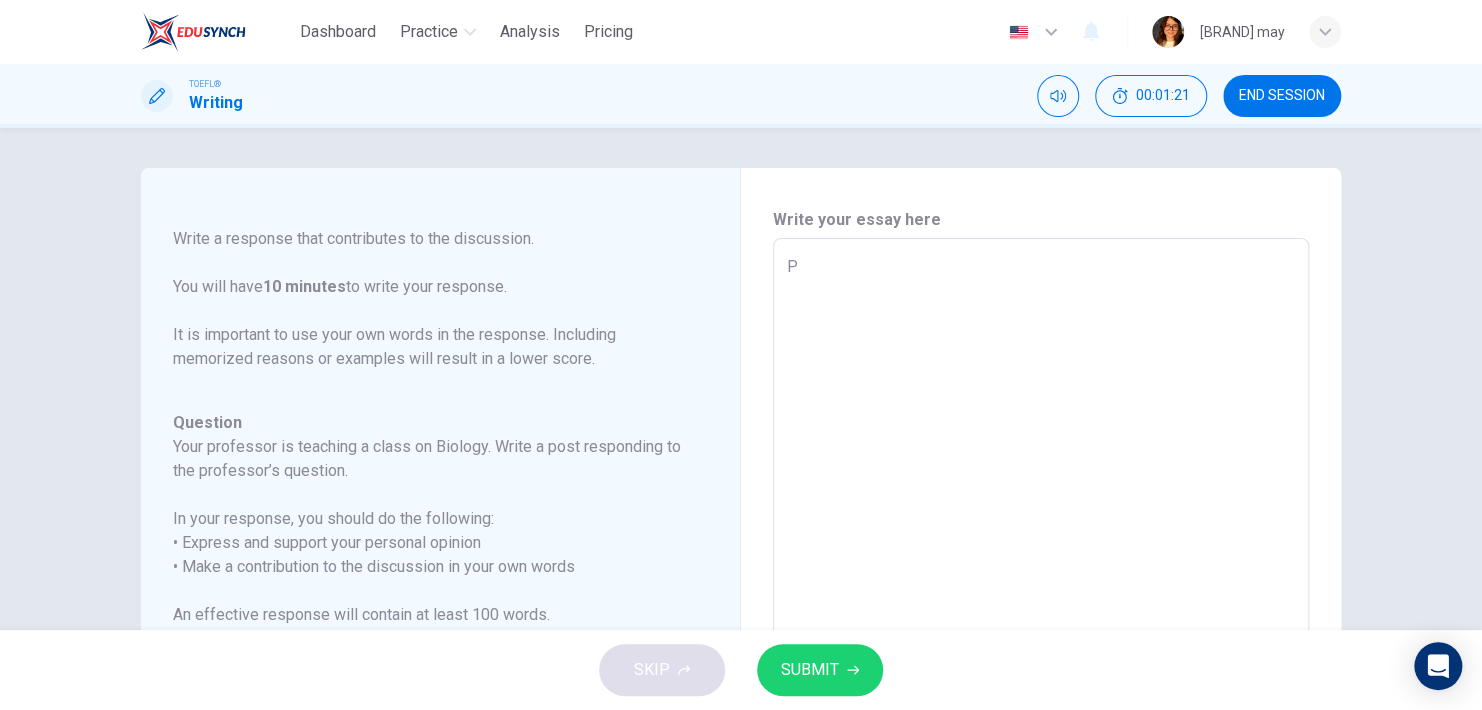 type 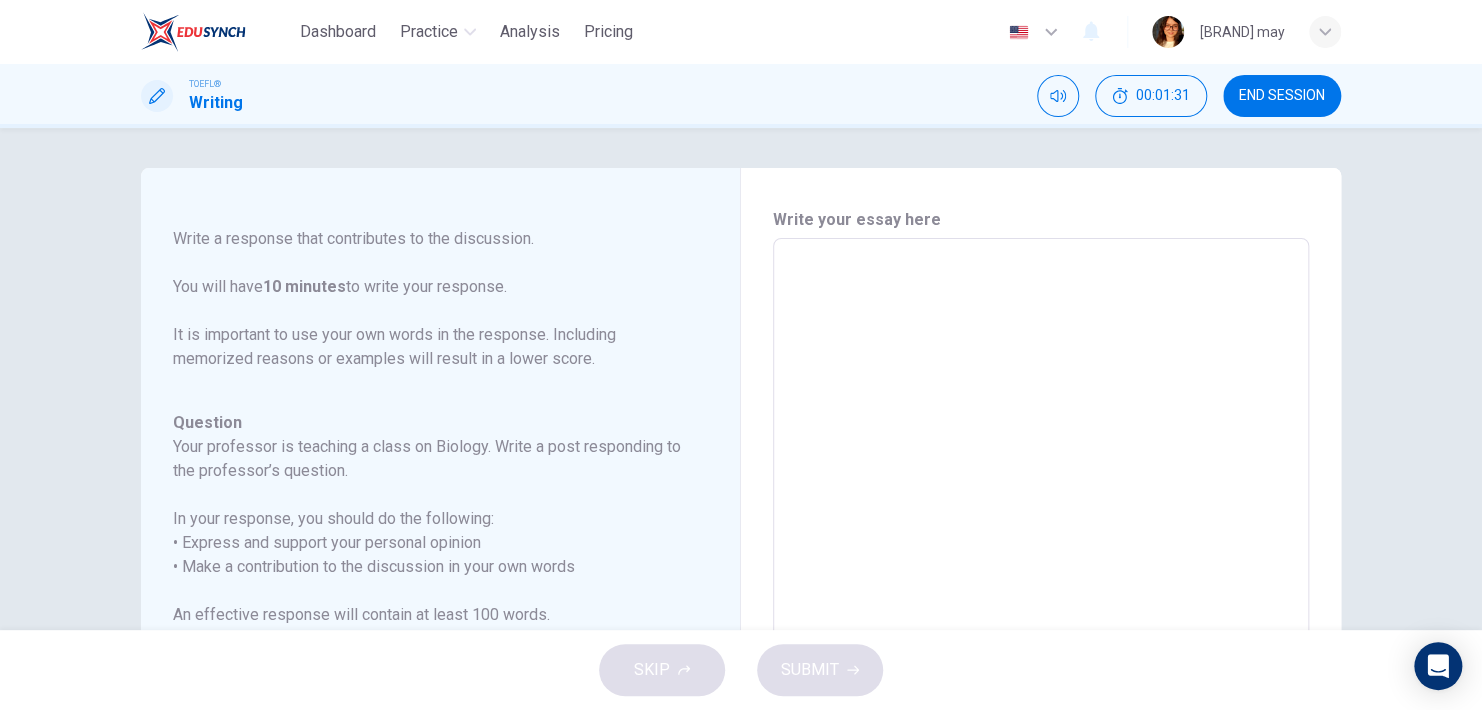 type on "P" 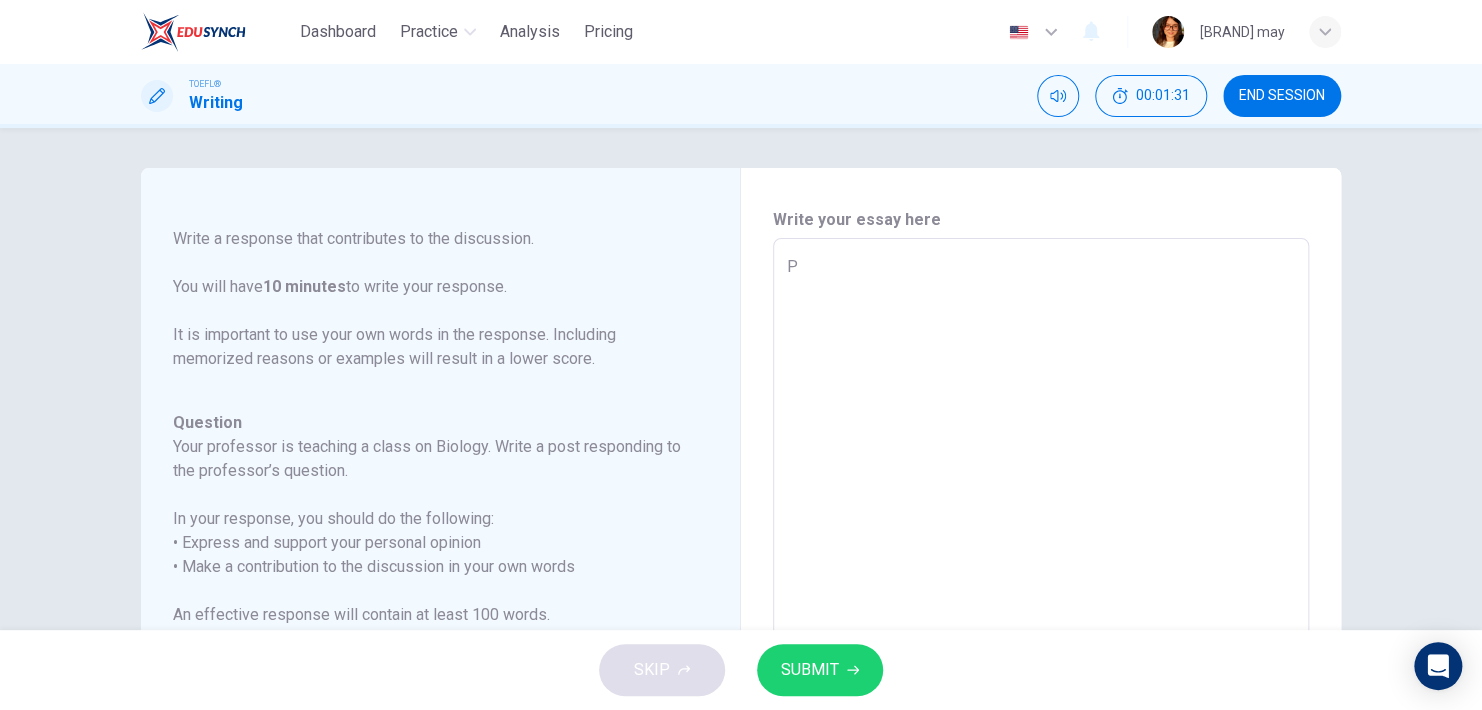 type on "Pe" 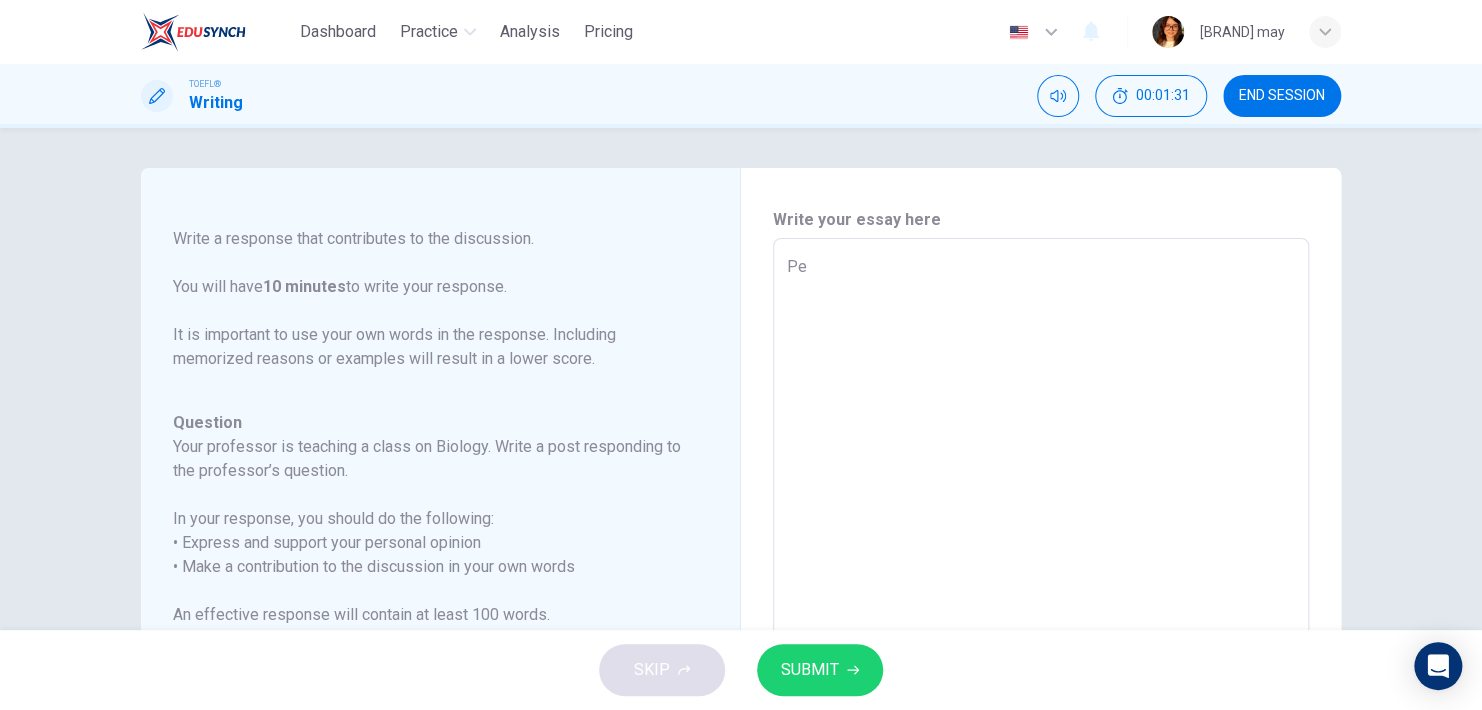 type on "x" 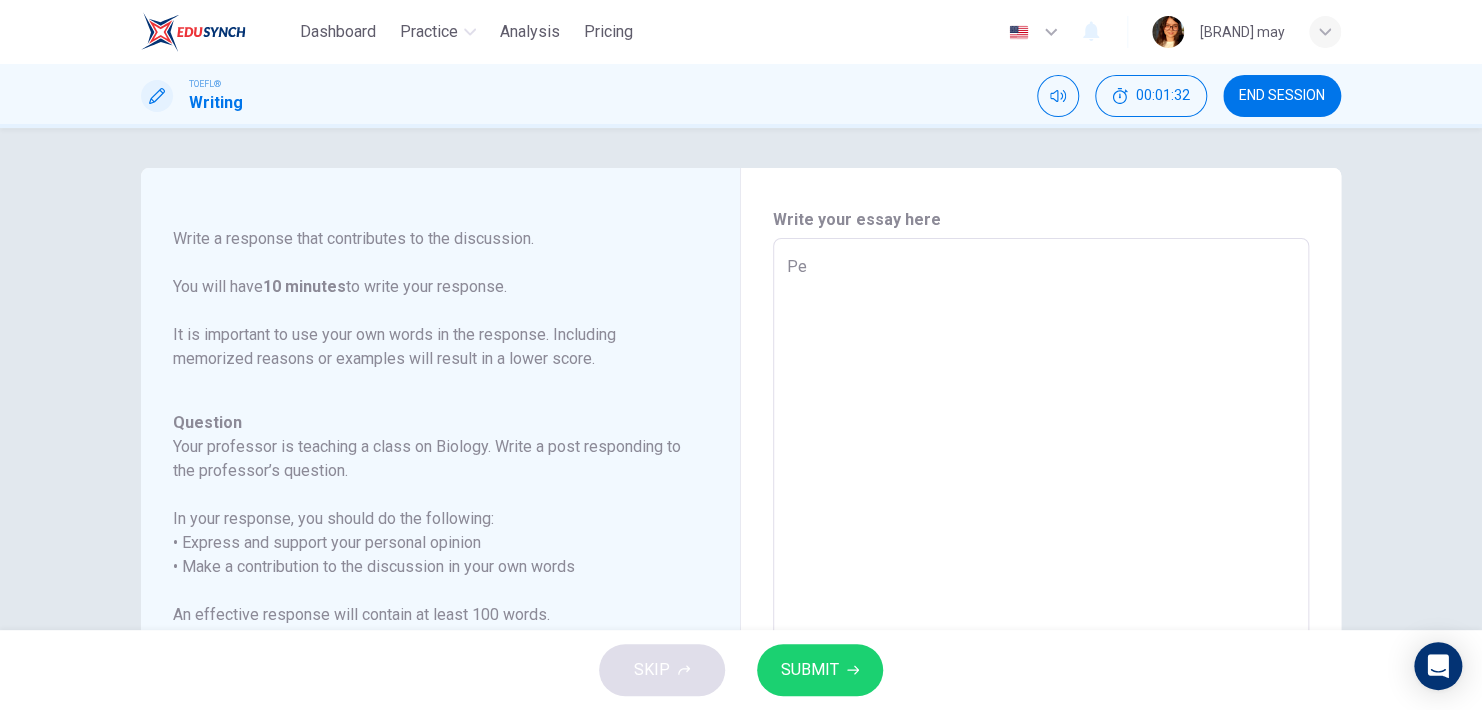 type on "Per" 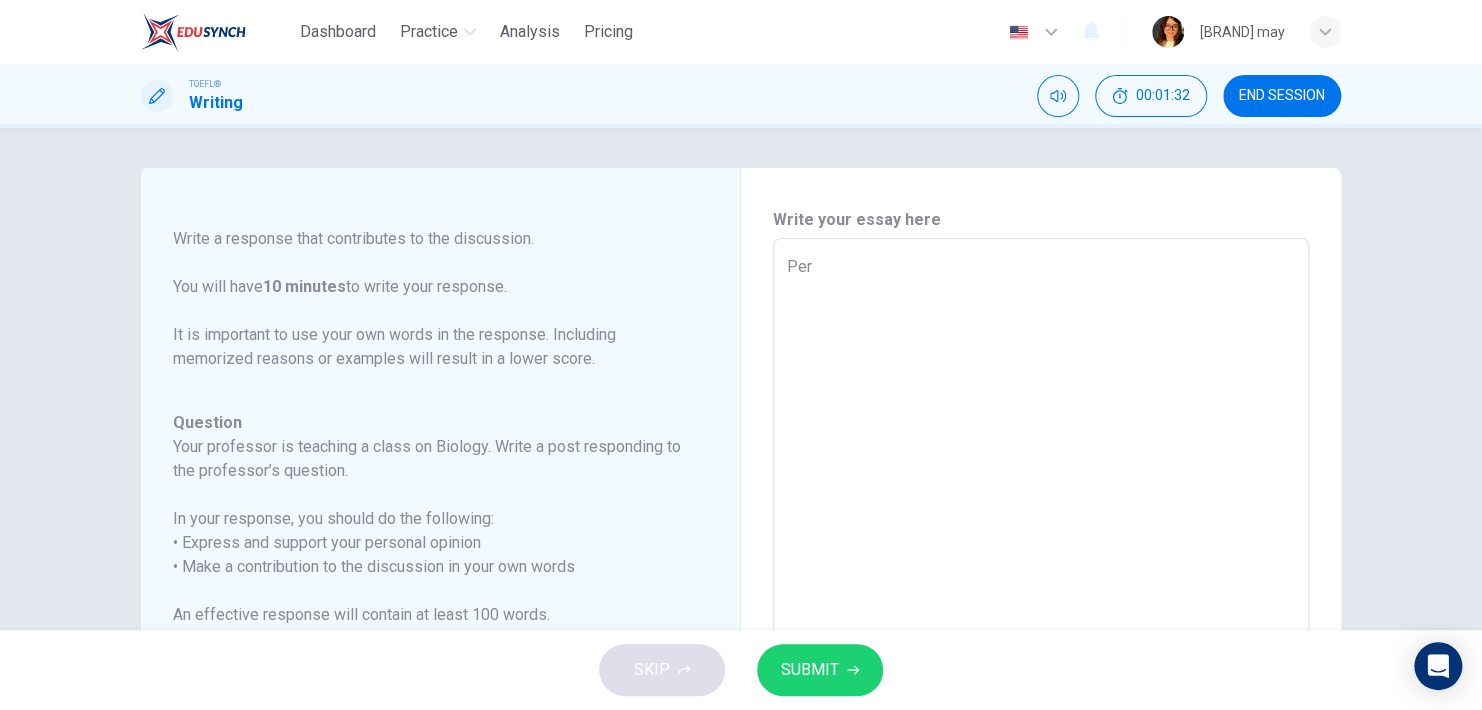 type on "x" 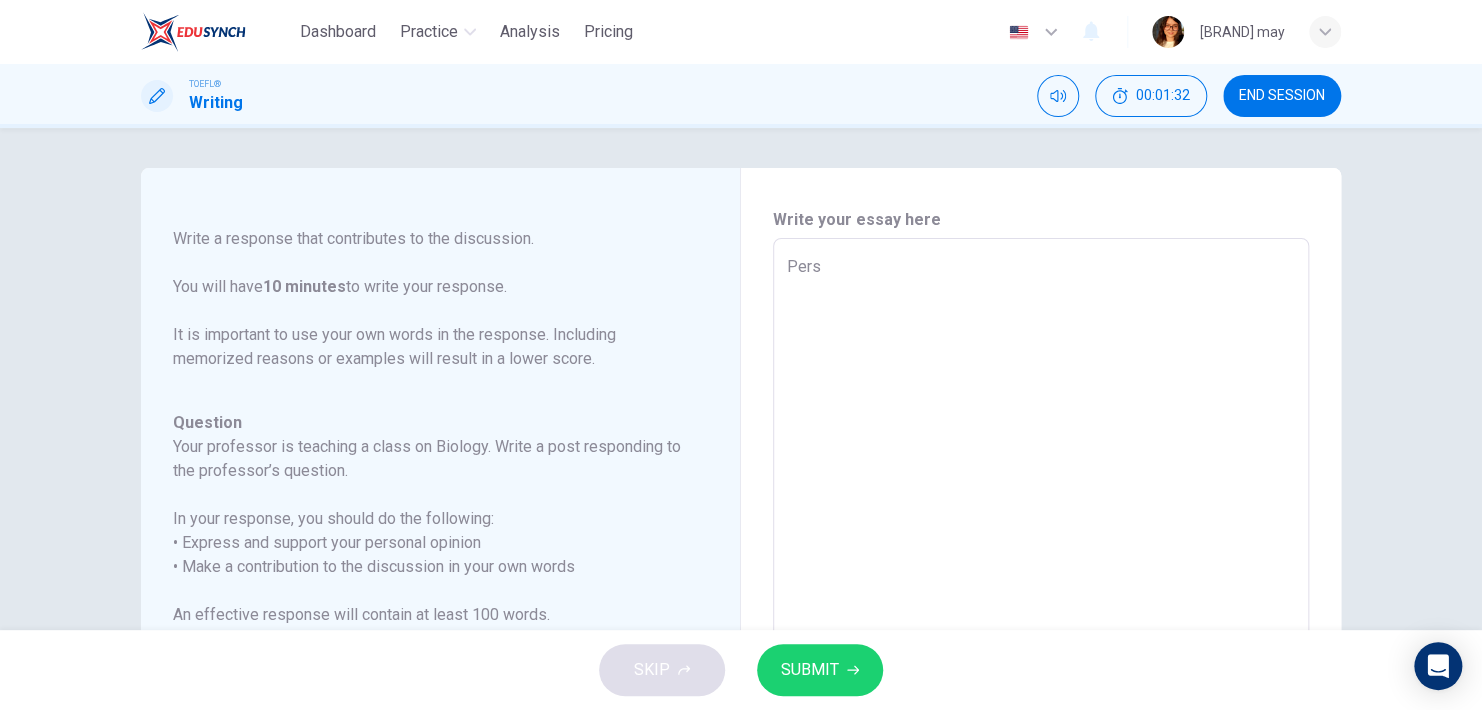 type on "x" 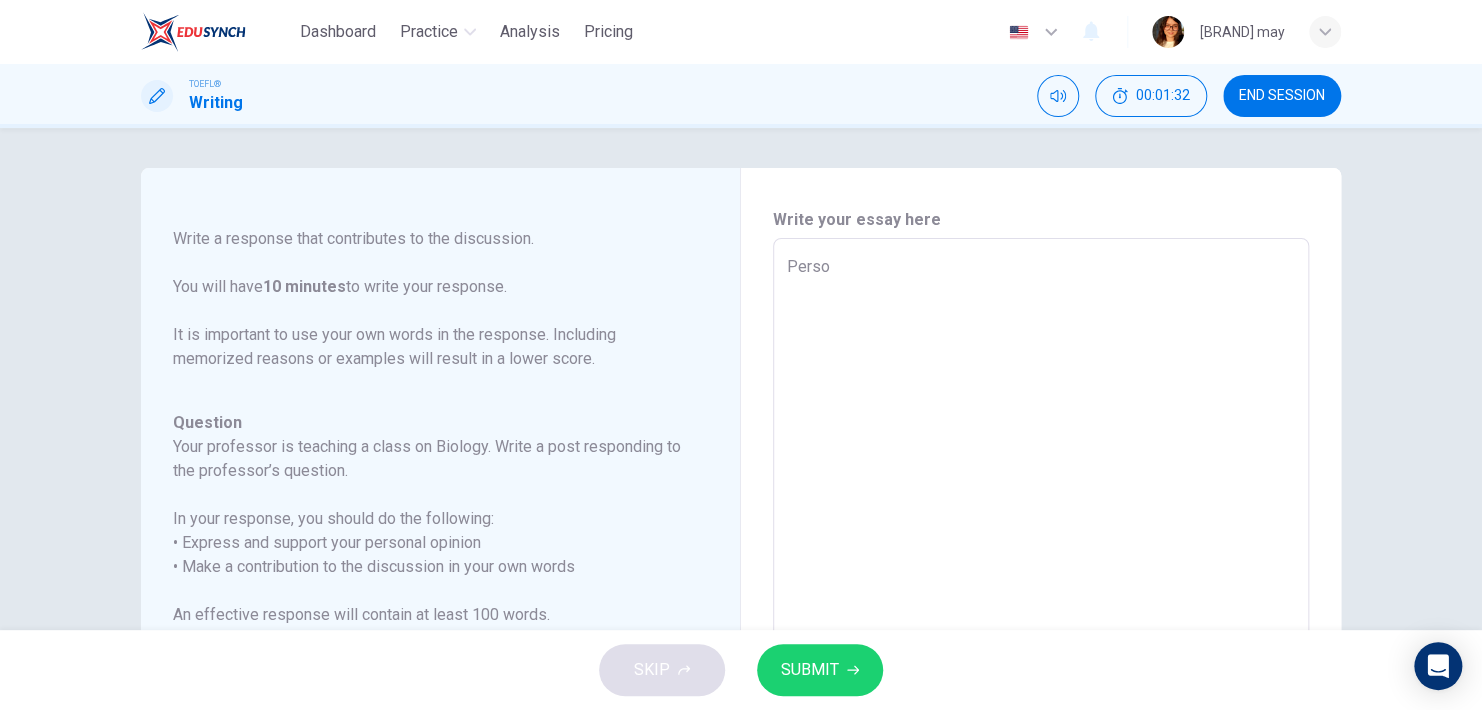 type on "x" 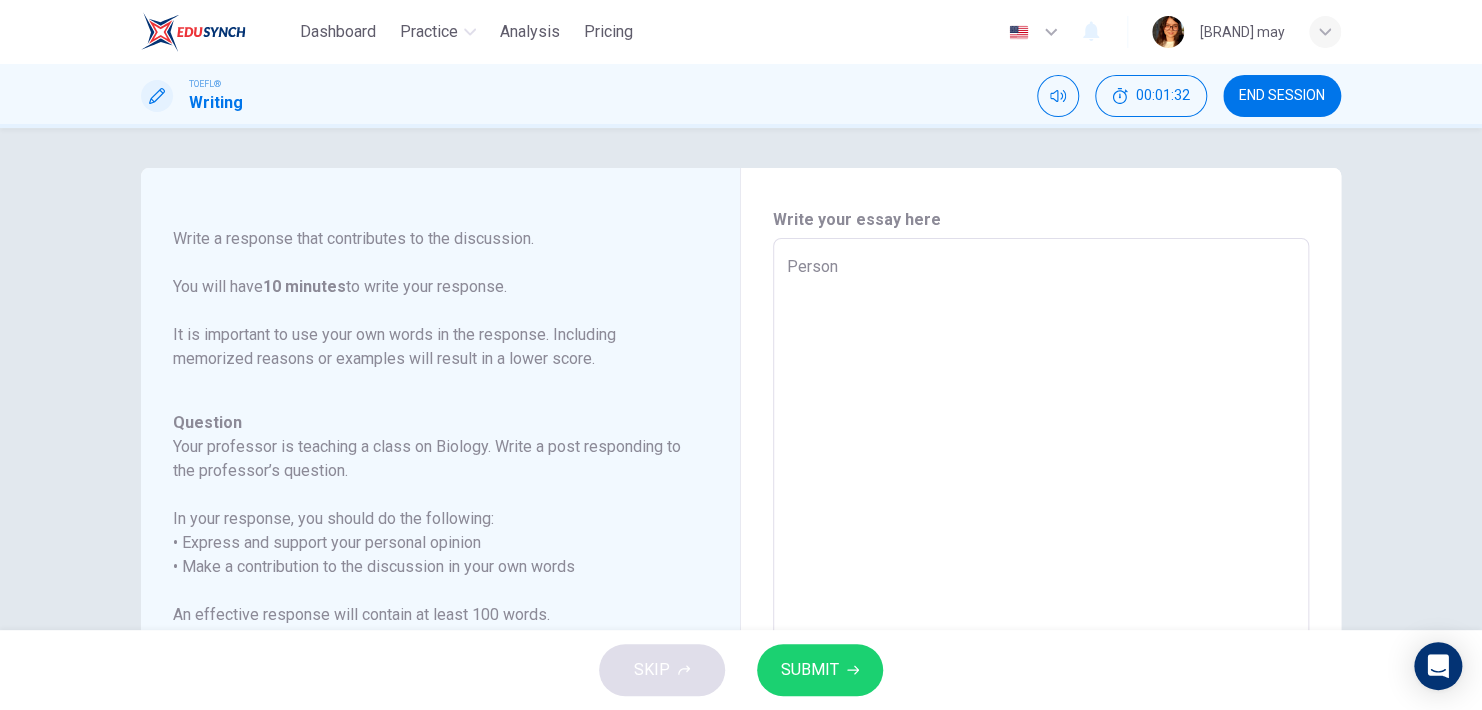 type on "Personn" 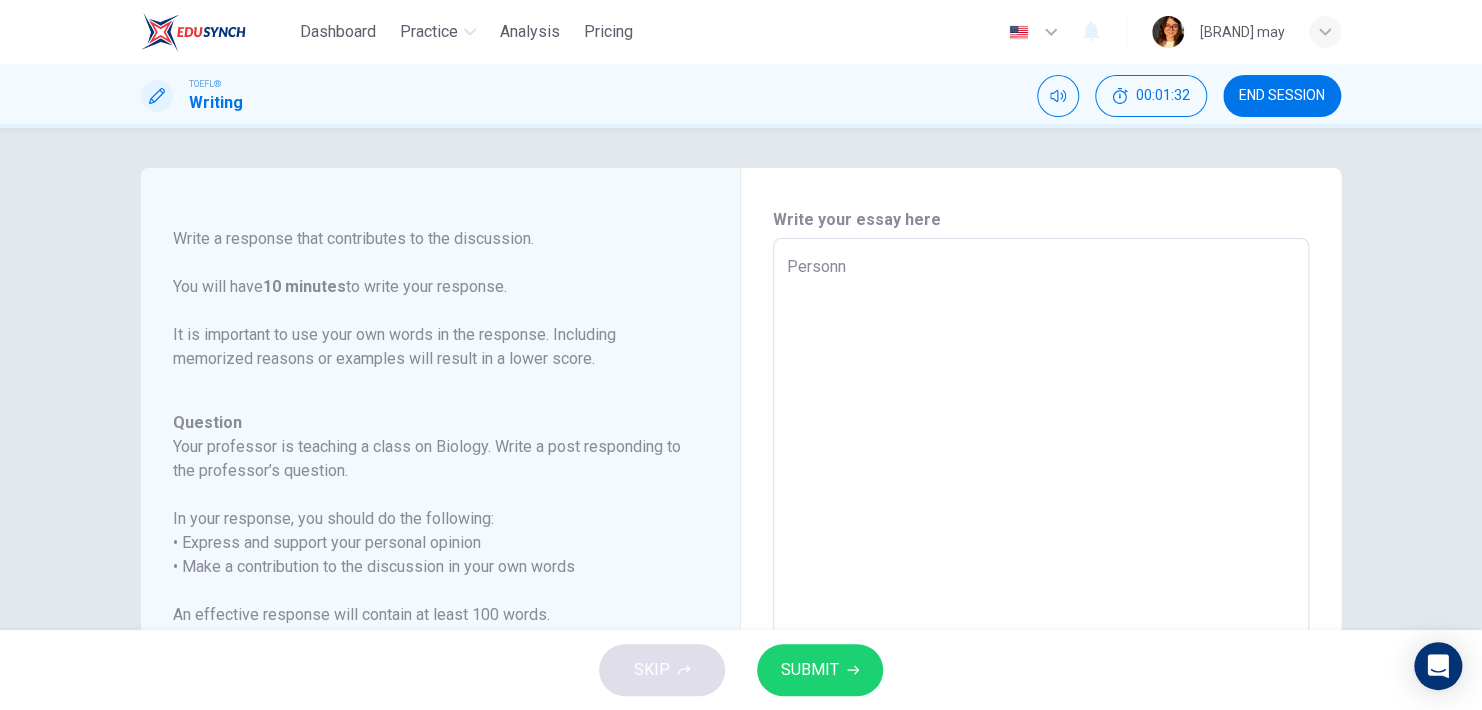 type on "x" 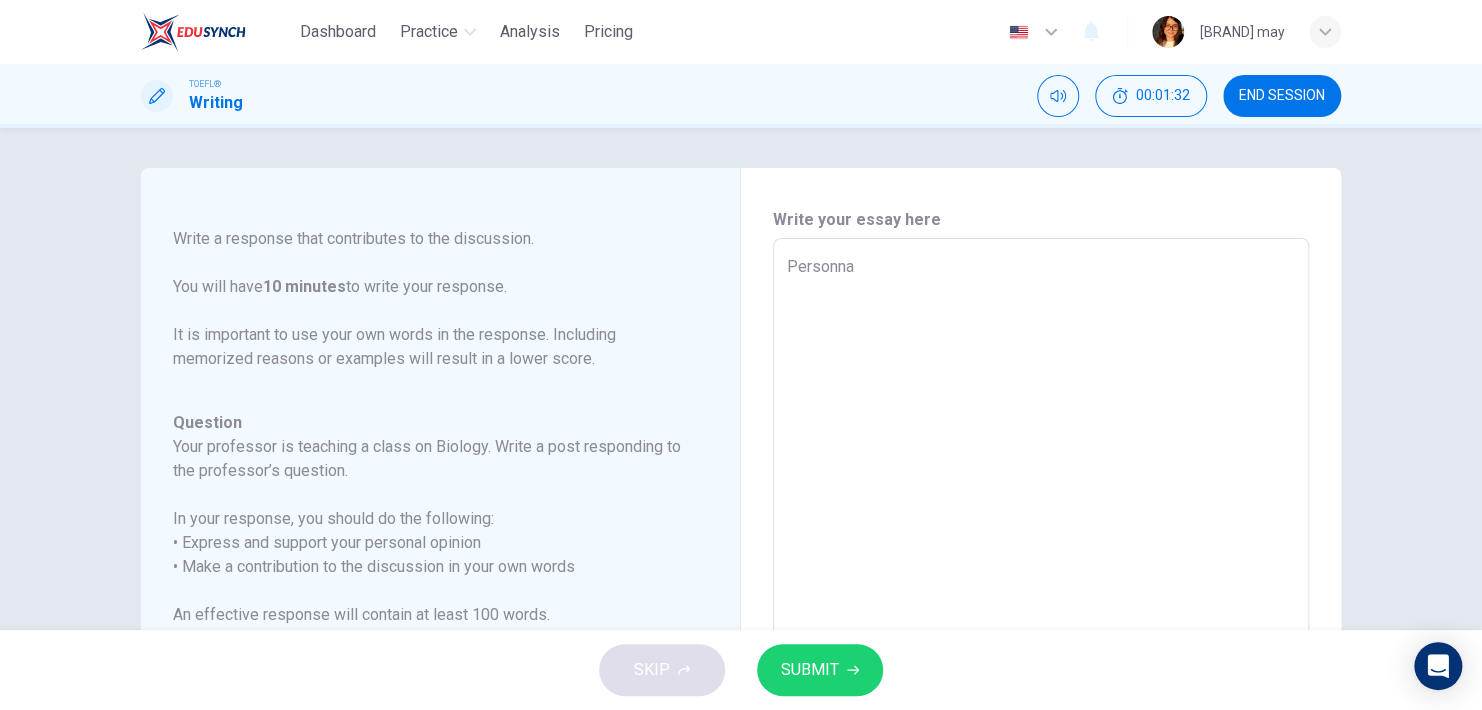 type on "x" 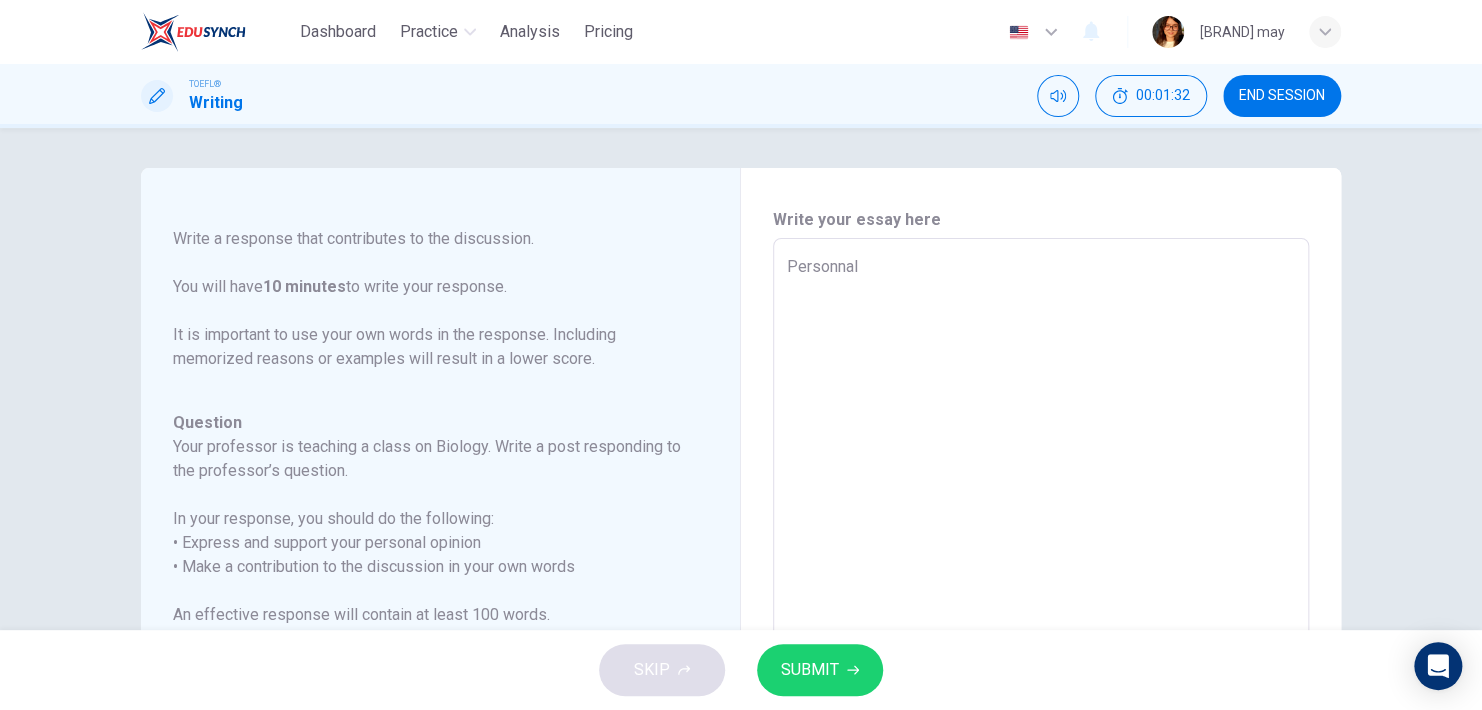 type on "x" 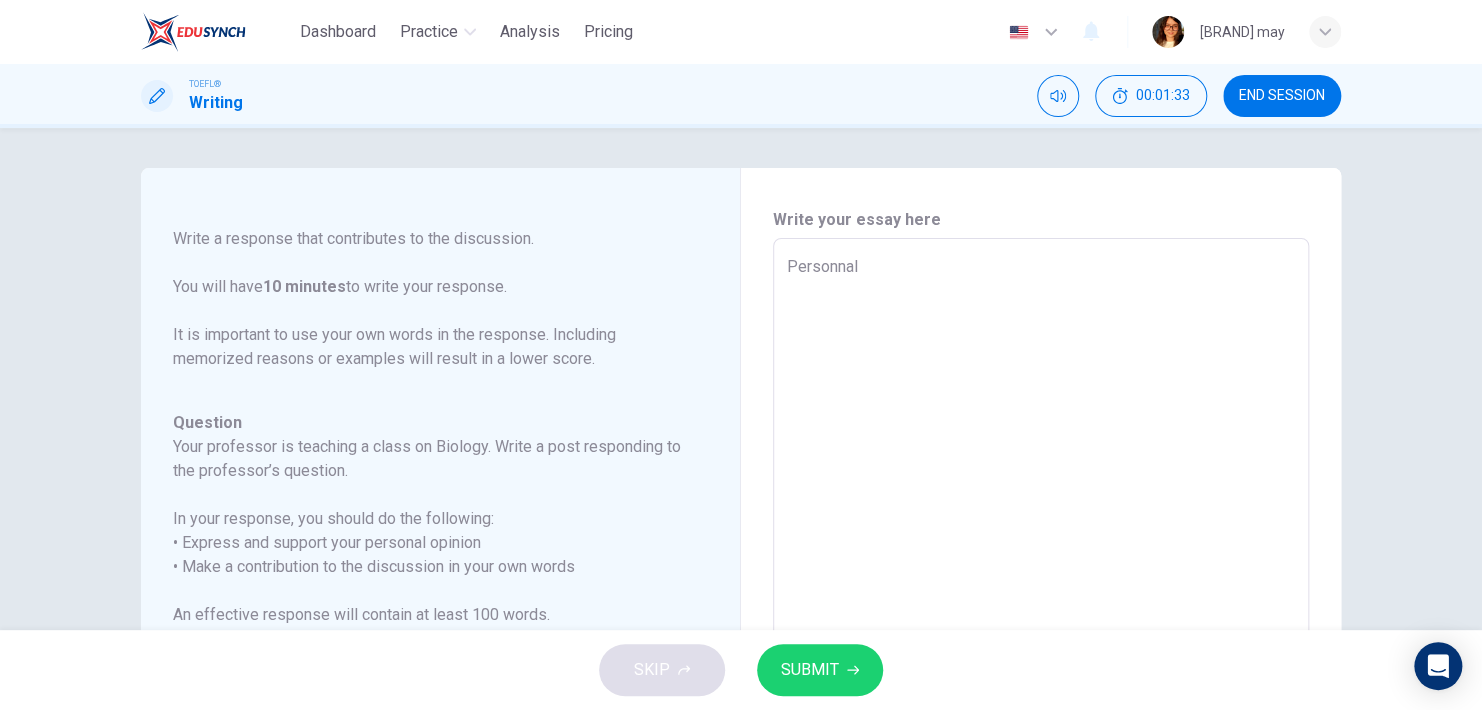 type on "Personnaly" 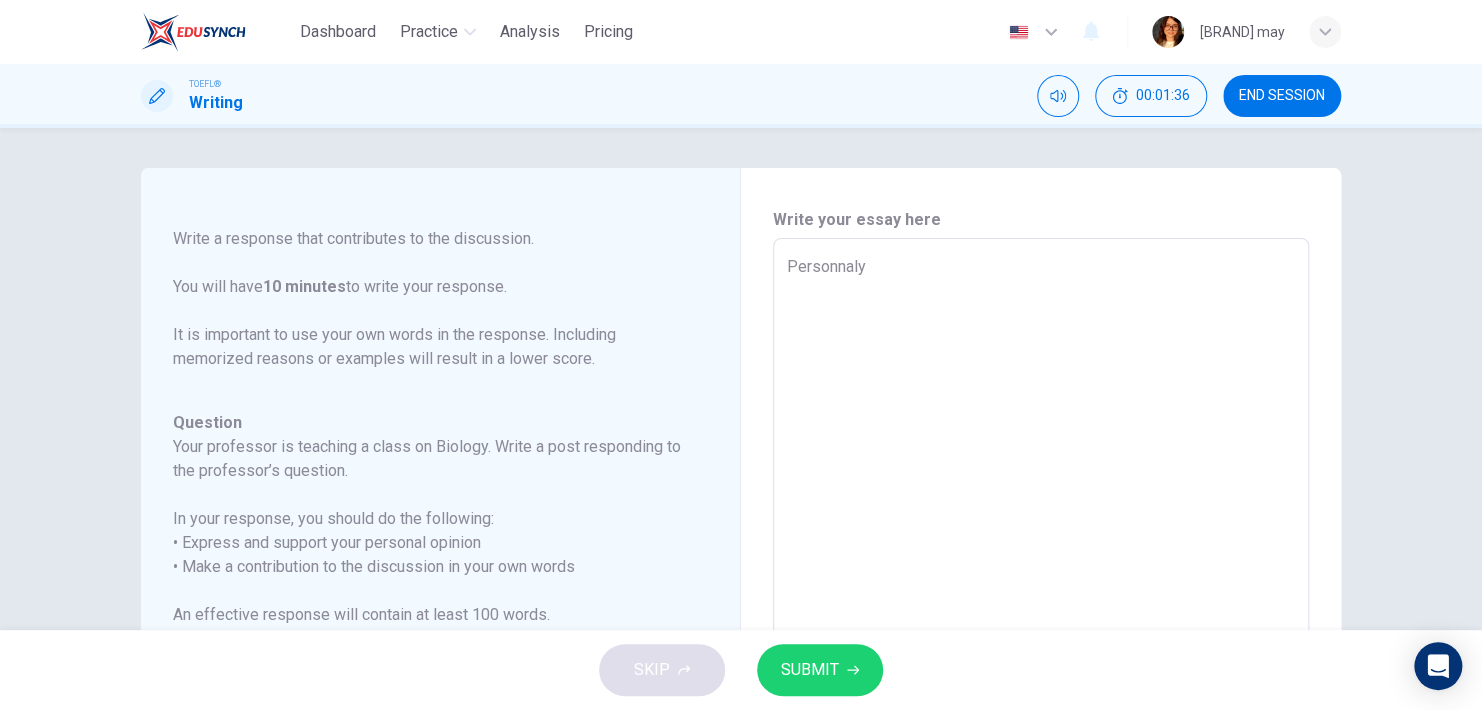 type on "Personnal" 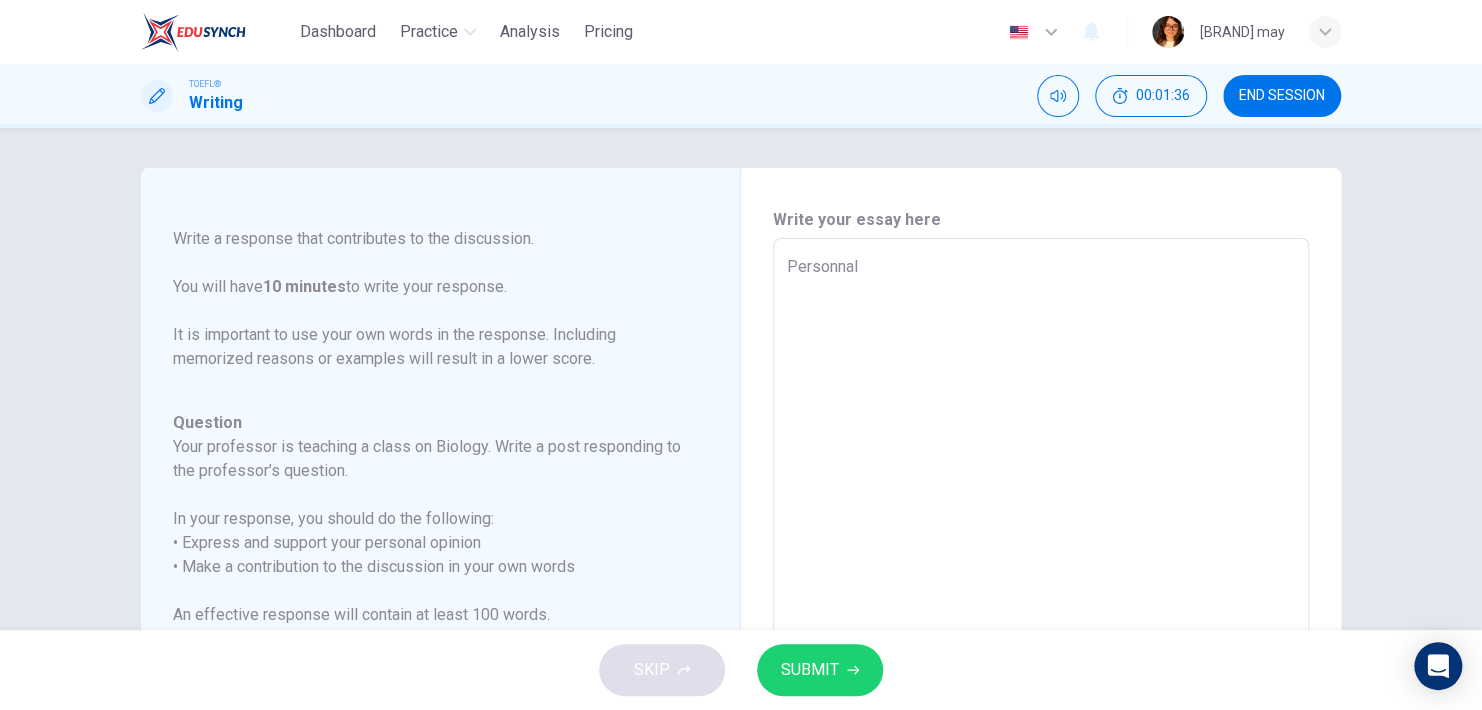 type on "Personnall" 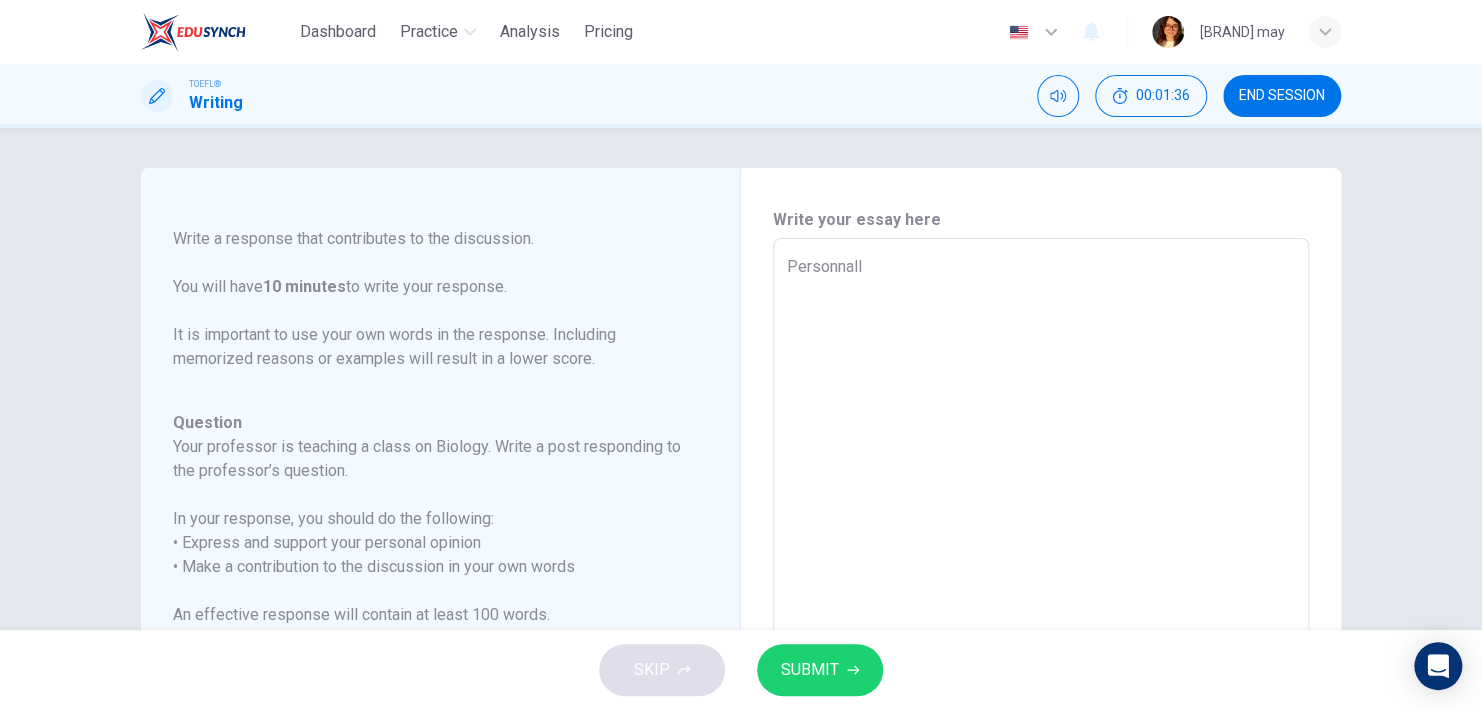 type on "x" 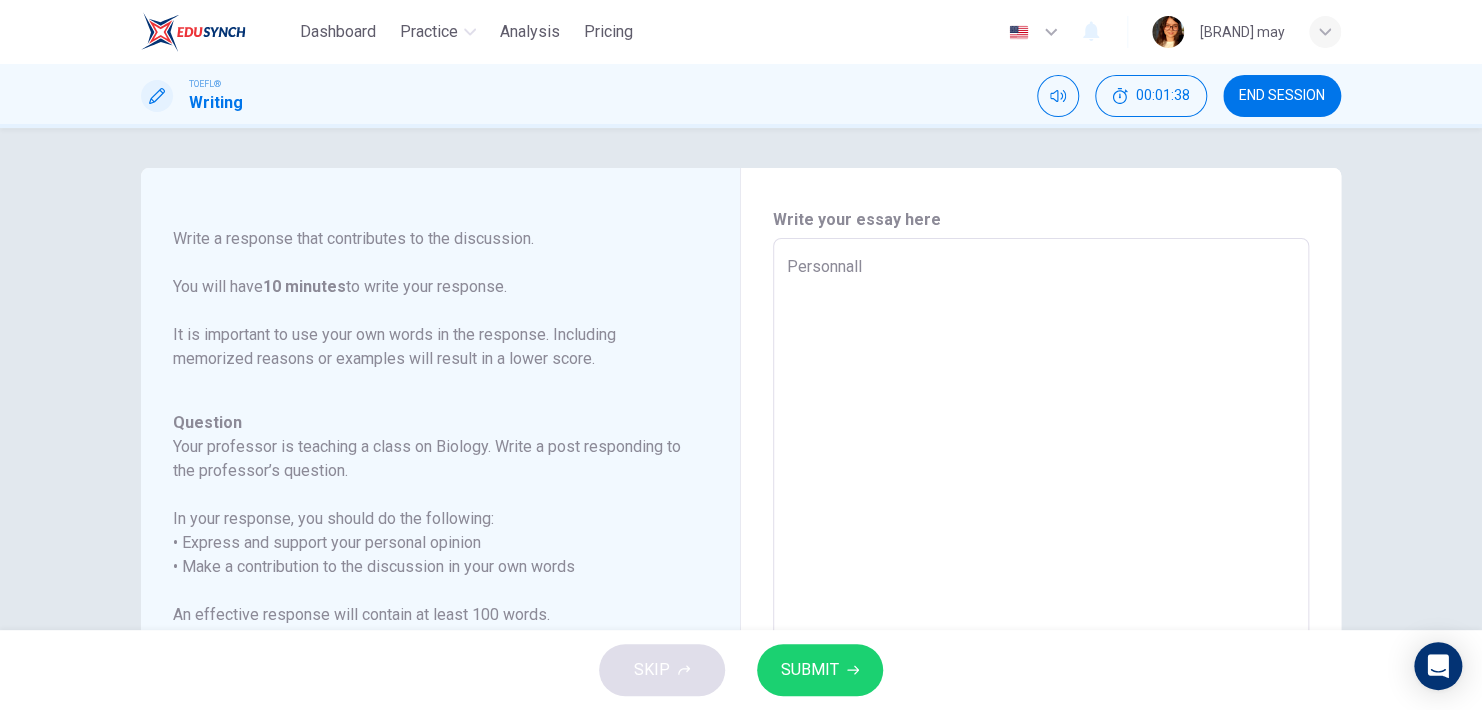 type on "Personall" 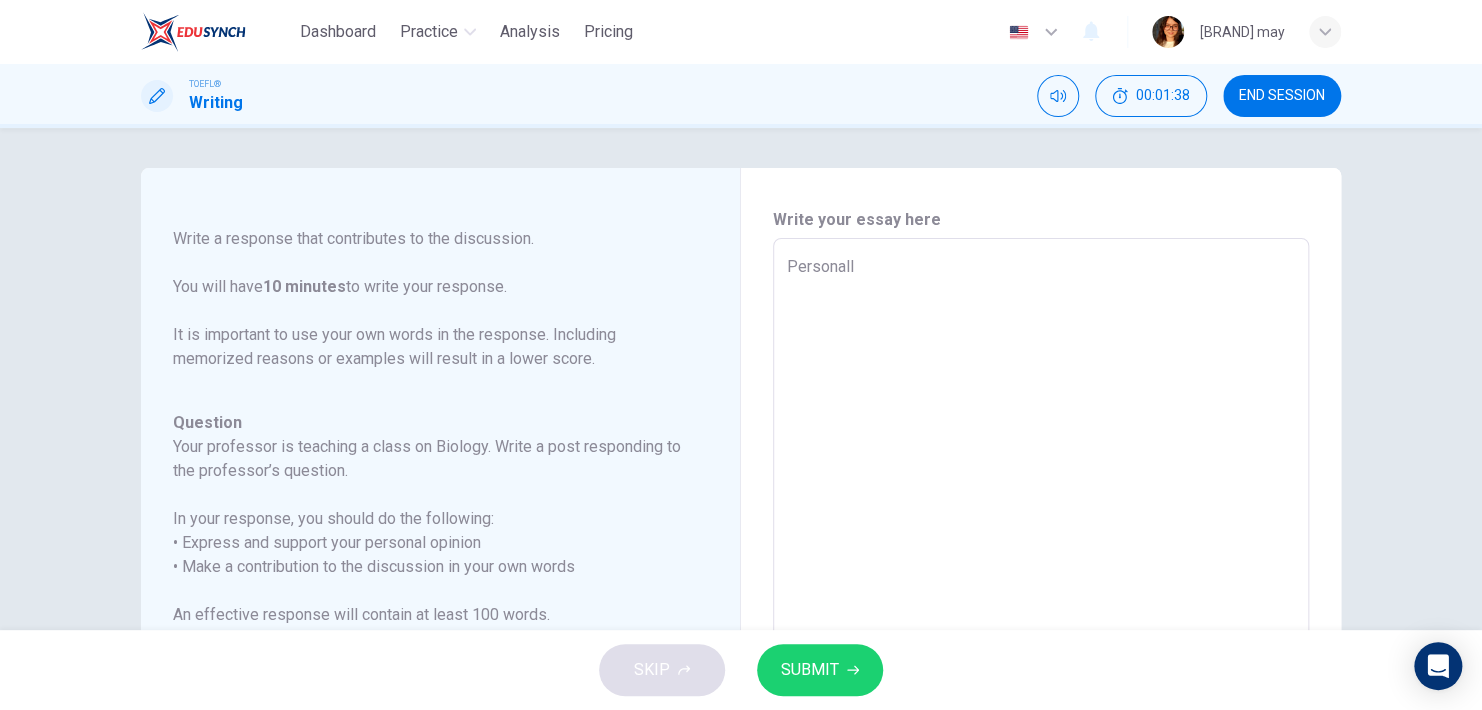 type on "x" 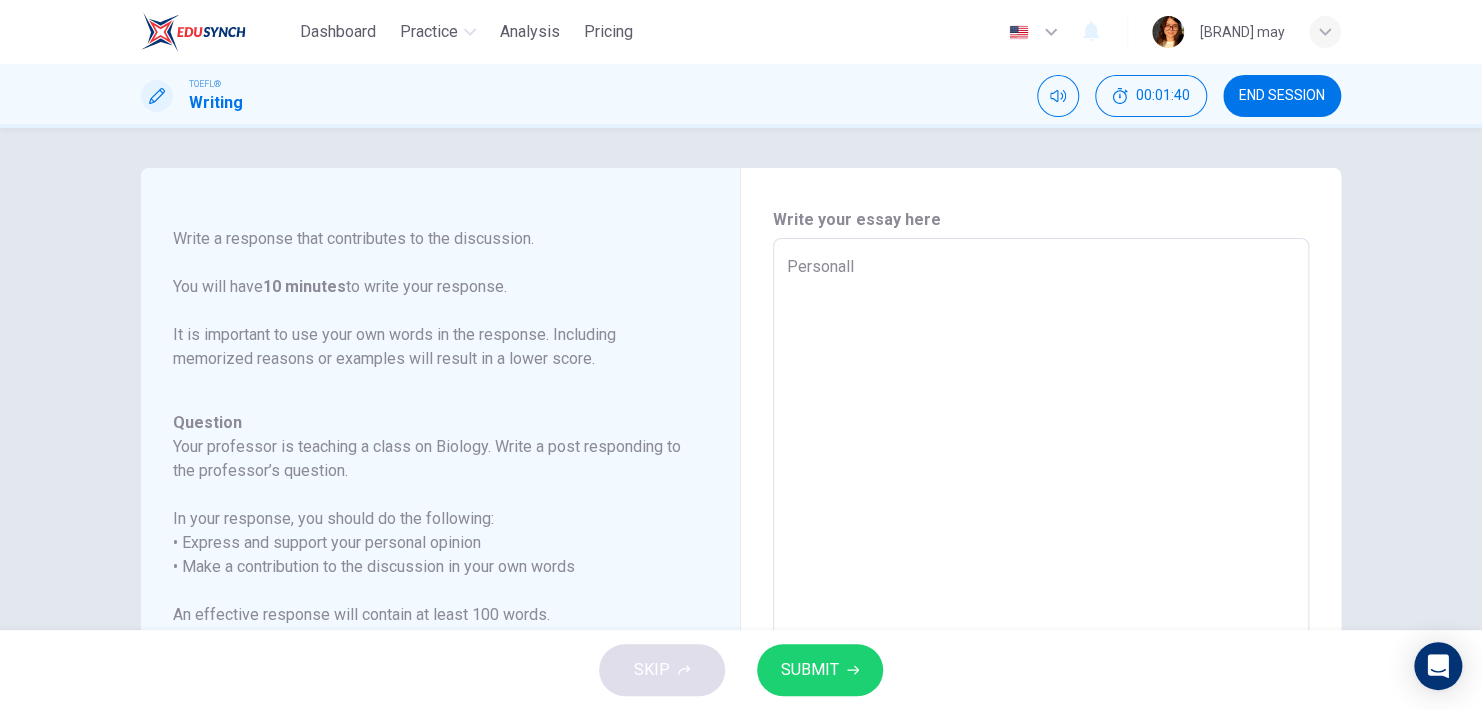 type on "Personally" 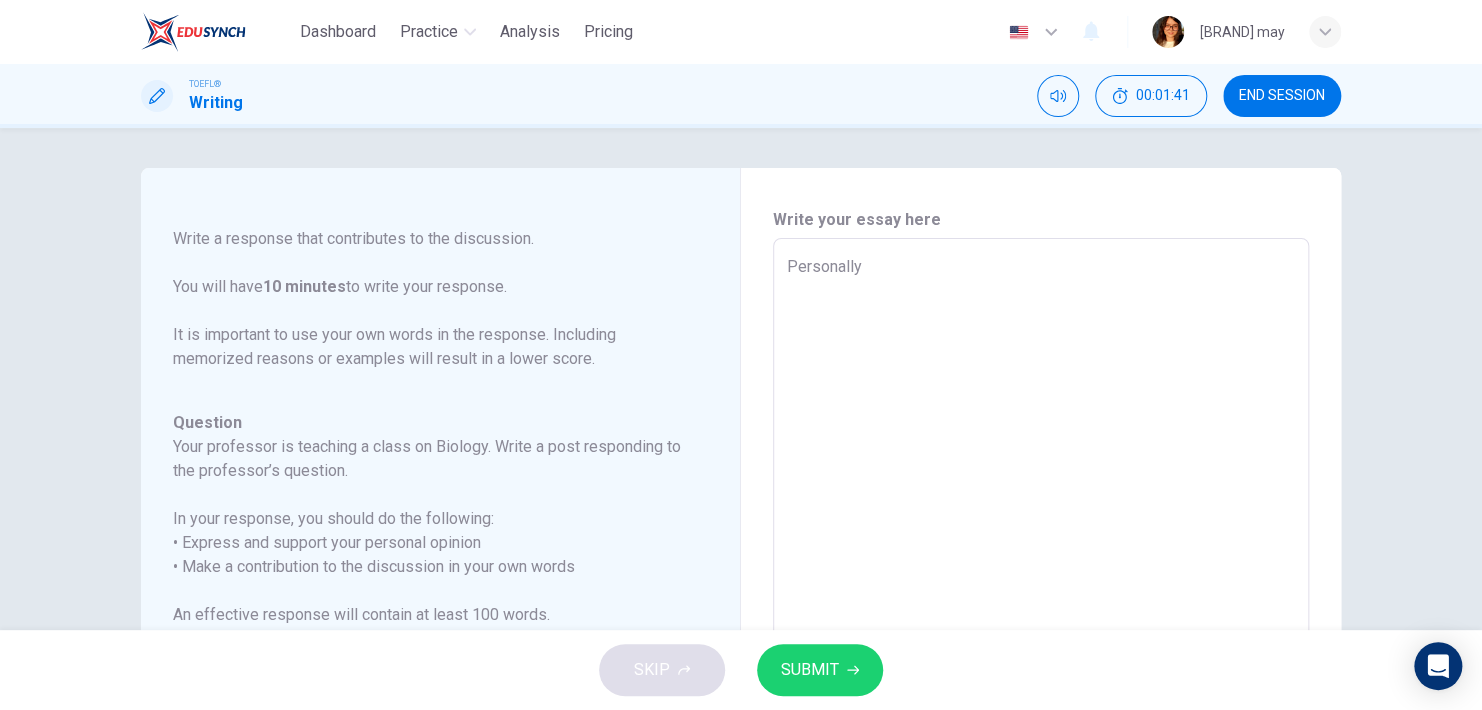 type on "Personally," 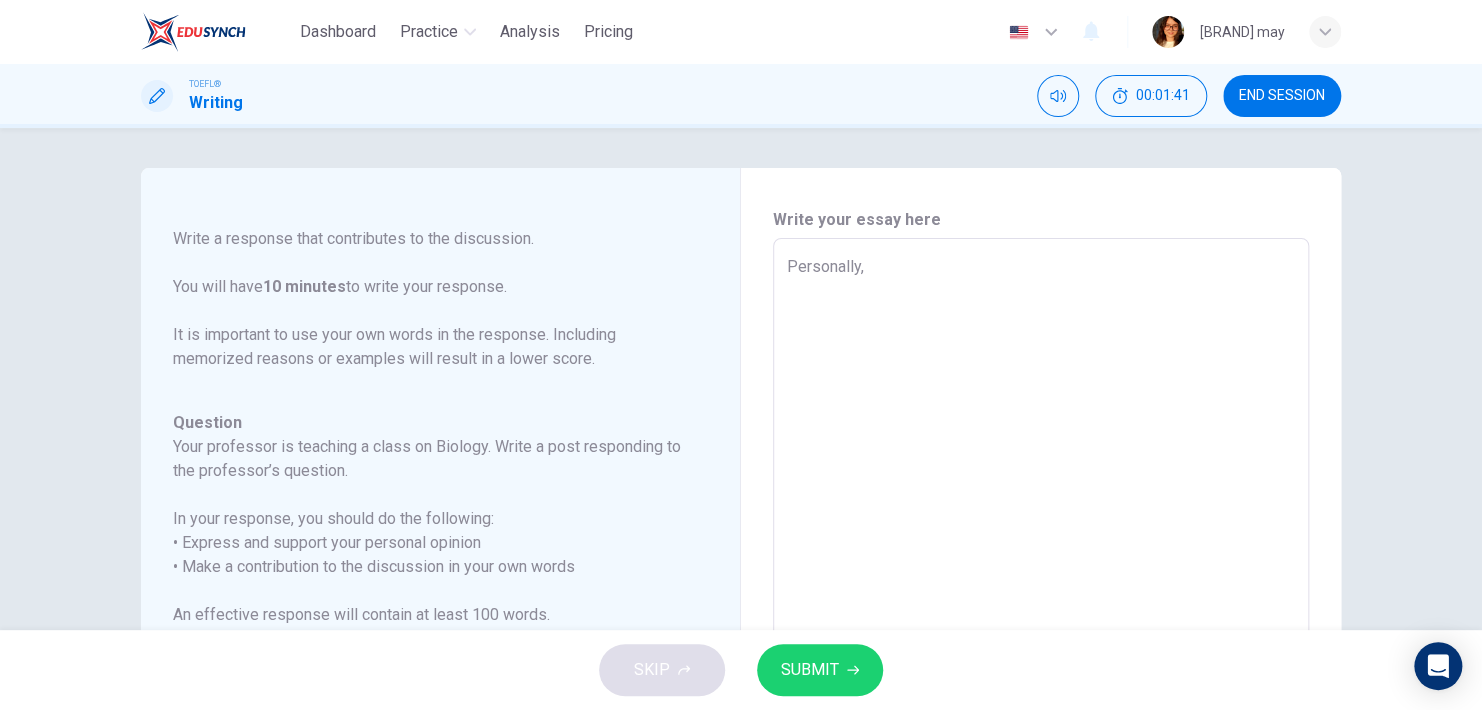 type on "x" 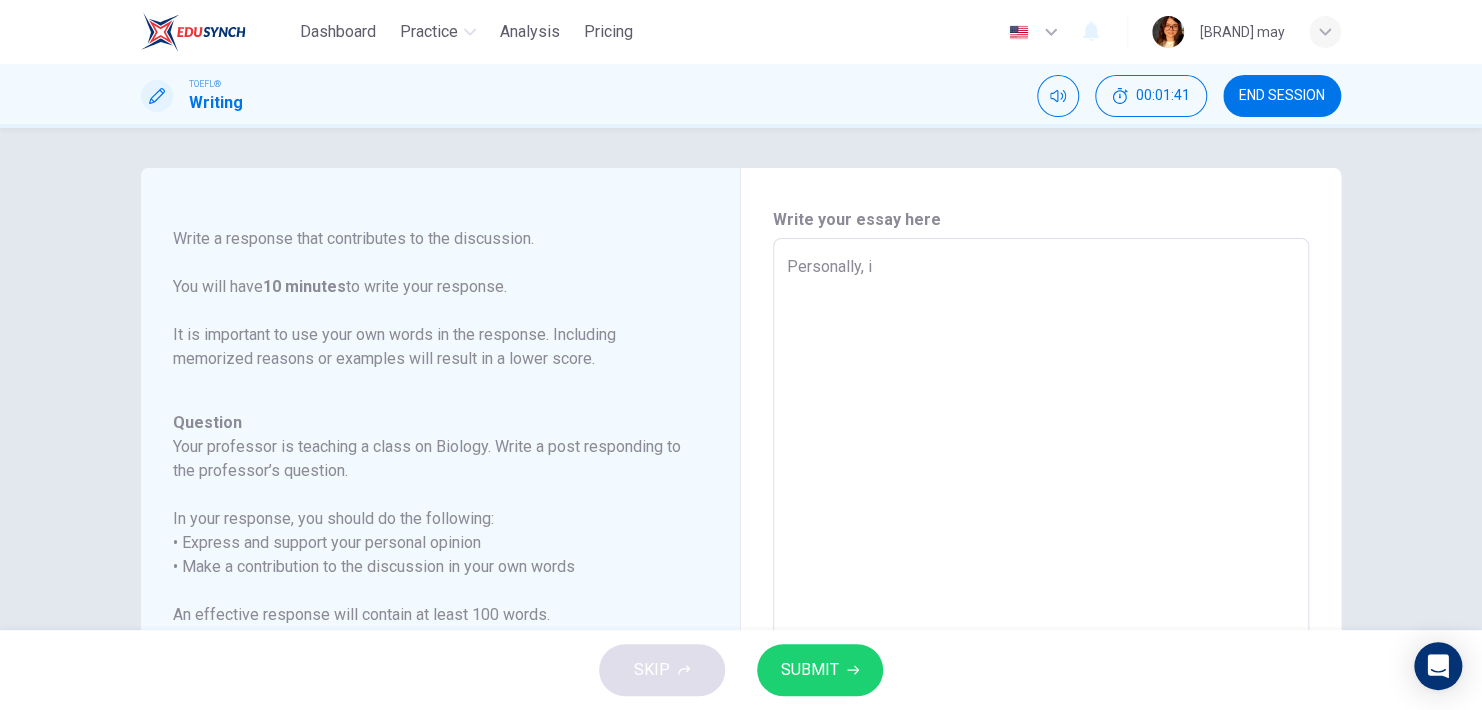 type on "Personally, i" 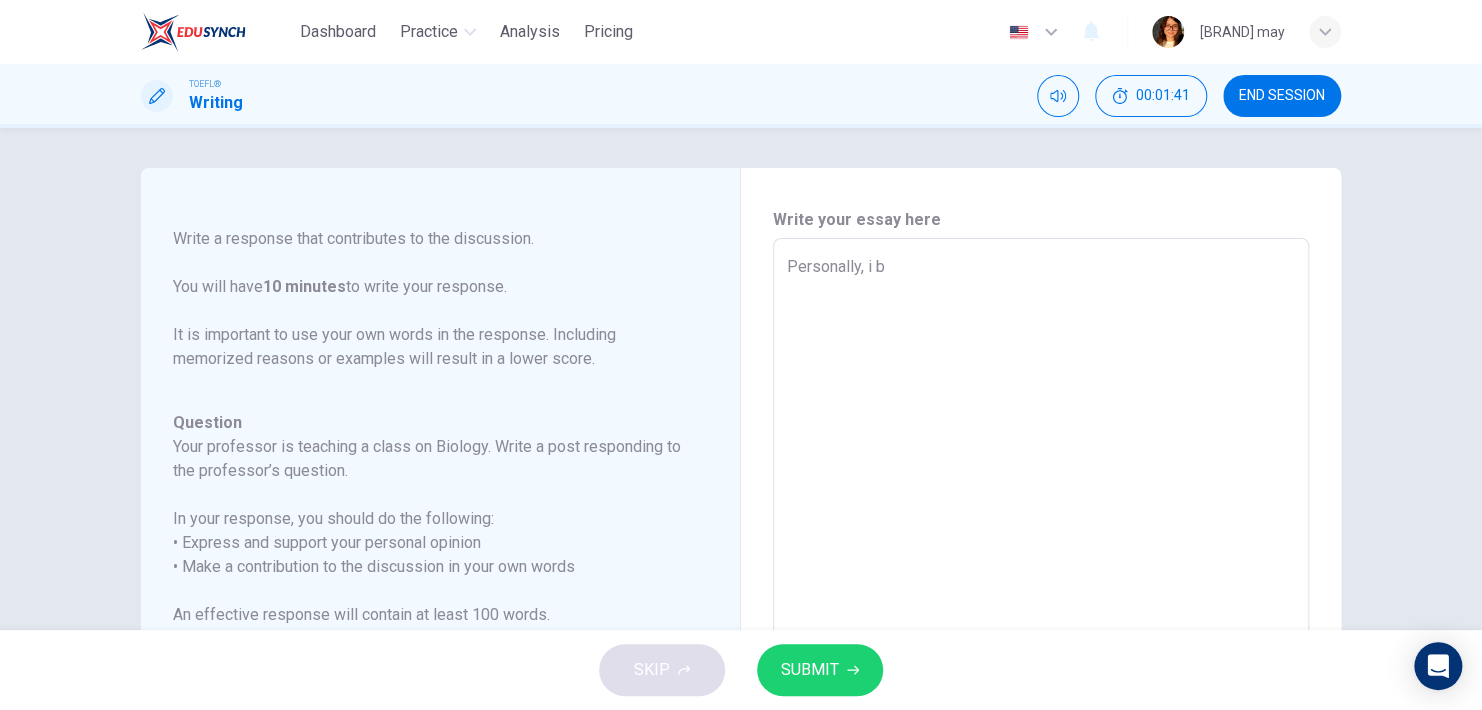 type on "x" 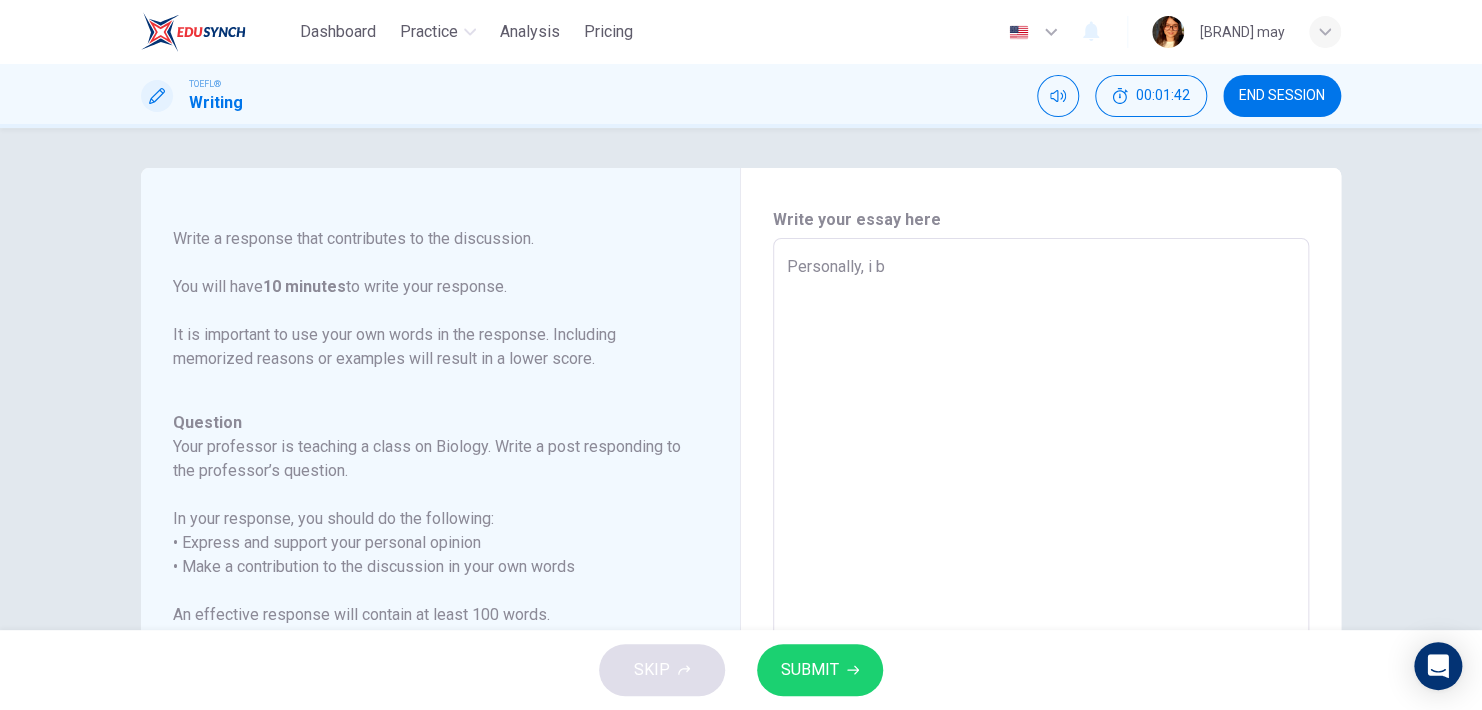 type on "Personally, i be" 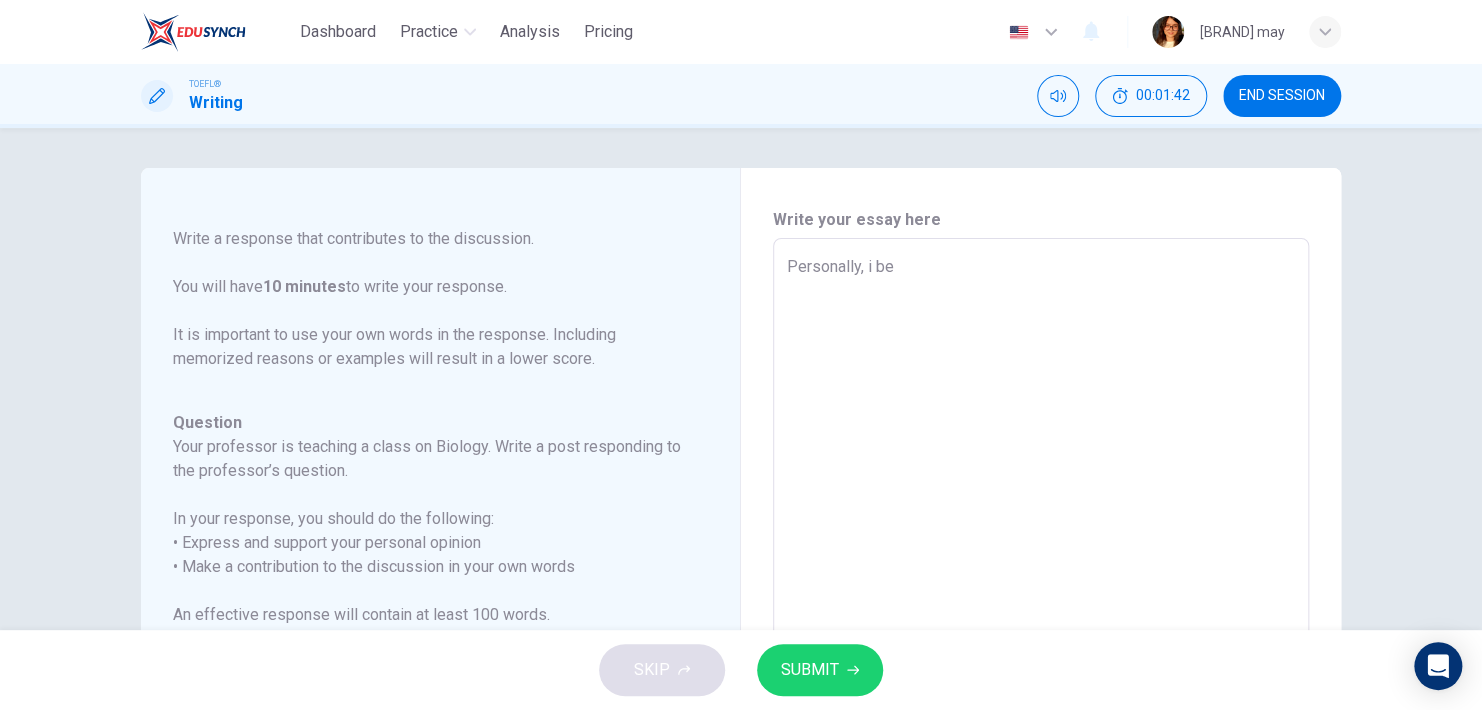 type on "x" 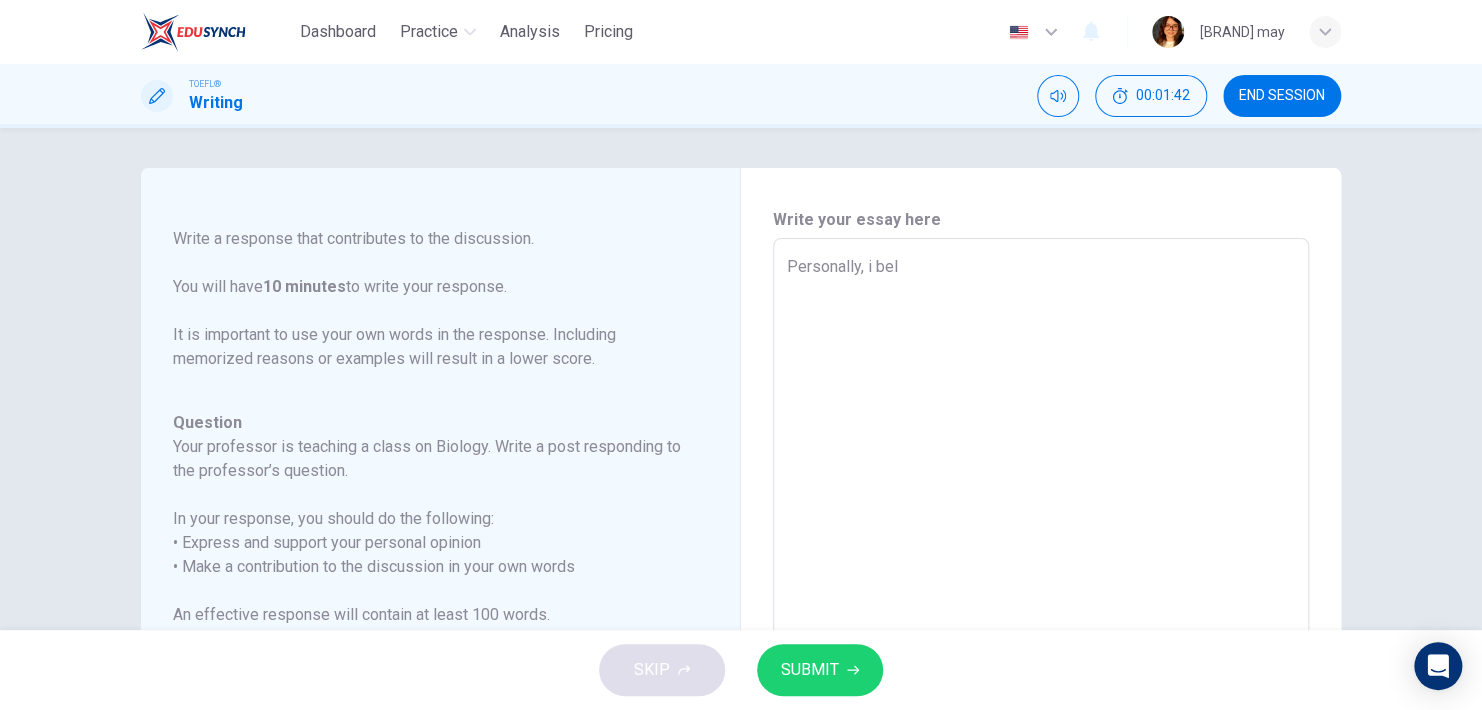 type on "x" 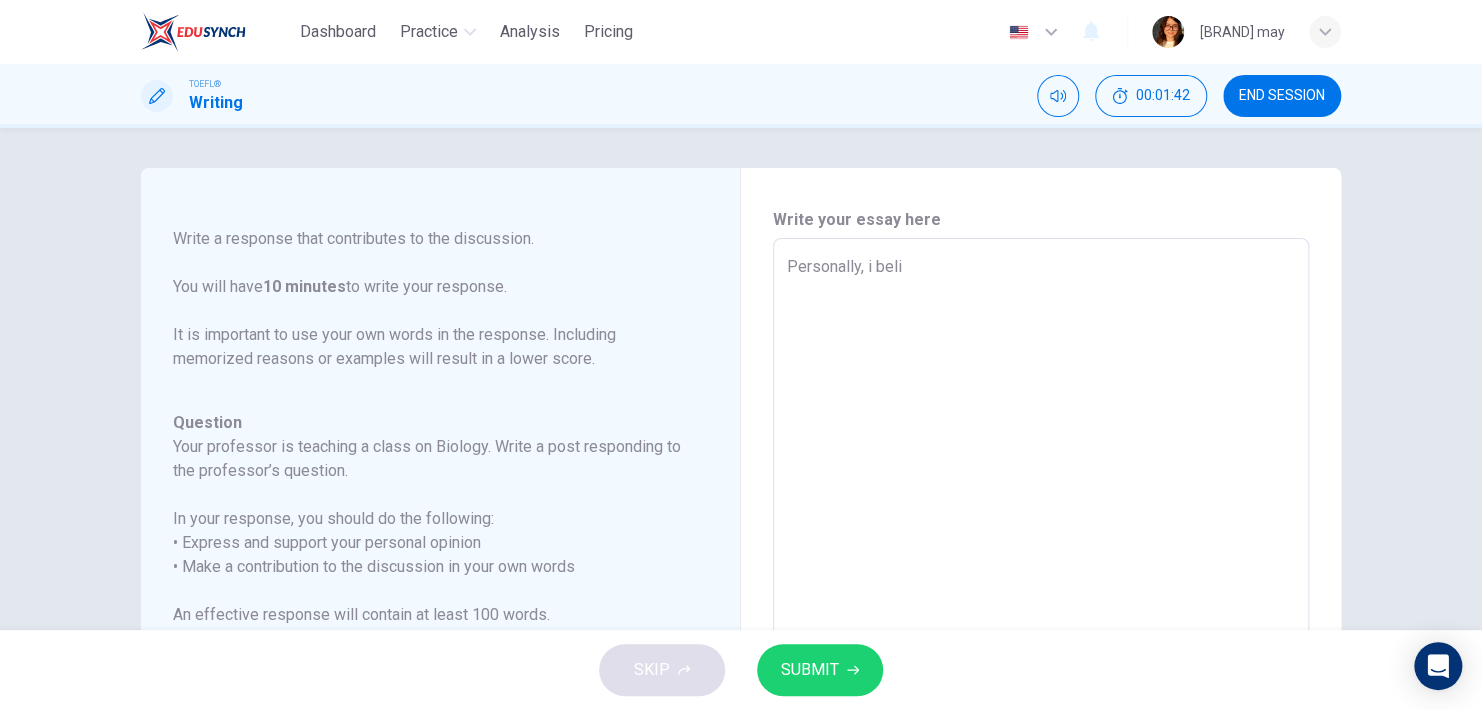type on "x" 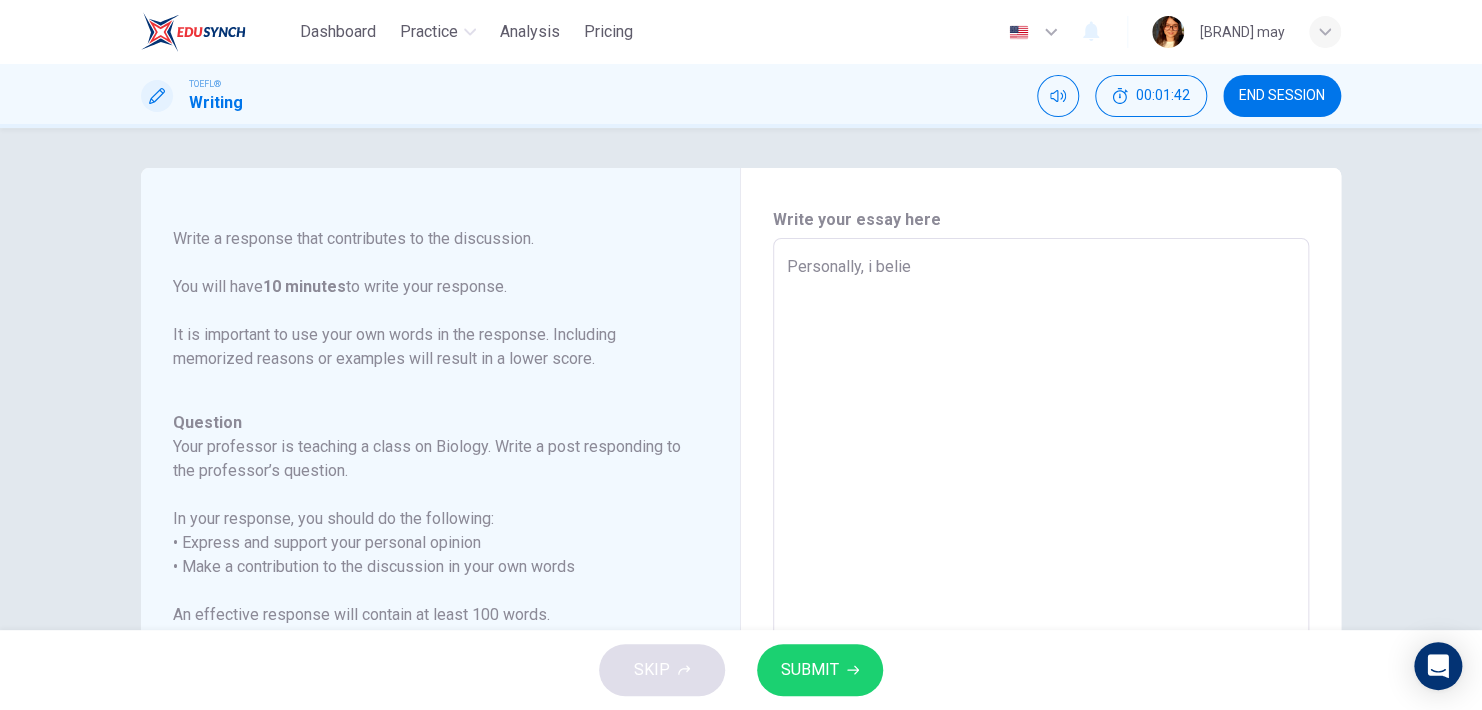 type on "x" 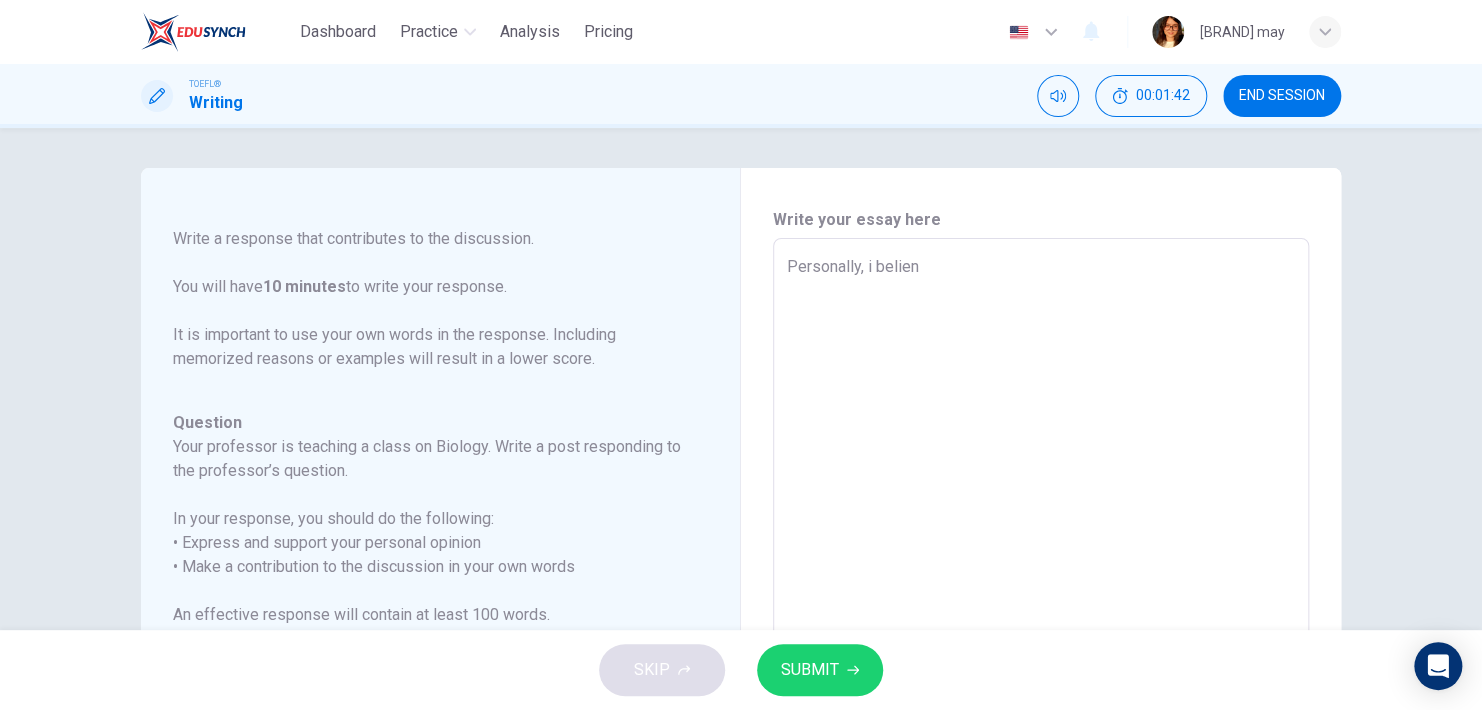 type on "x" 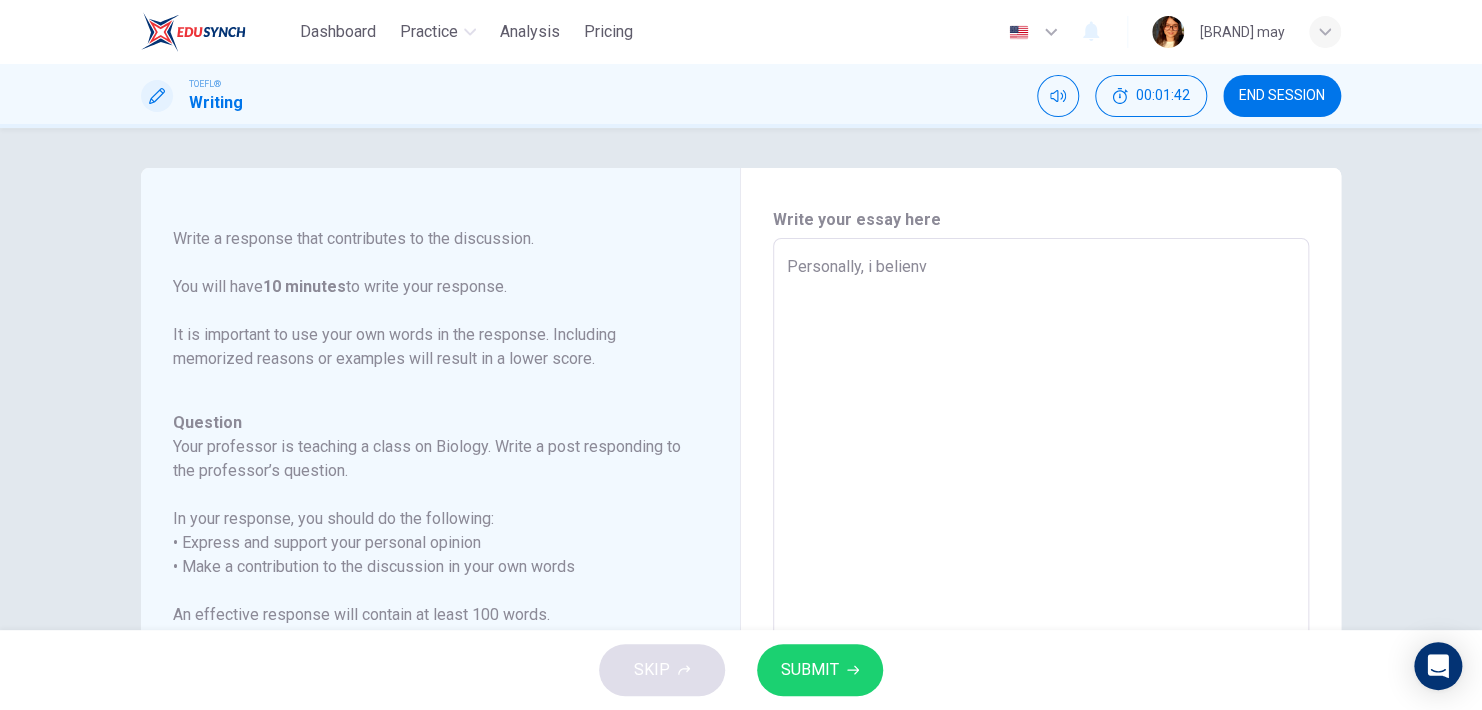 type on "x" 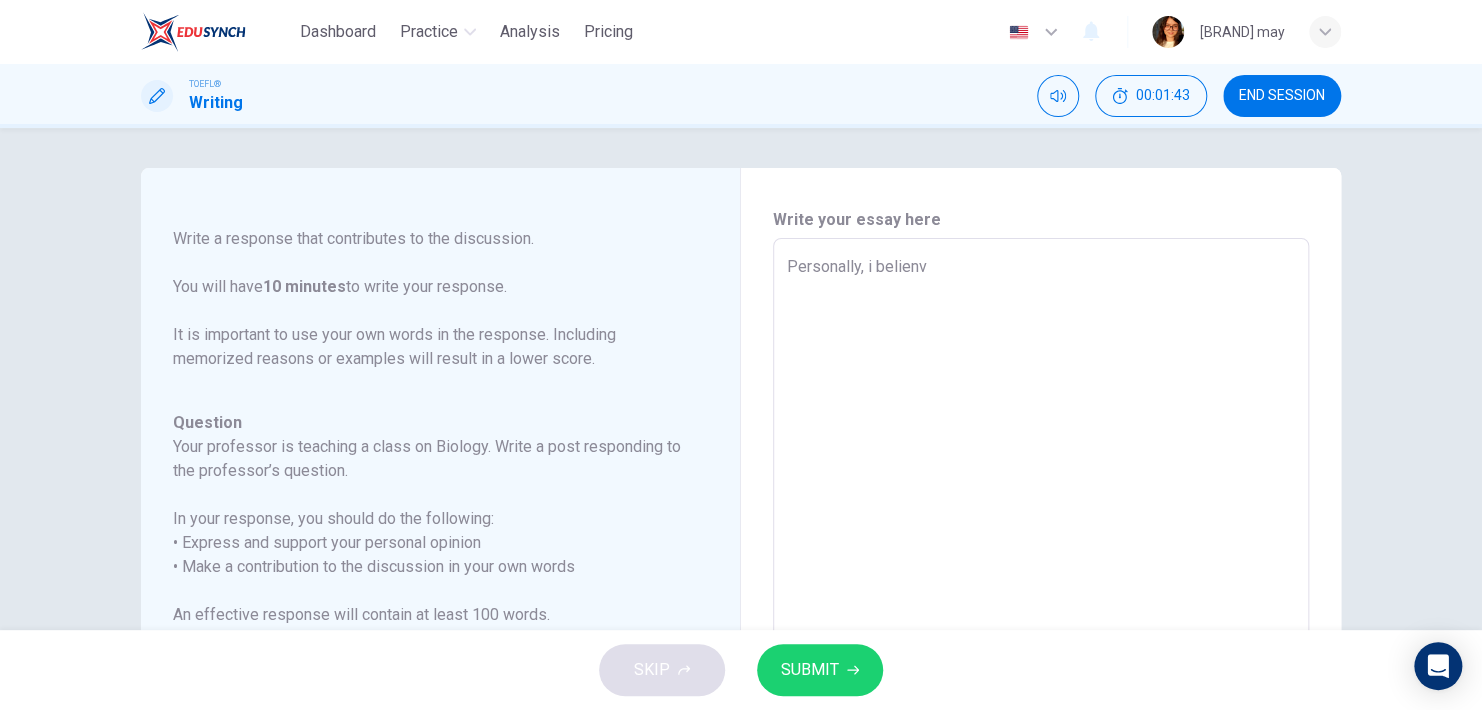 type on "Personally, i belienve" 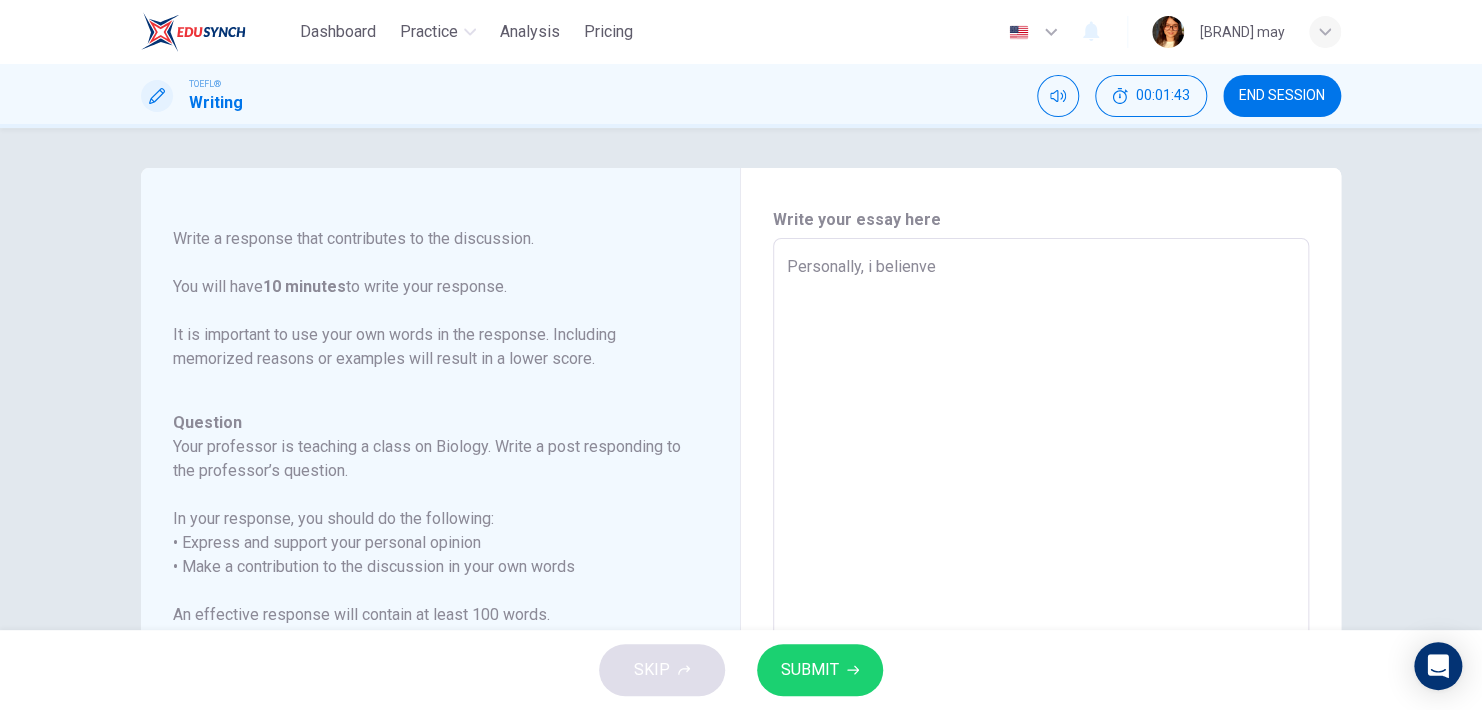 type on "x" 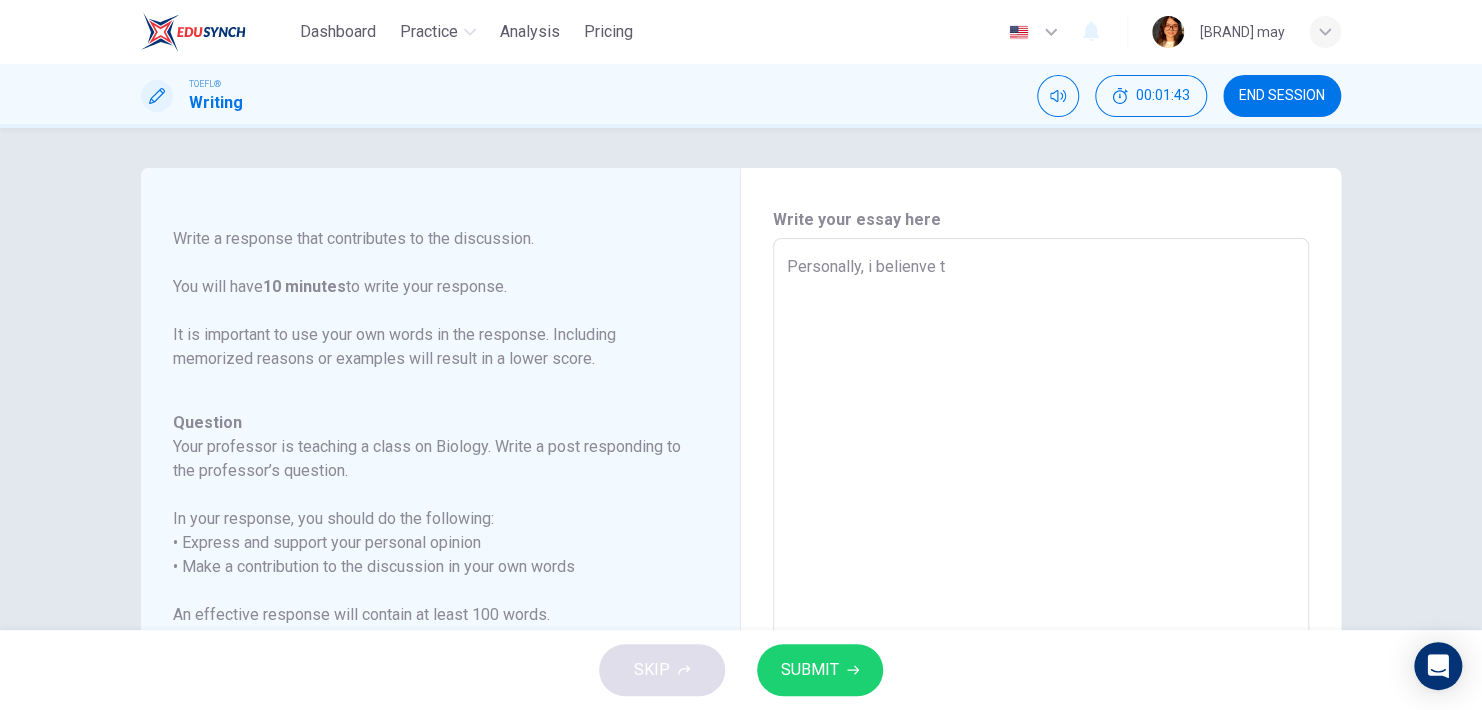 type on "Personally, i belienve th" 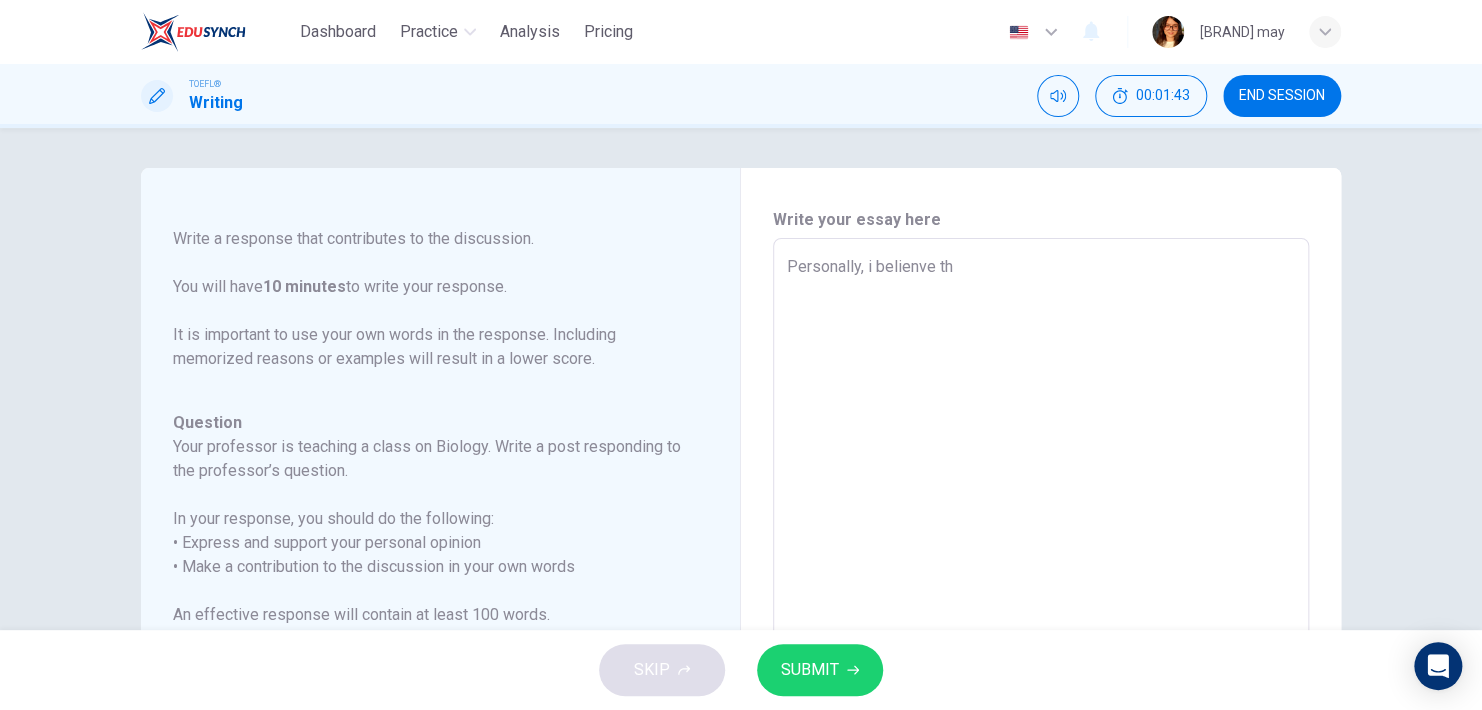 type on "x" 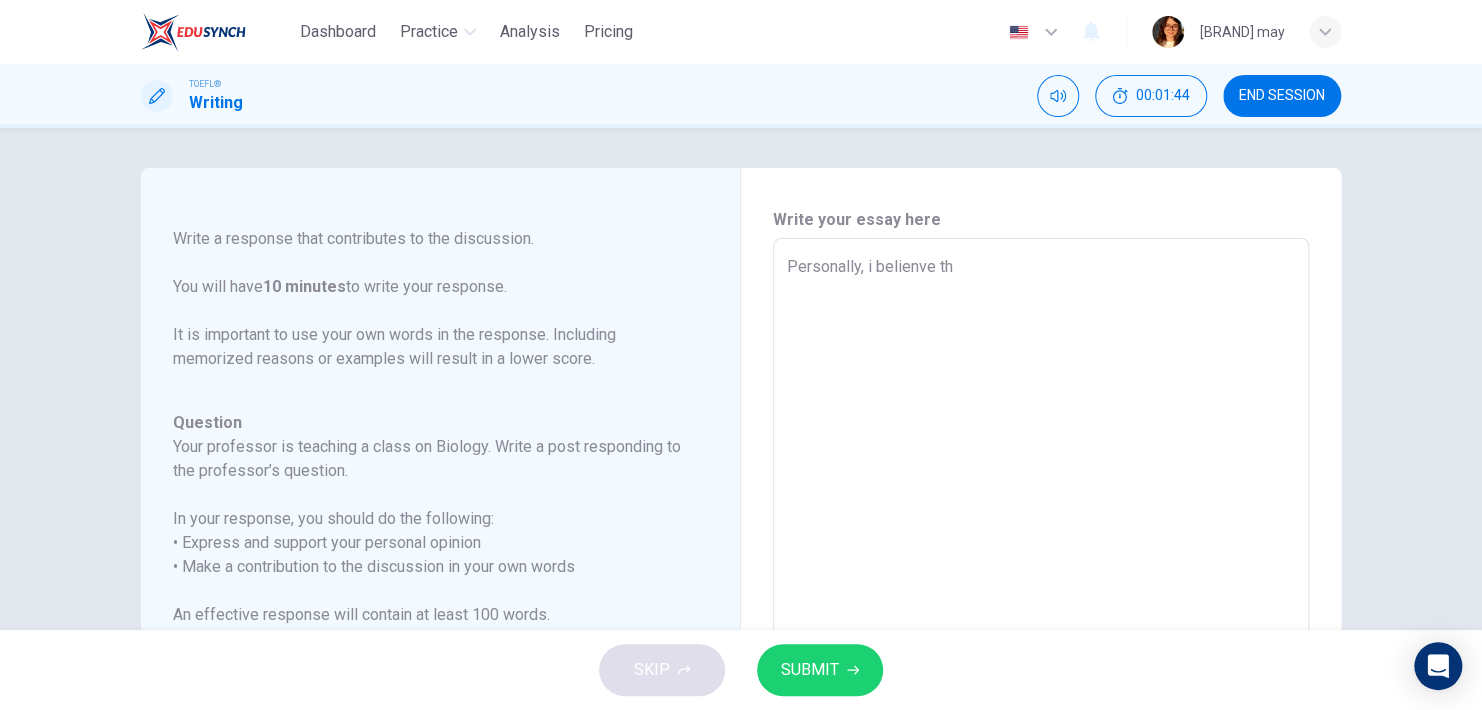 type on "Personally, i belienve tha" 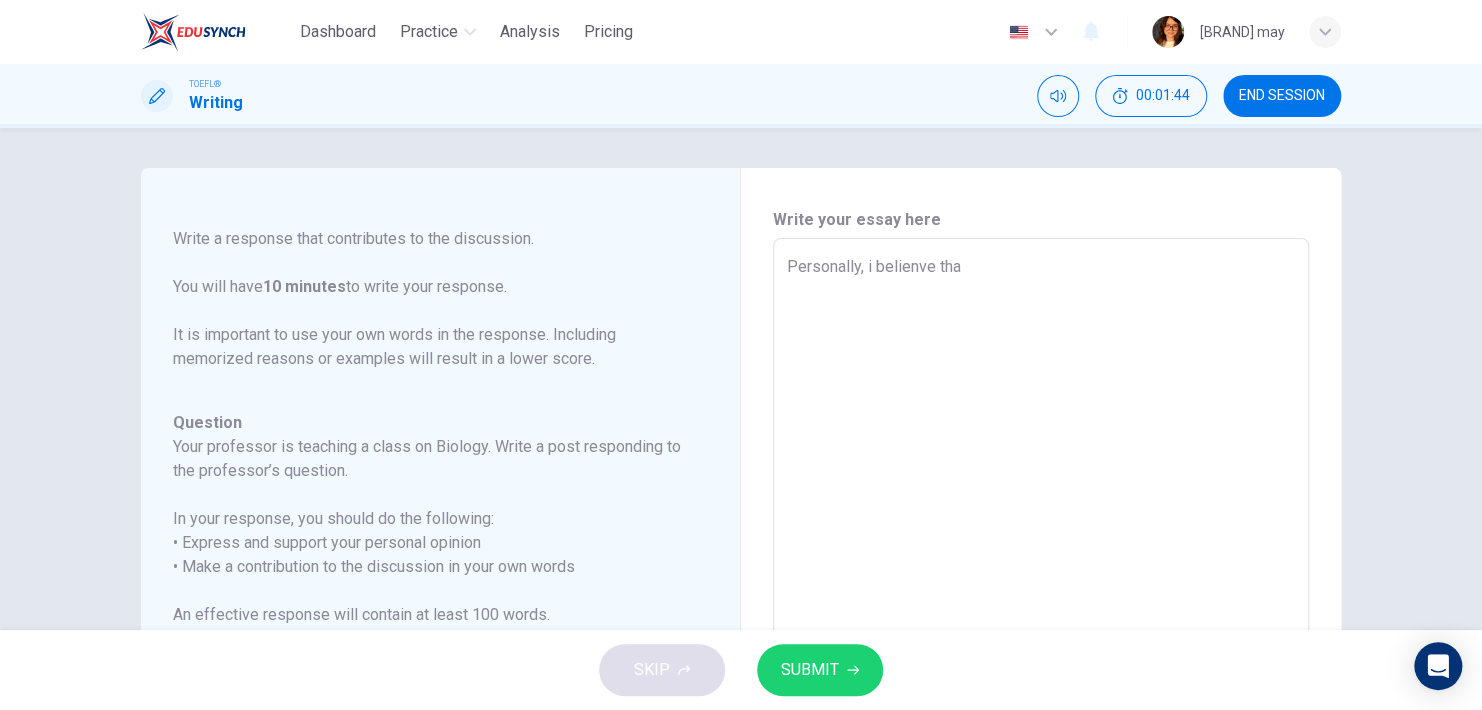 type on "x" 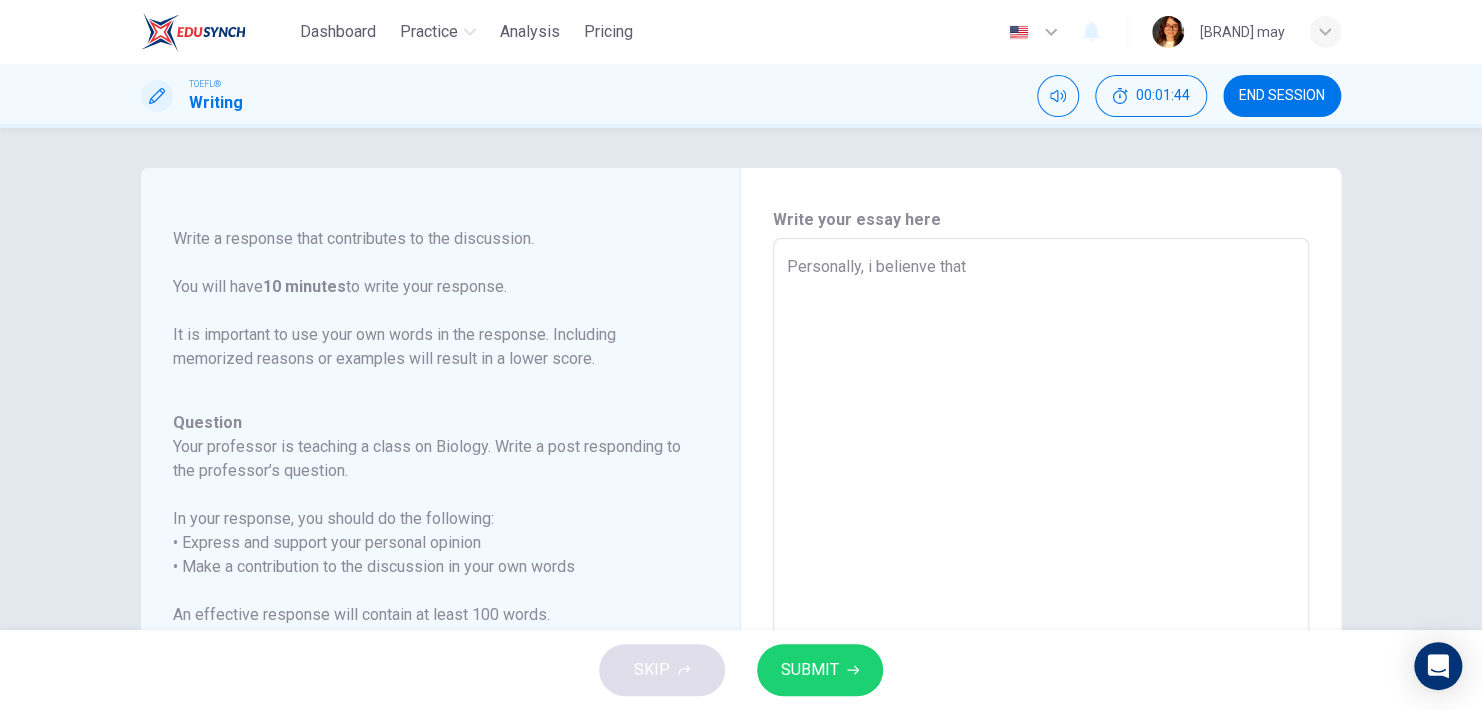 type on "x" 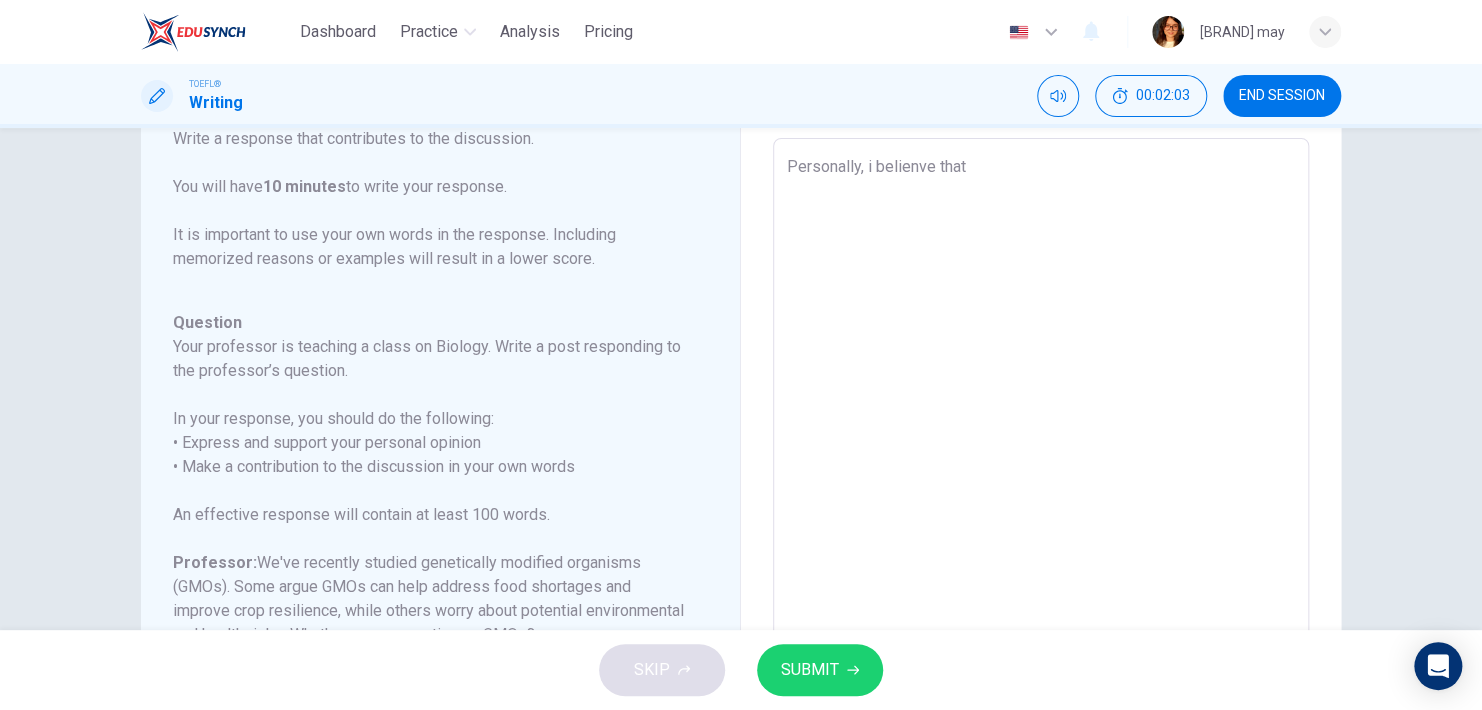 scroll, scrollTop: 96, scrollLeft: 0, axis: vertical 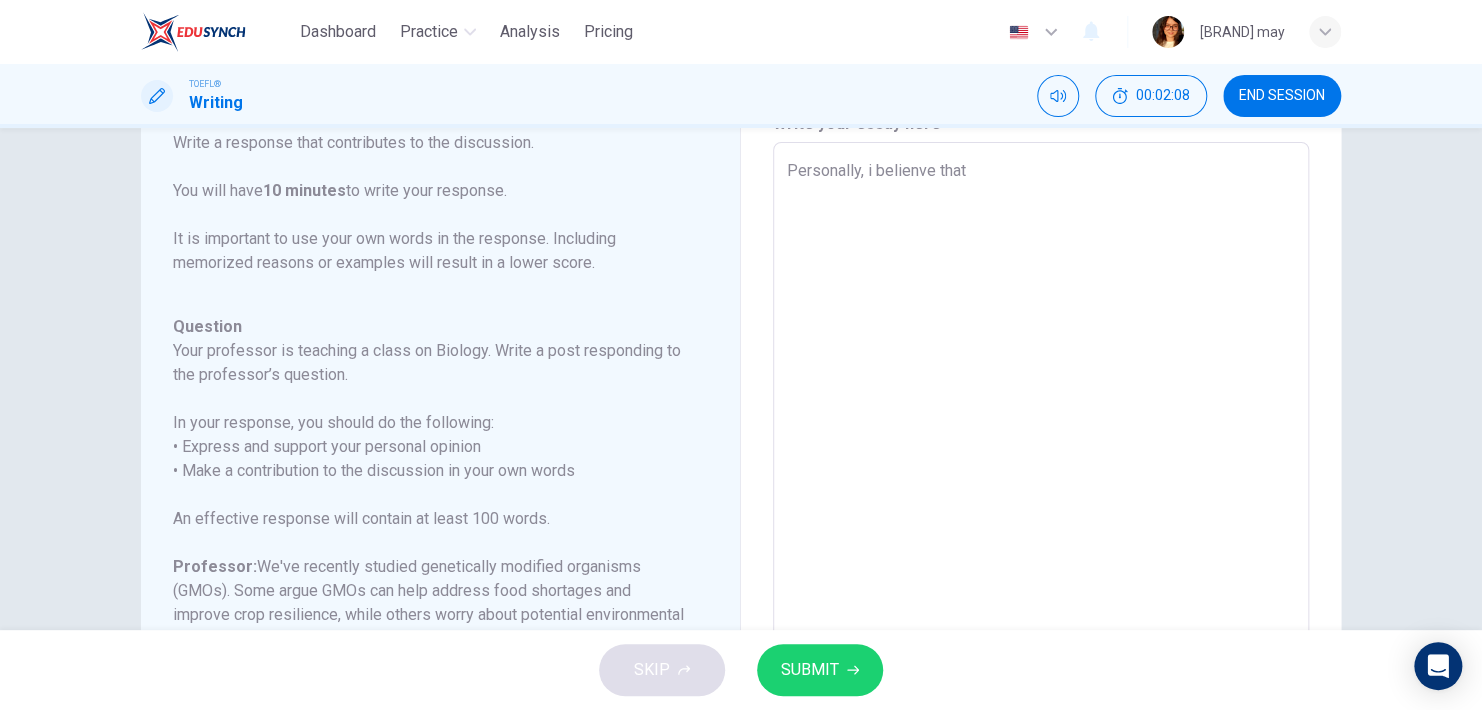 type on "Personally, i belienve that" 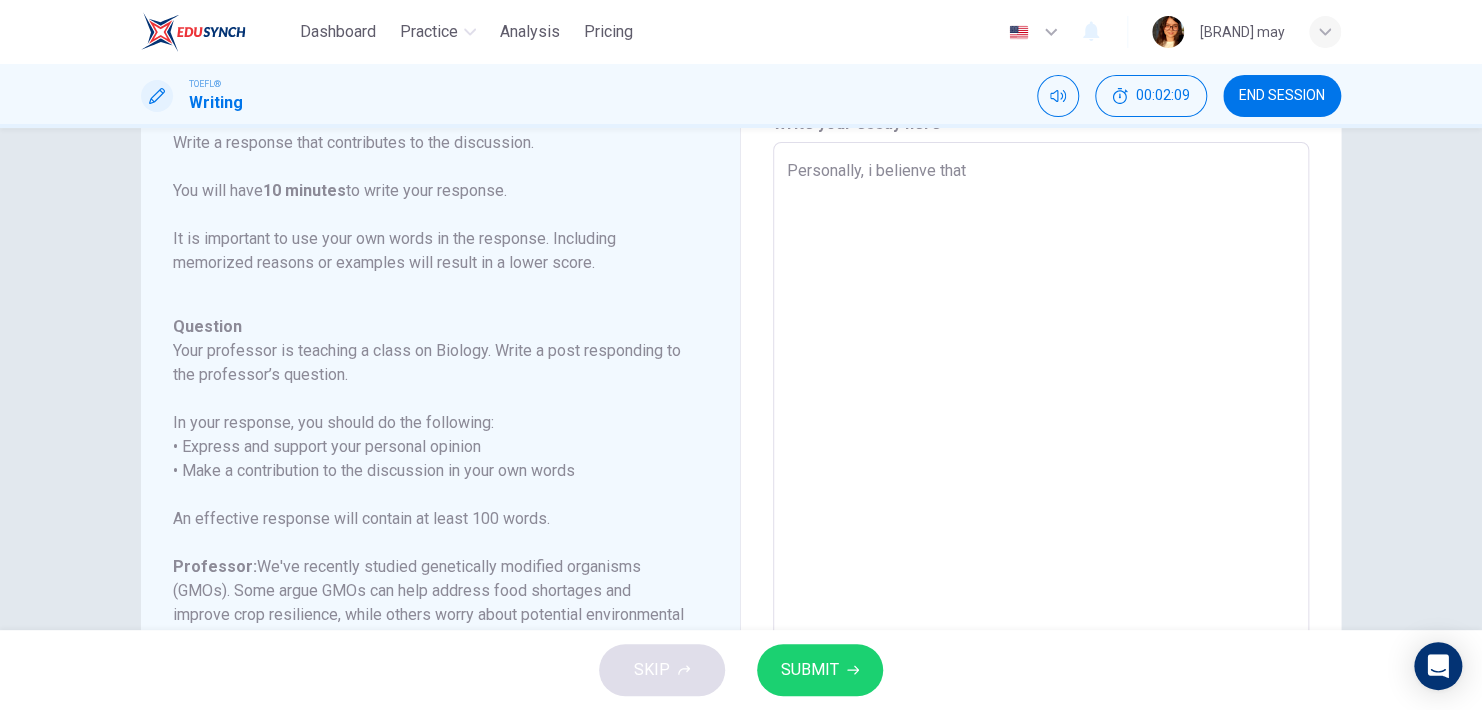 type on "Personally, i belienve that g" 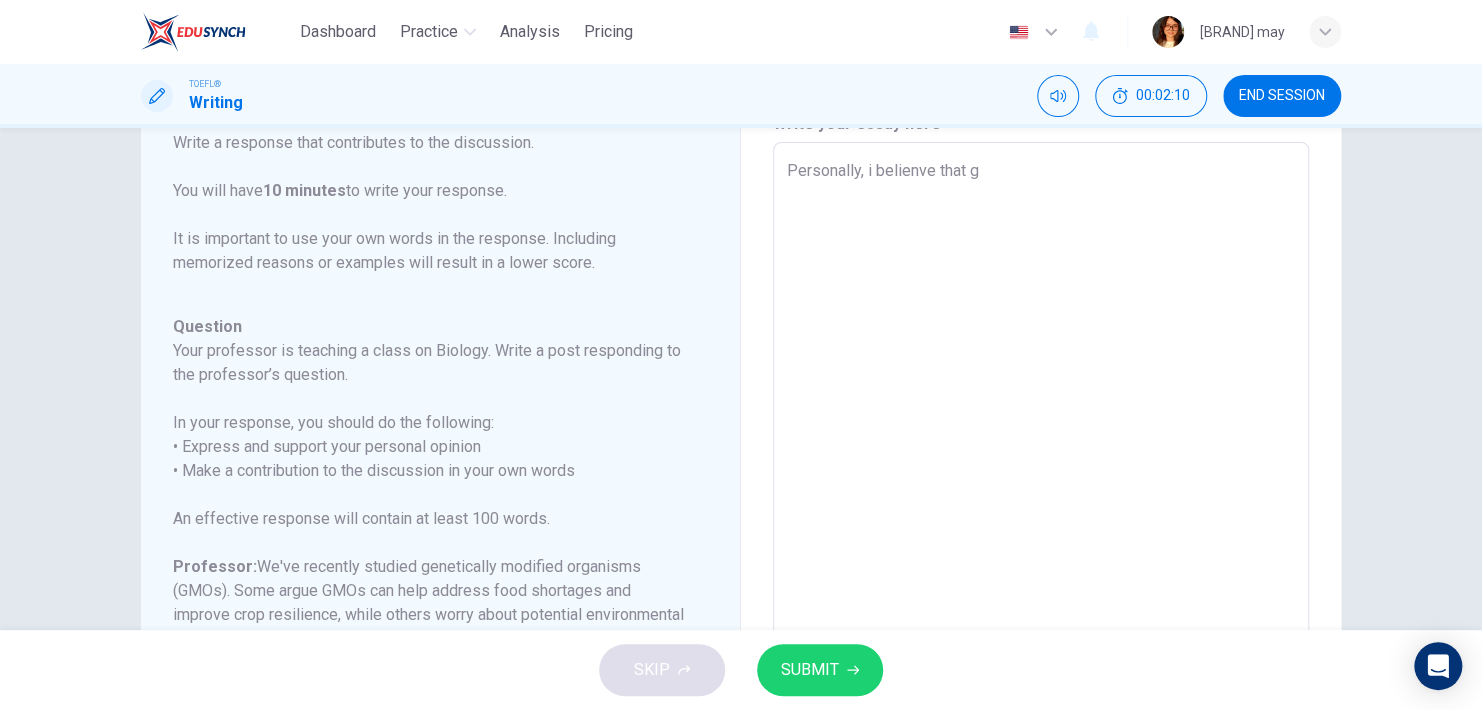 type on "Personally, i belienve that ge" 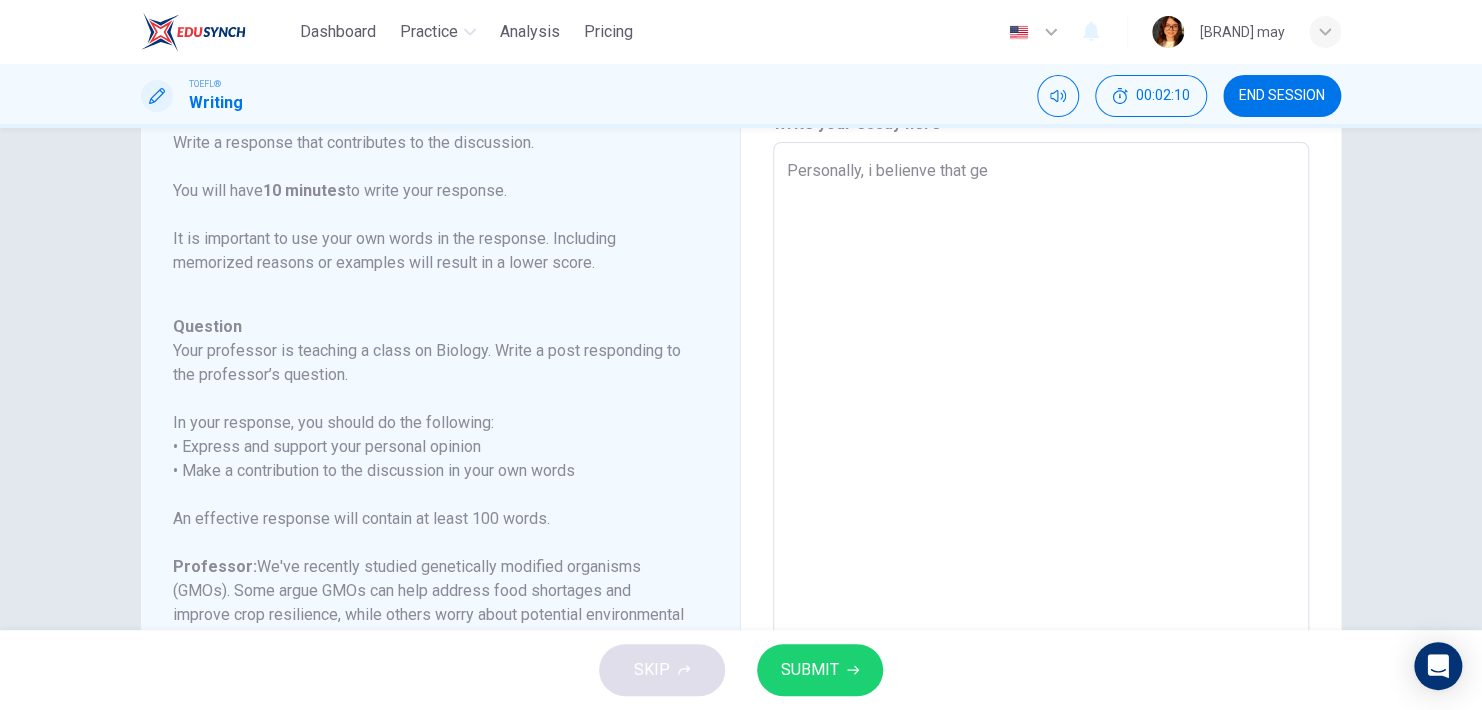 type on "x" 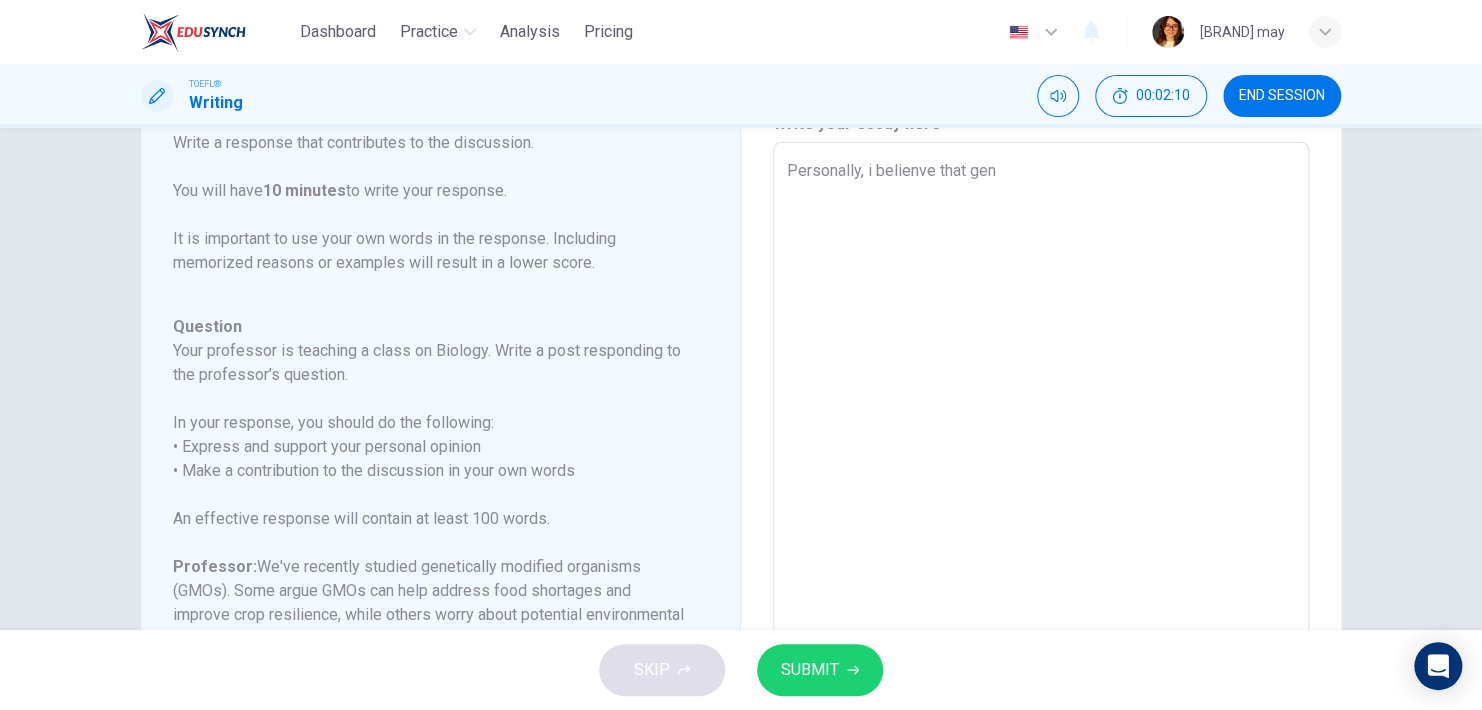 type on "x" 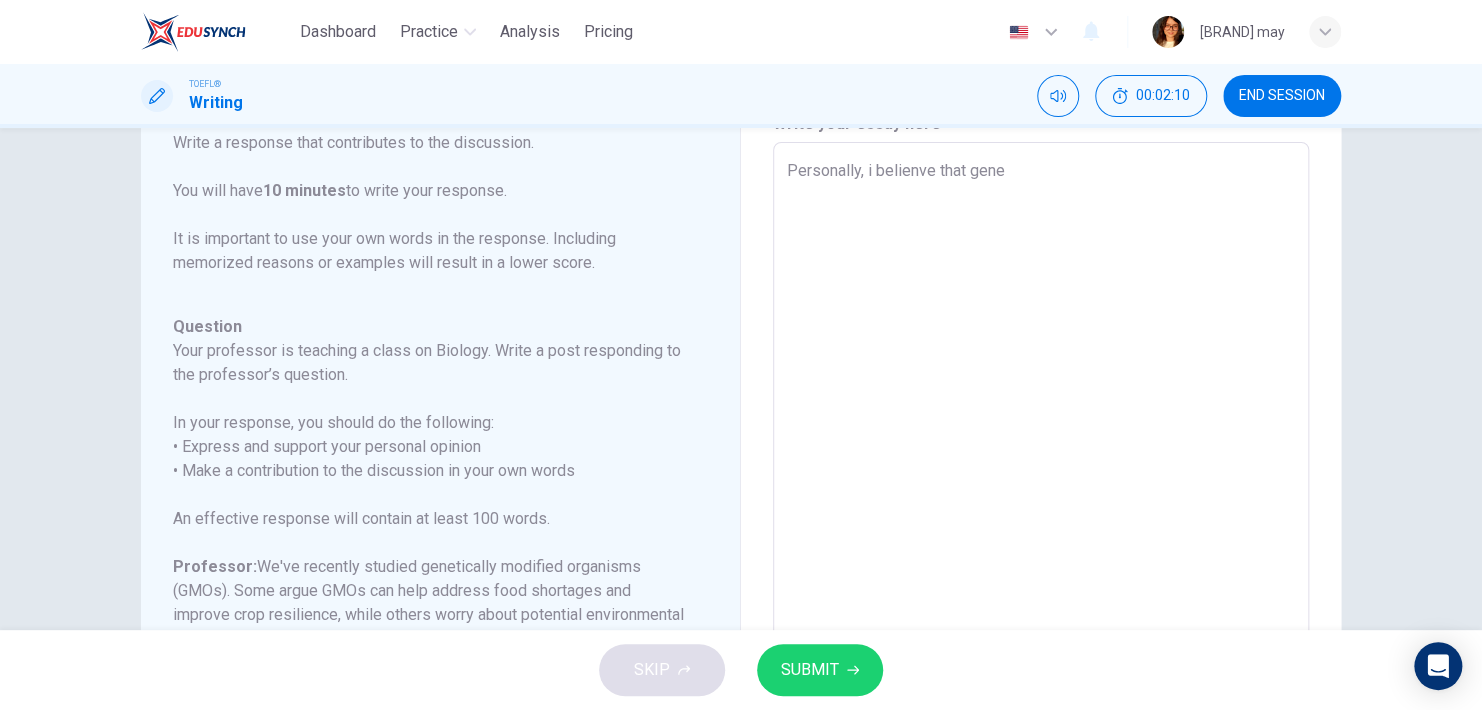 type on "x" 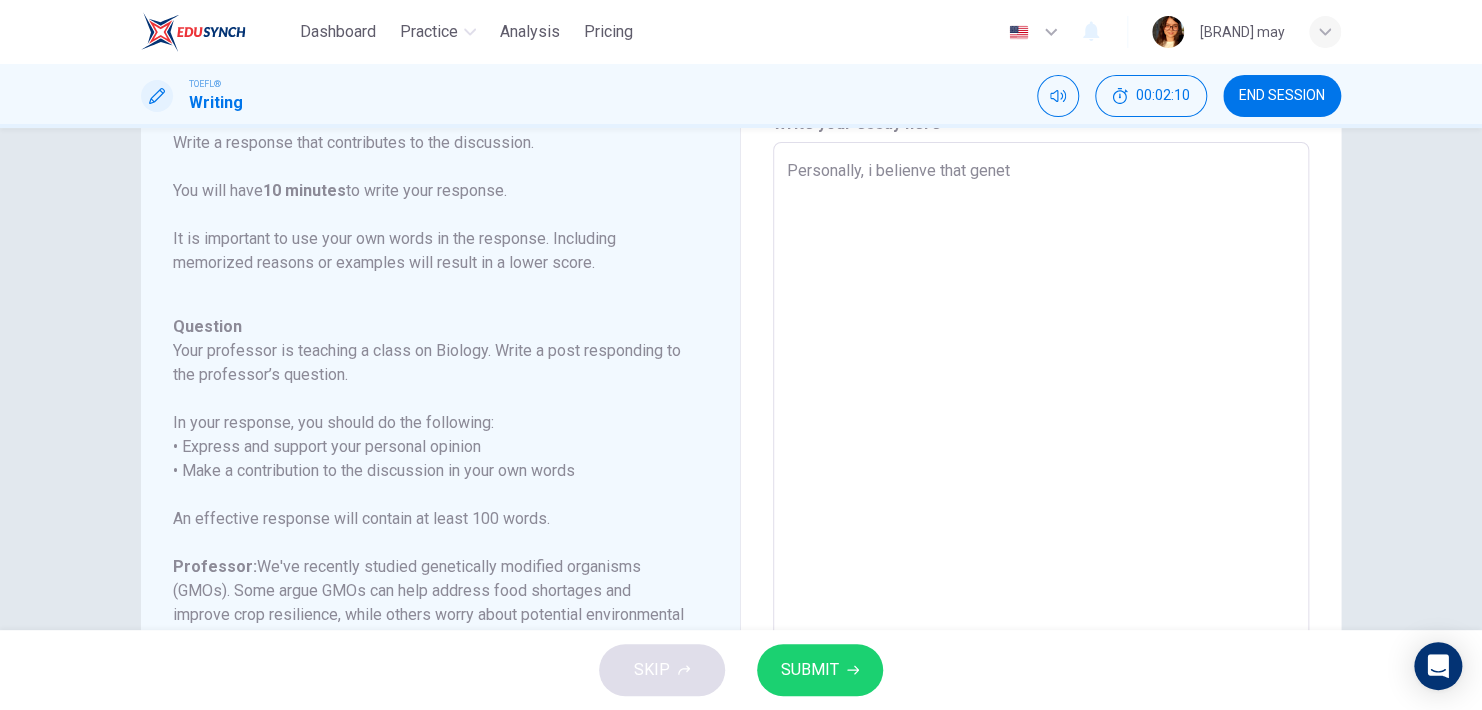 type on "Personally, i belienve that geneti" 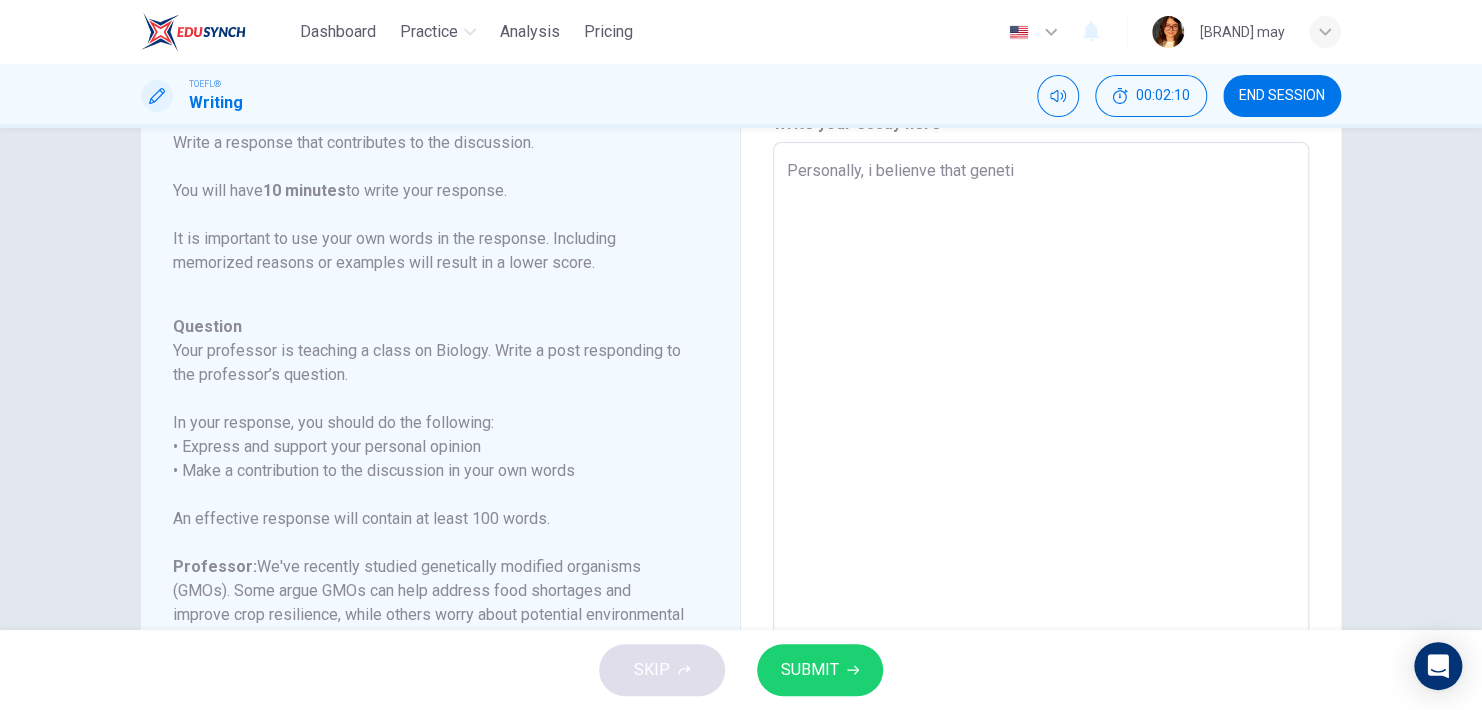 type on "x" 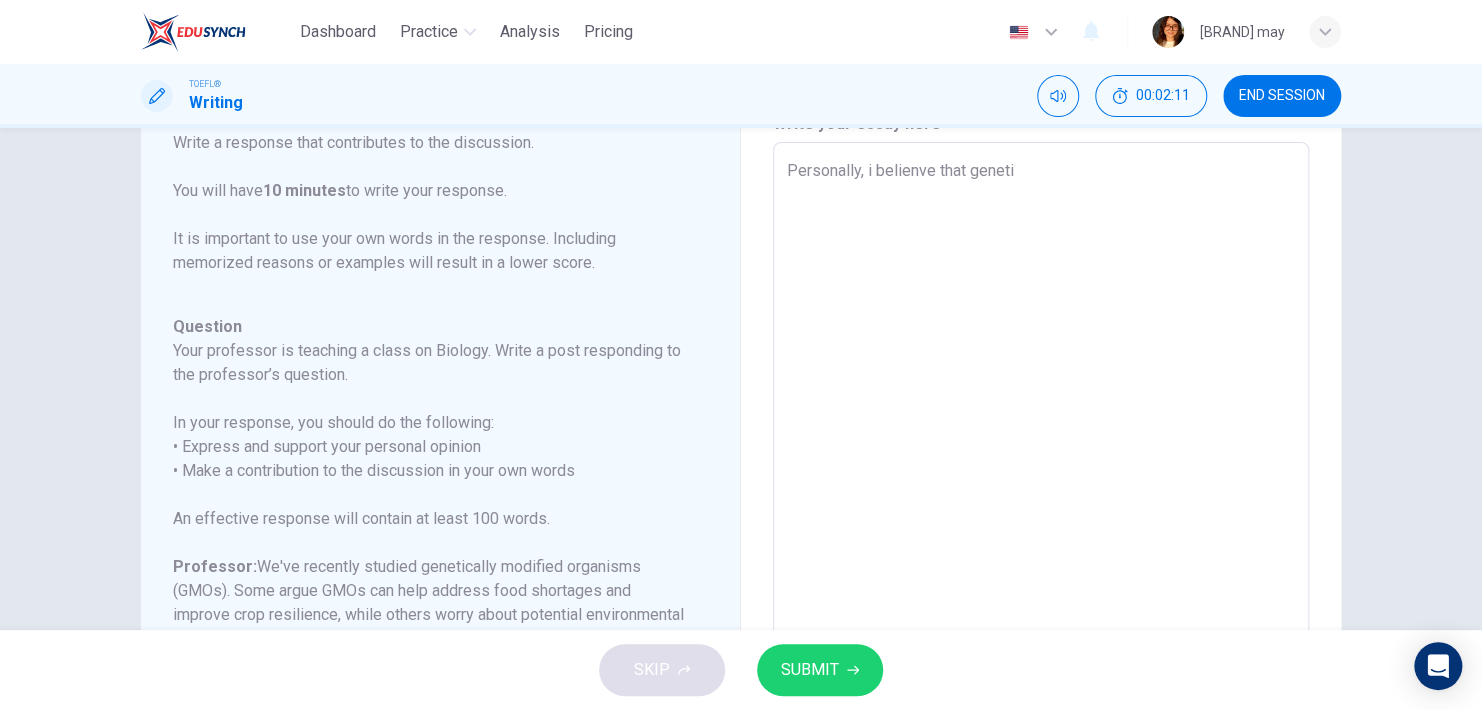 type on "Personally, i belienve that genetic" 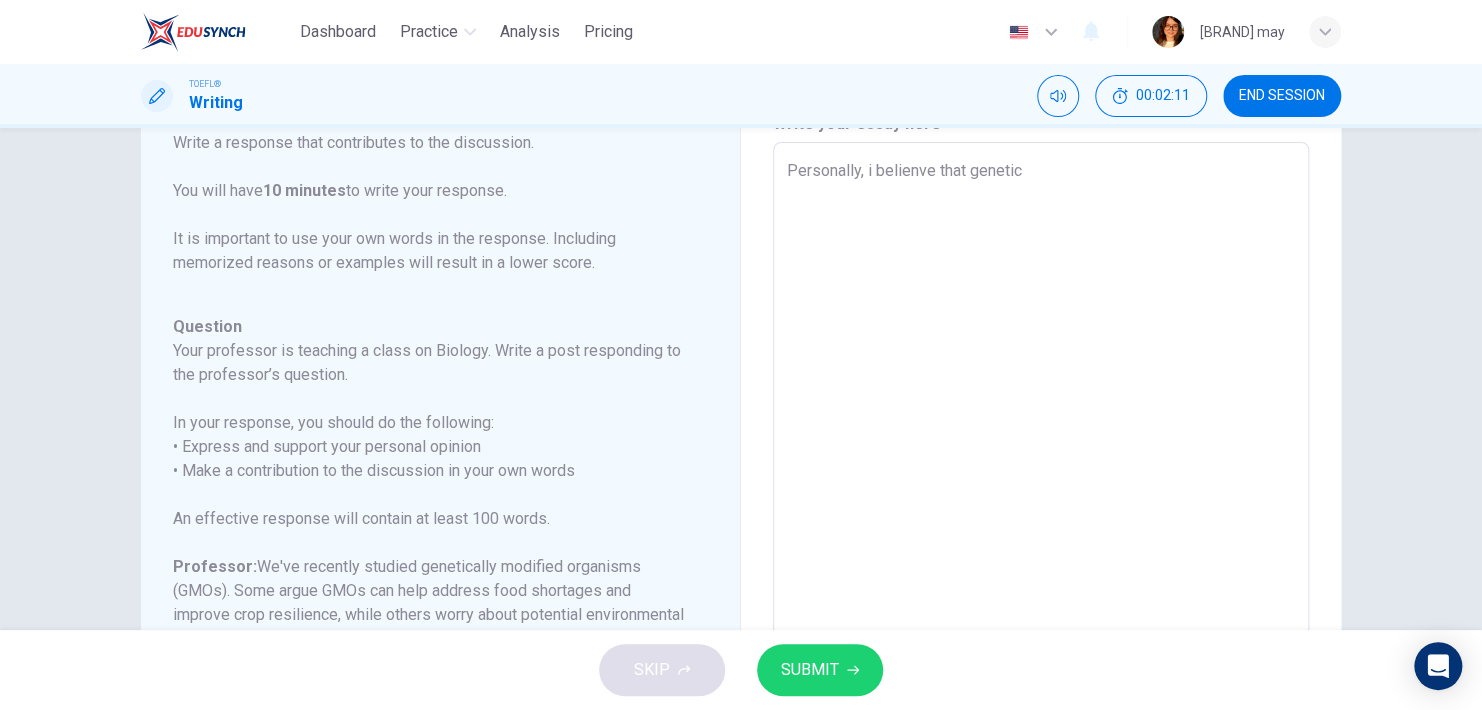 type on "x" 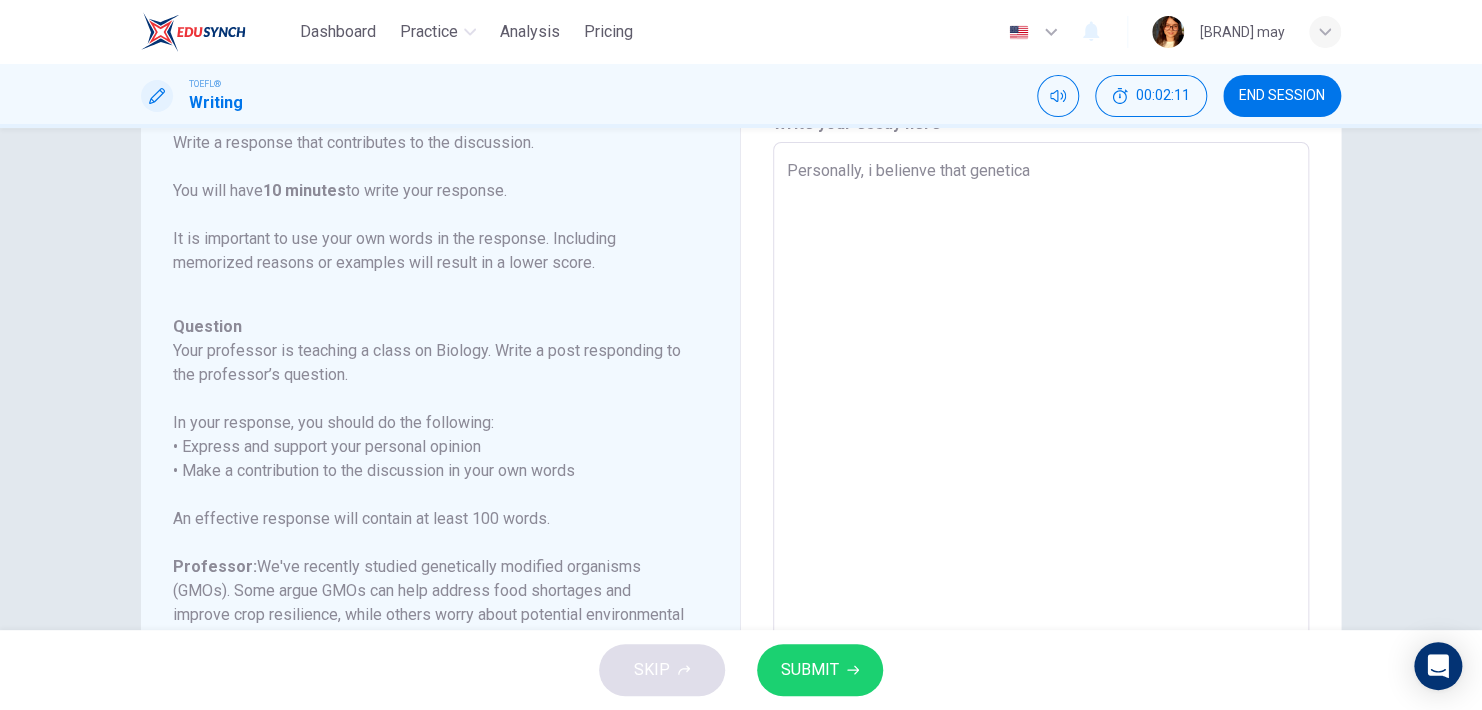 type on "Personally, i belienve that genetical" 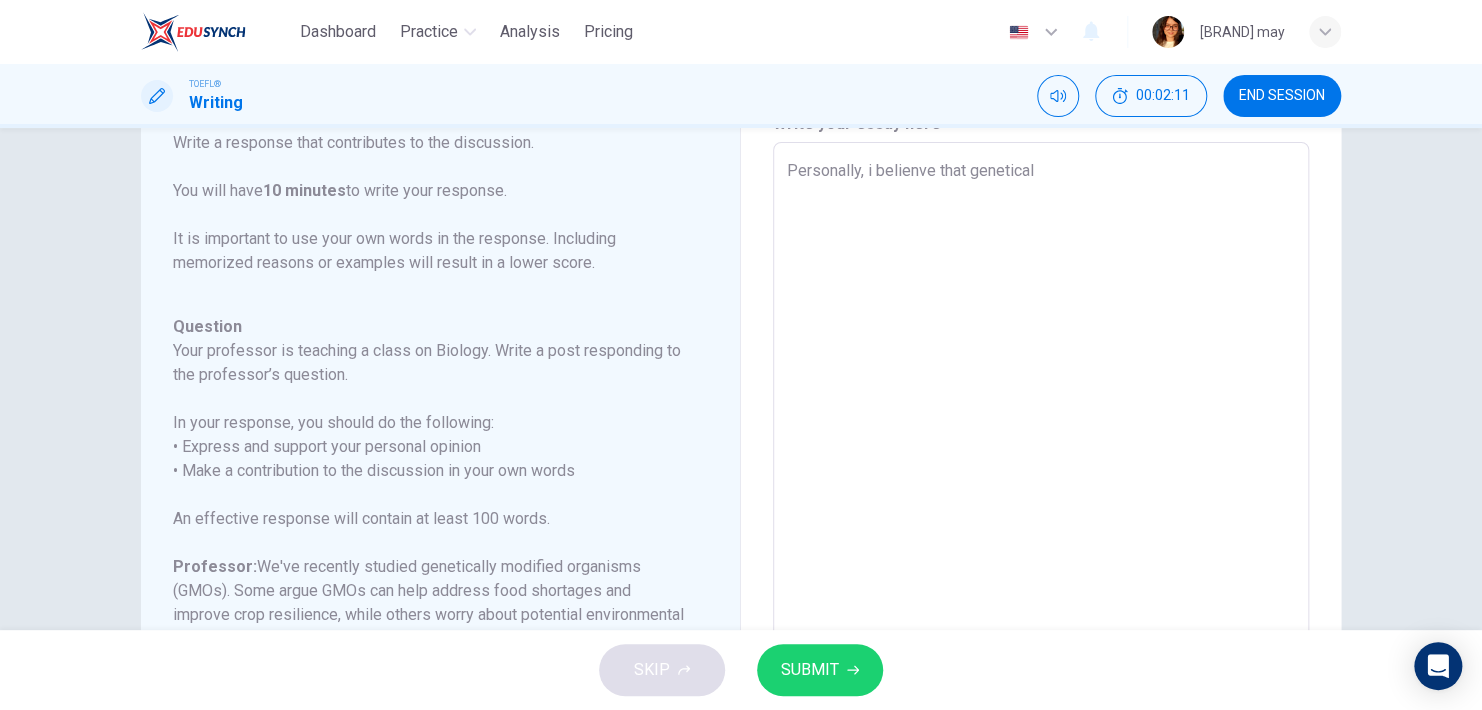 type on "x" 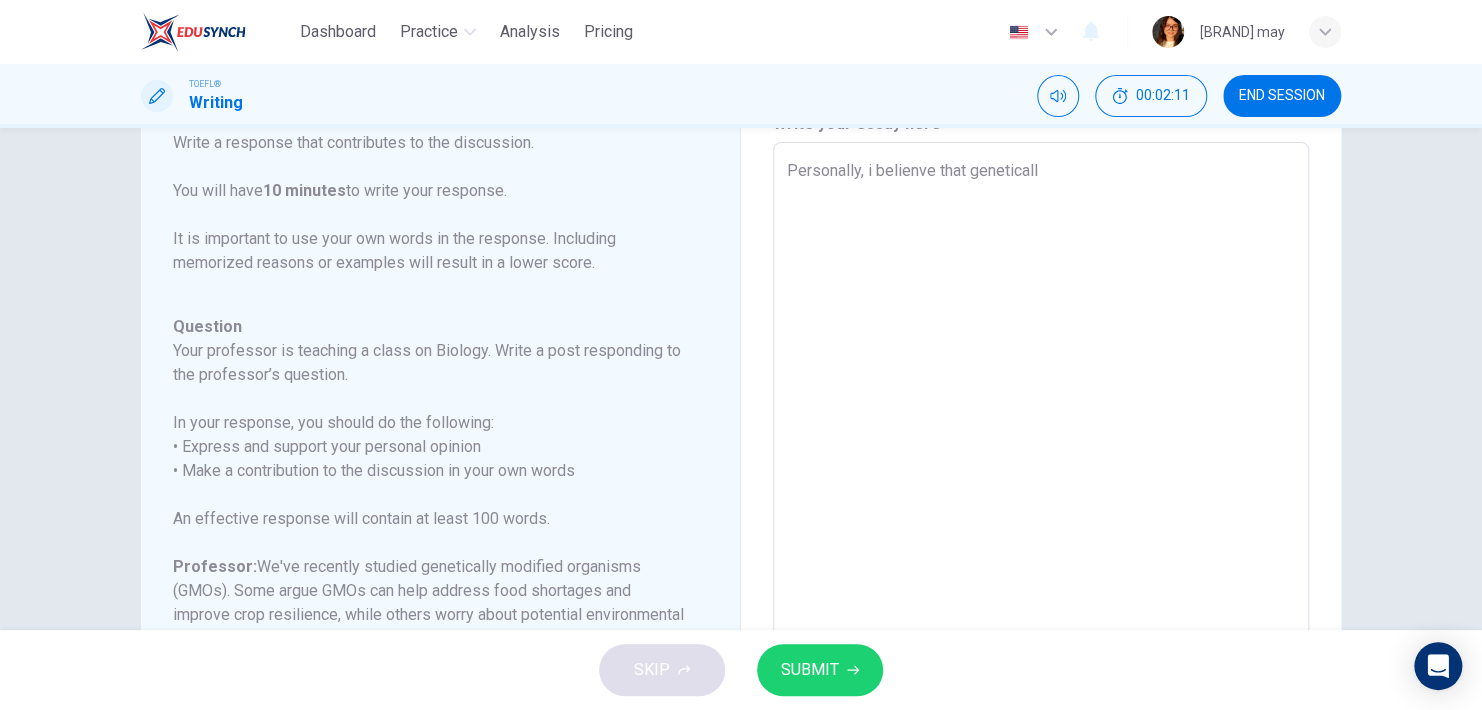 type on "x" 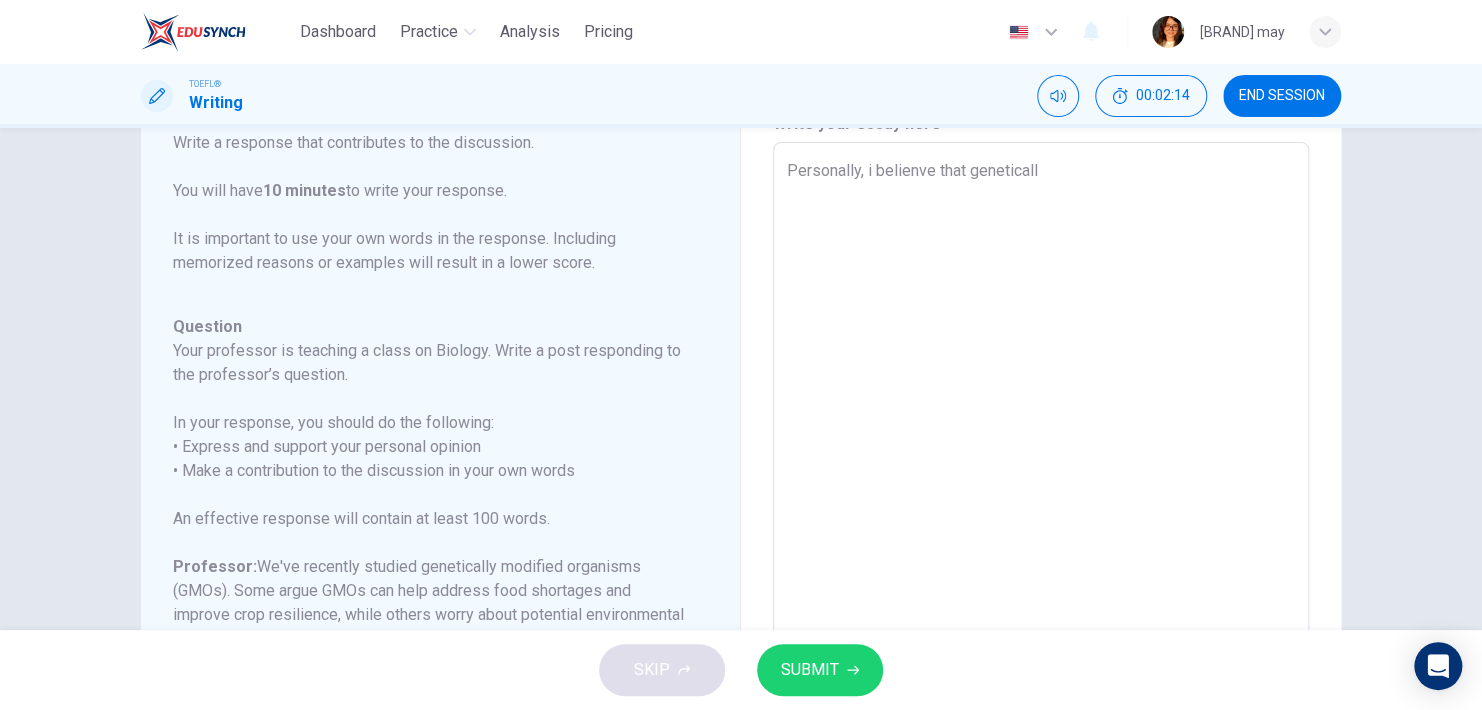 type on "Personally, i belienve that genetically" 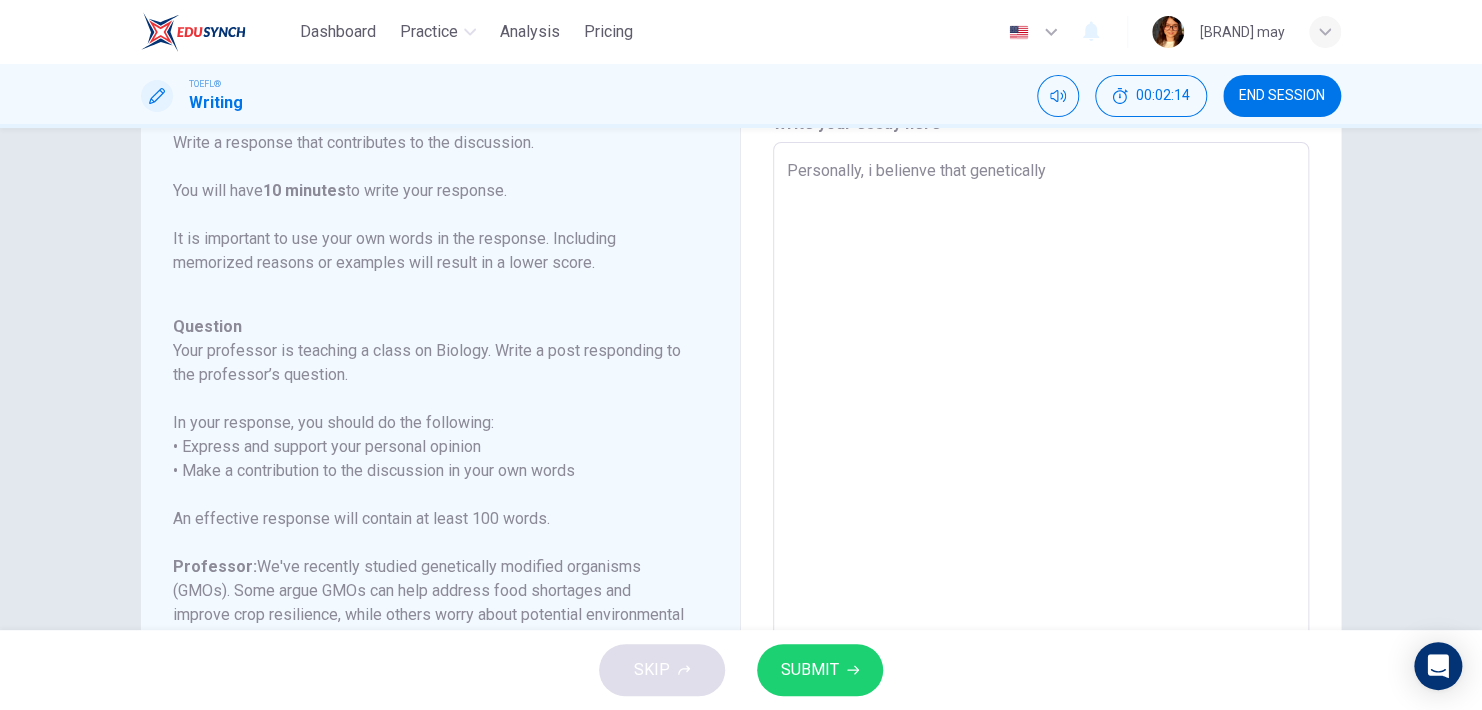 type on "Personally, i belienve that genetically" 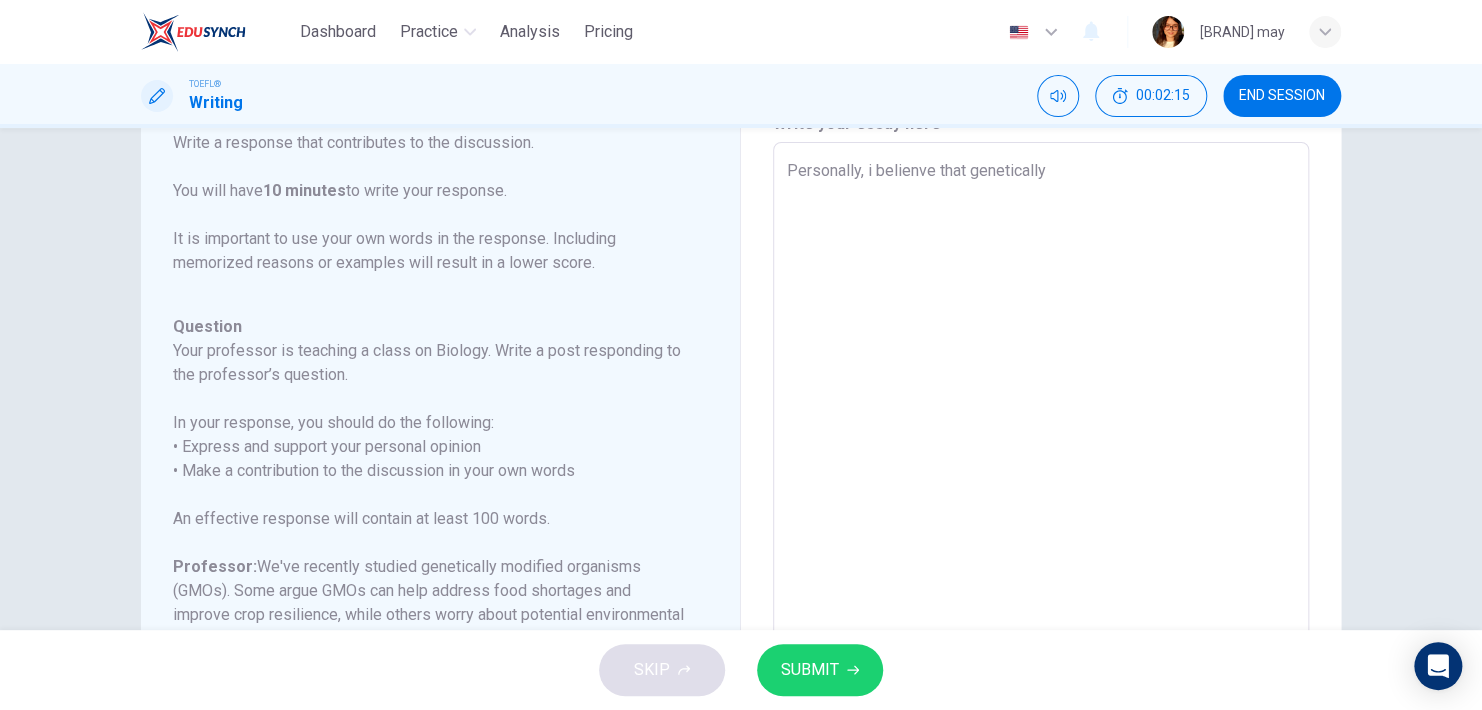 type on "Personally, i belienve that genetically m" 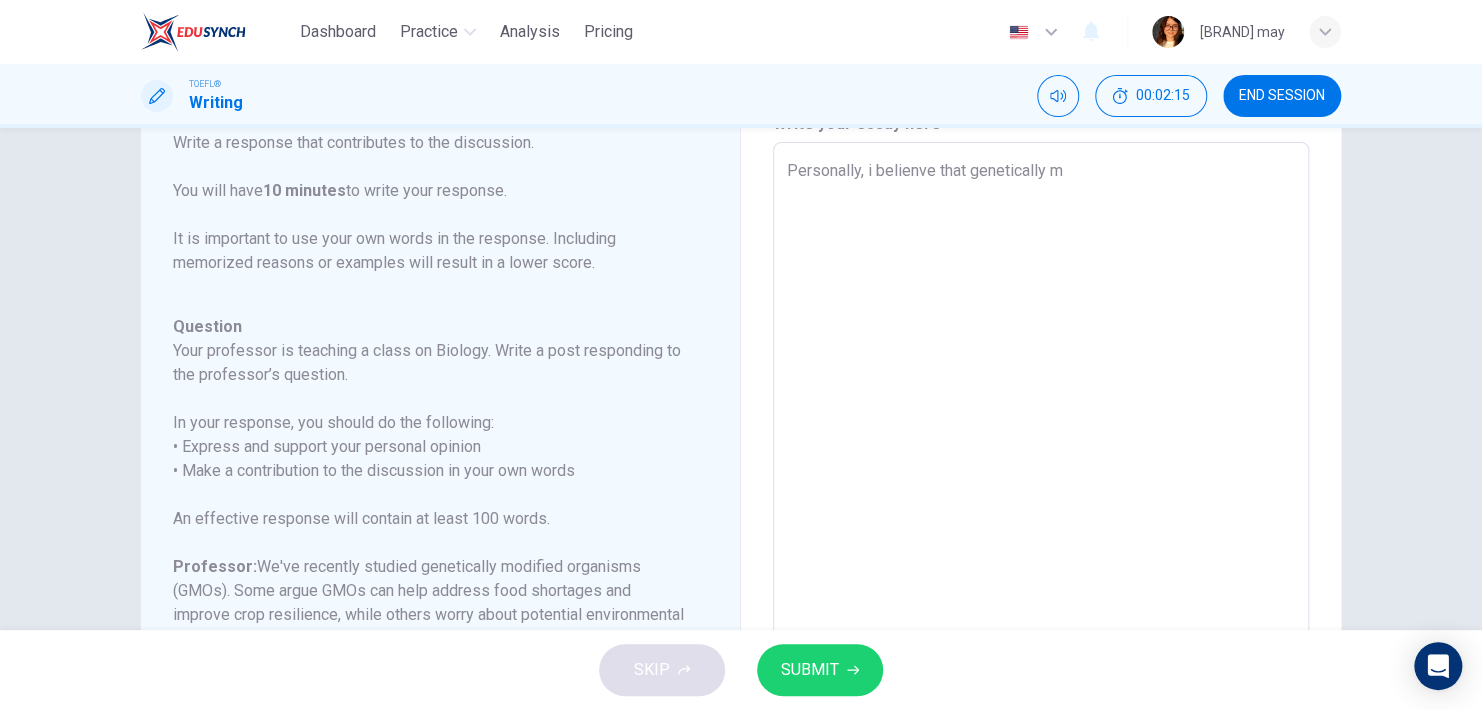 type on "x" 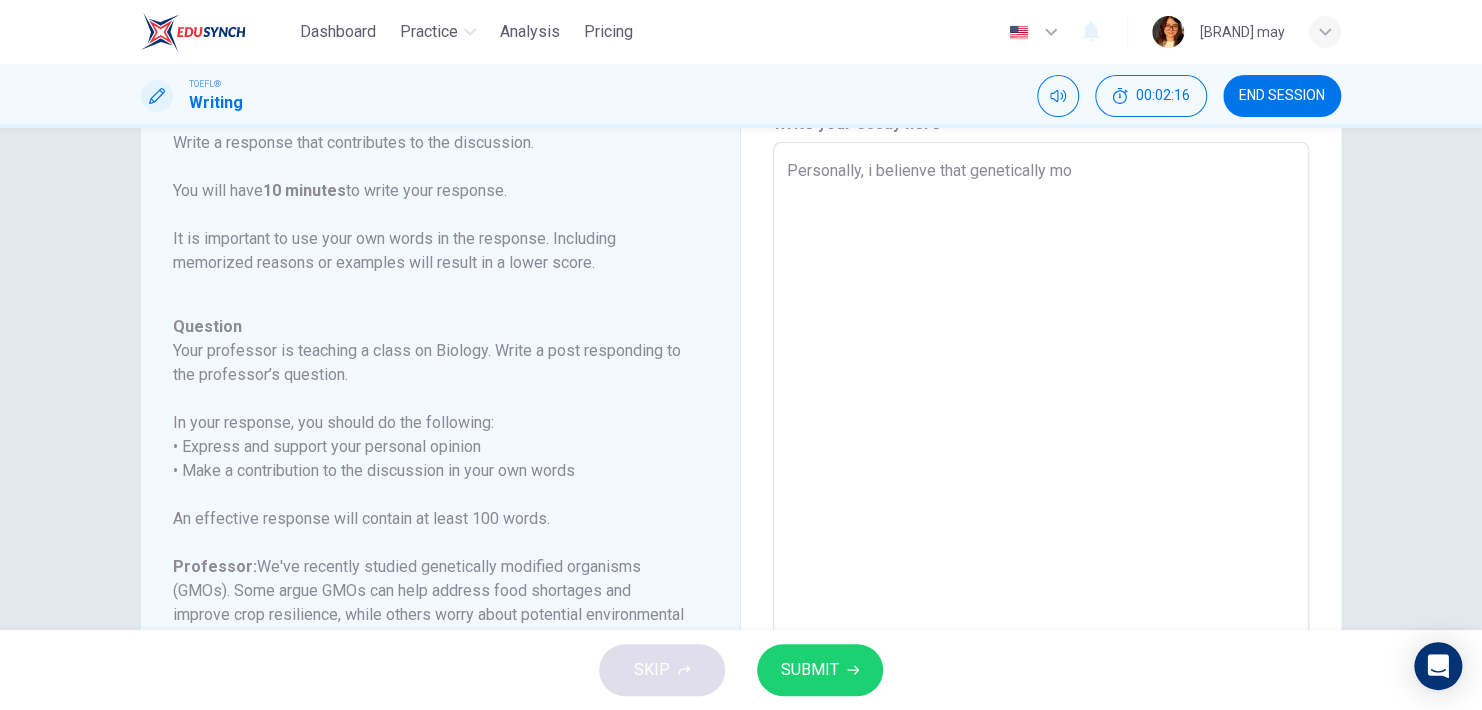 type on "Personally, i belienve that genetically mod" 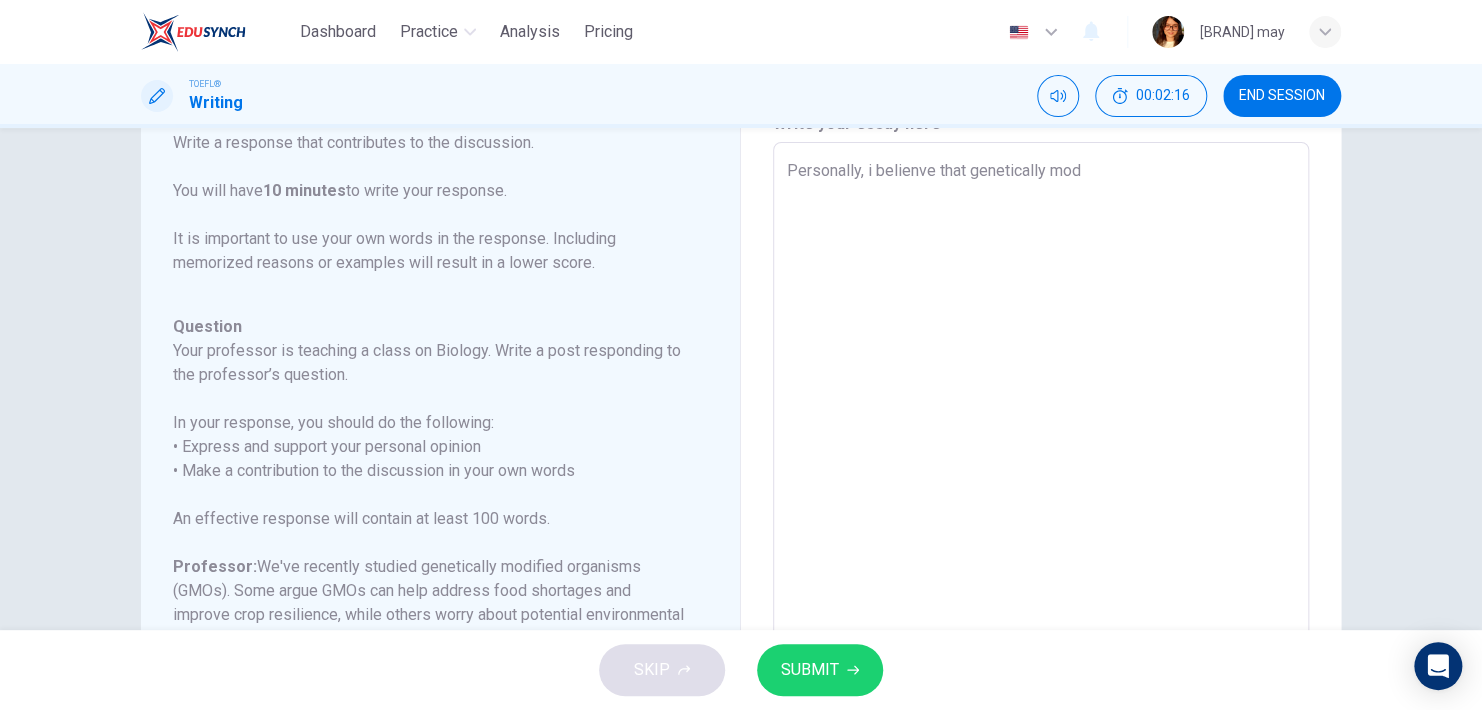 type on "x" 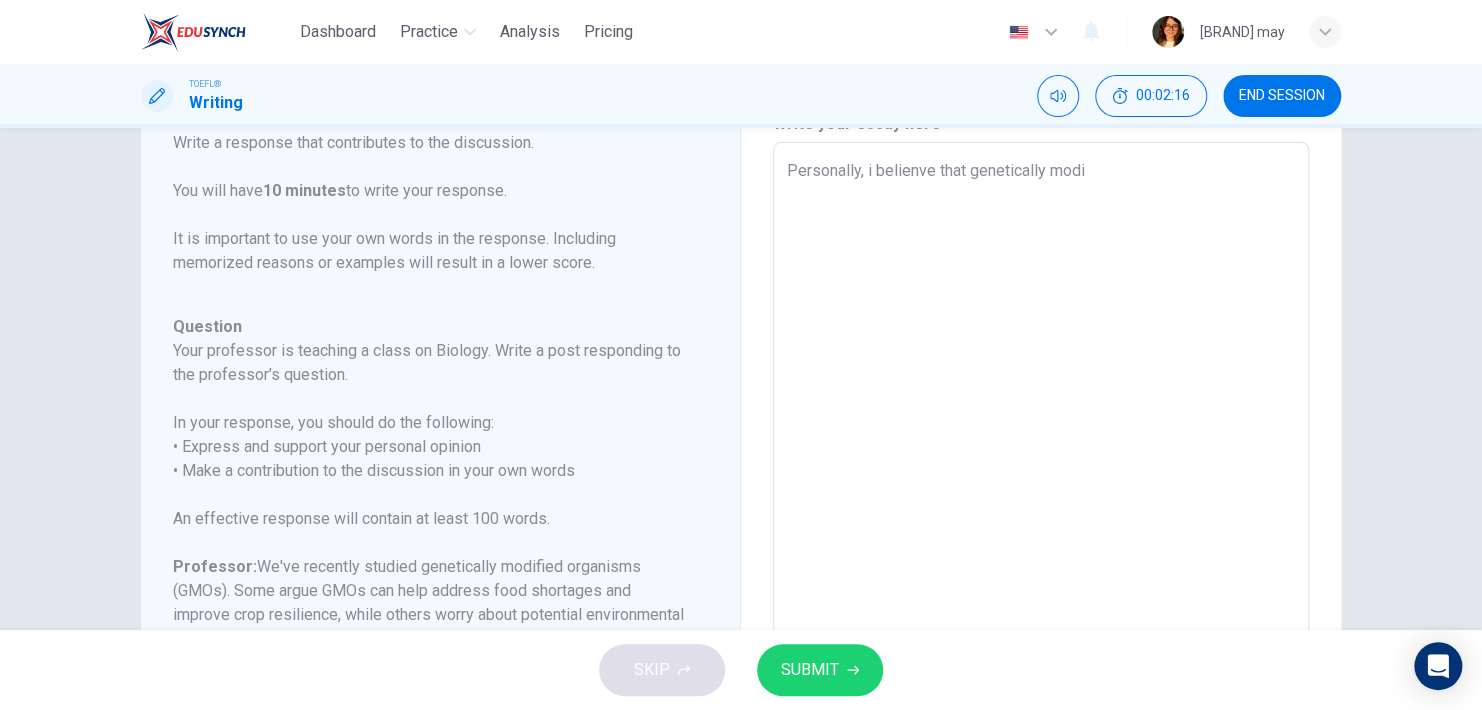type on "x" 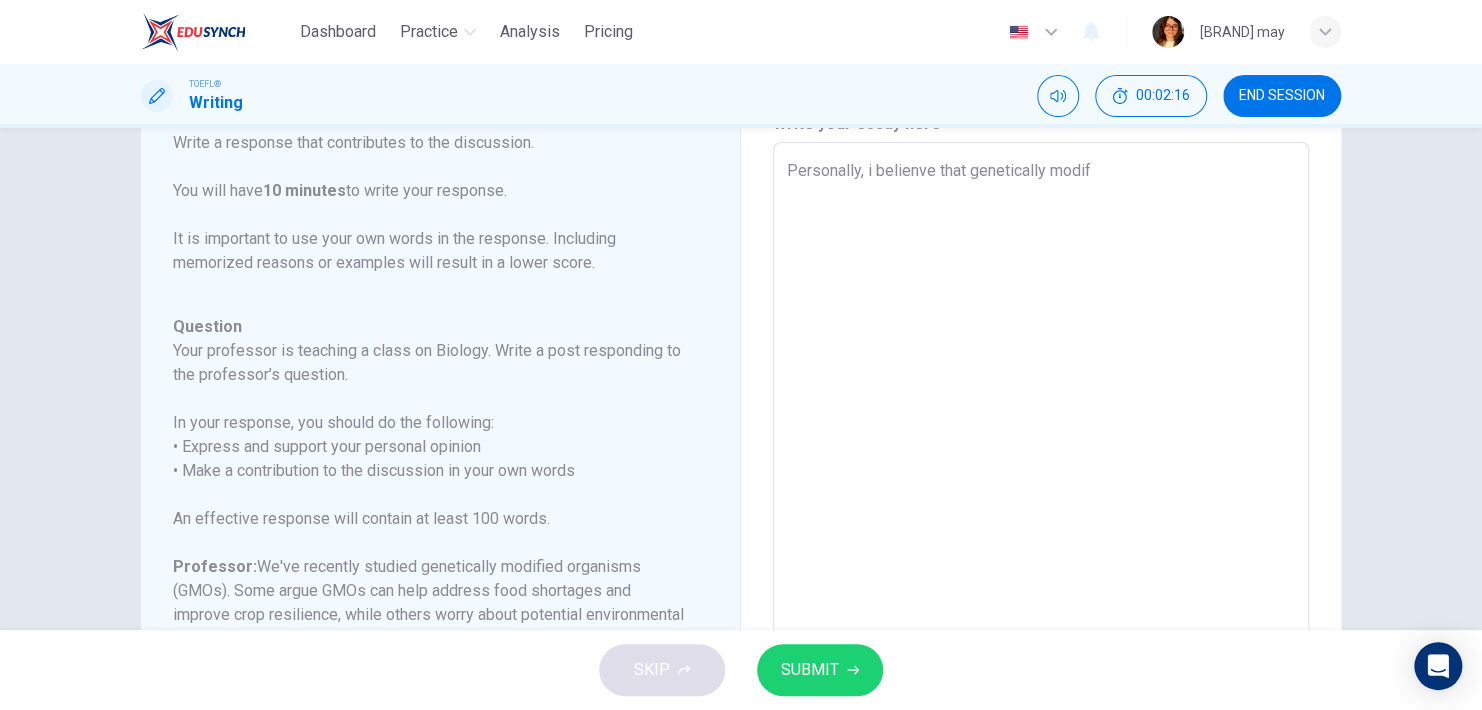 type on "Personally, i belienve that genetically modifi" 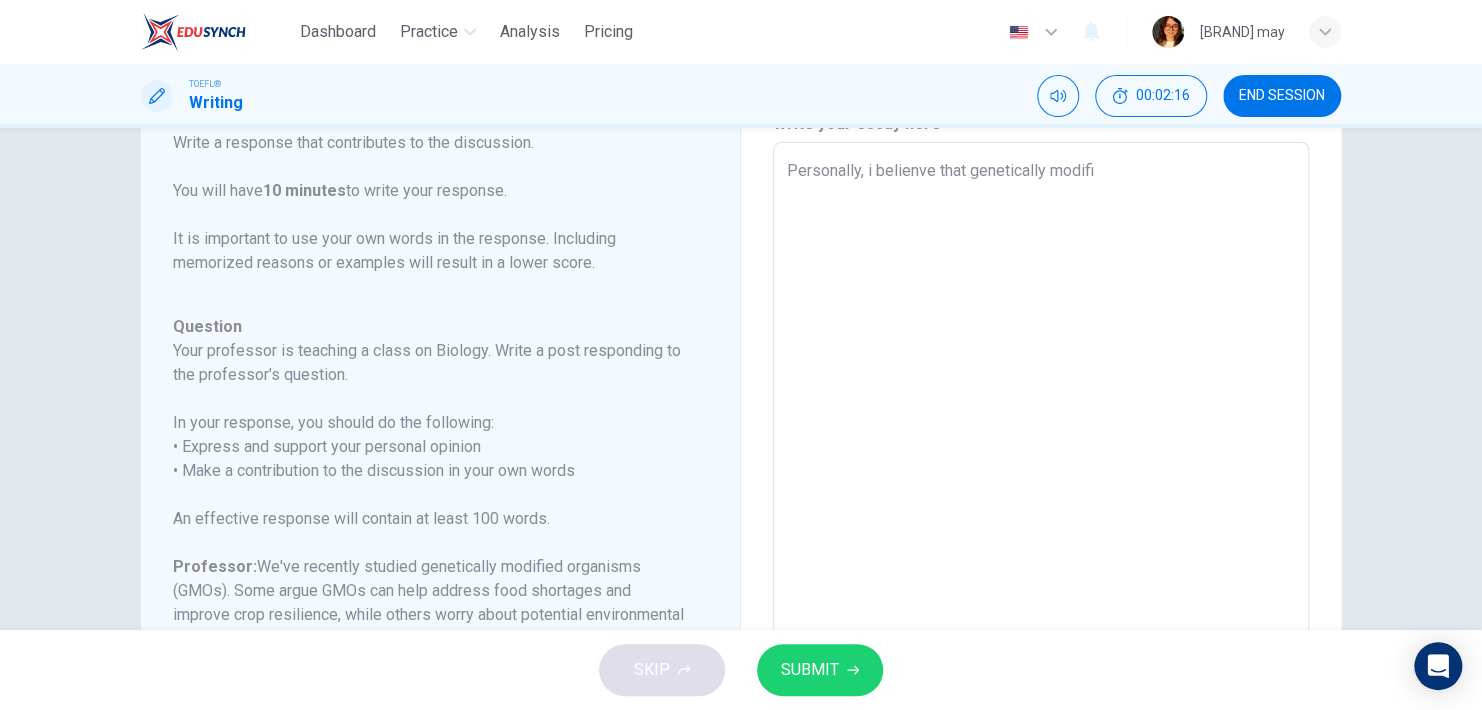 type on "x" 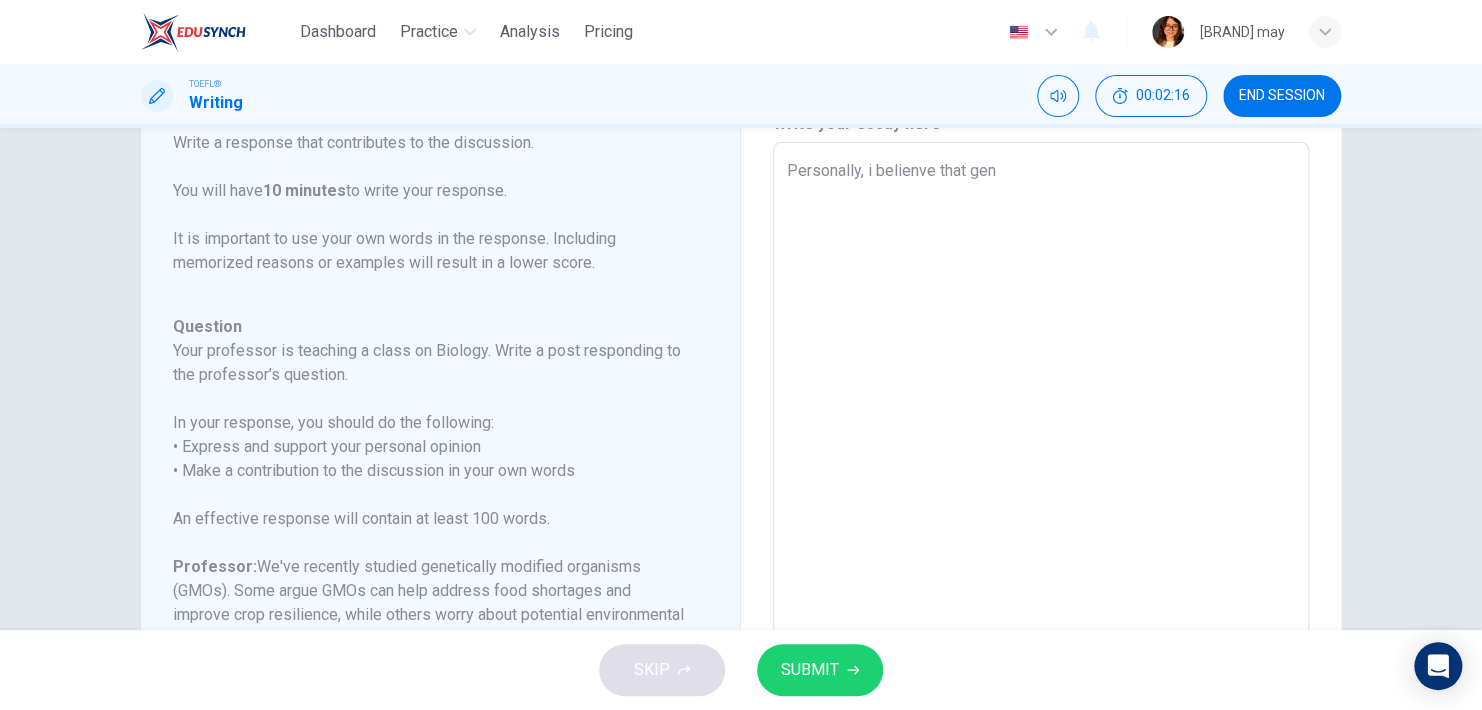 type on "x" 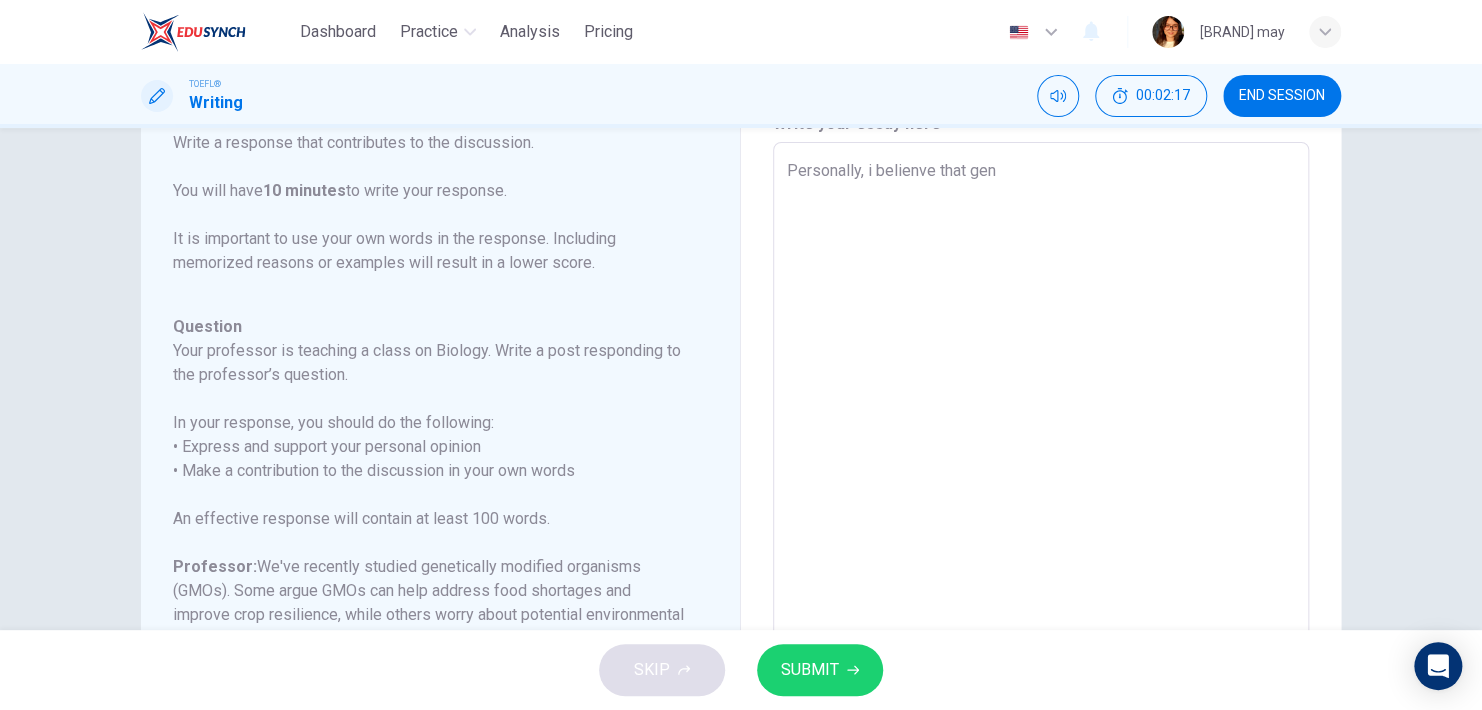 type on "Personally, i belienve that genetically modified" 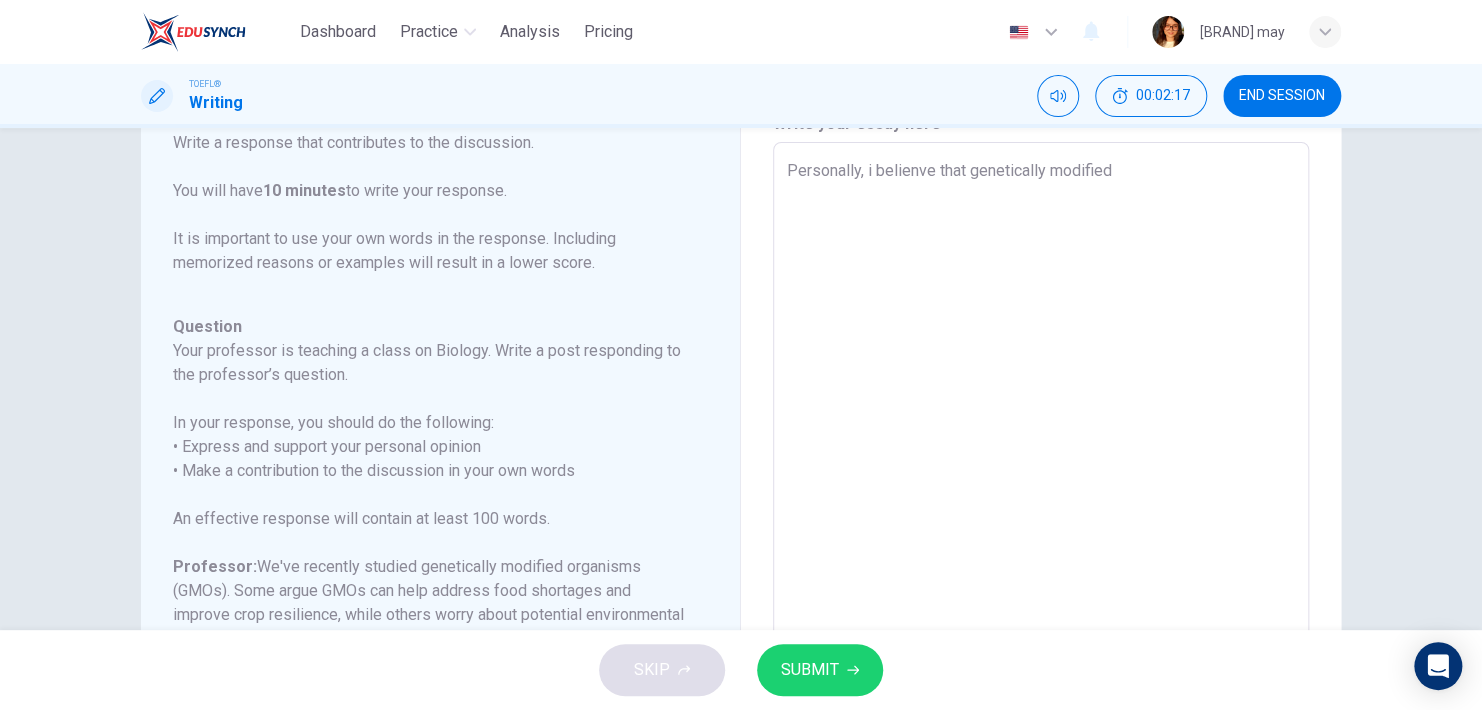 type on "Personally, i belienve that genetically modified" 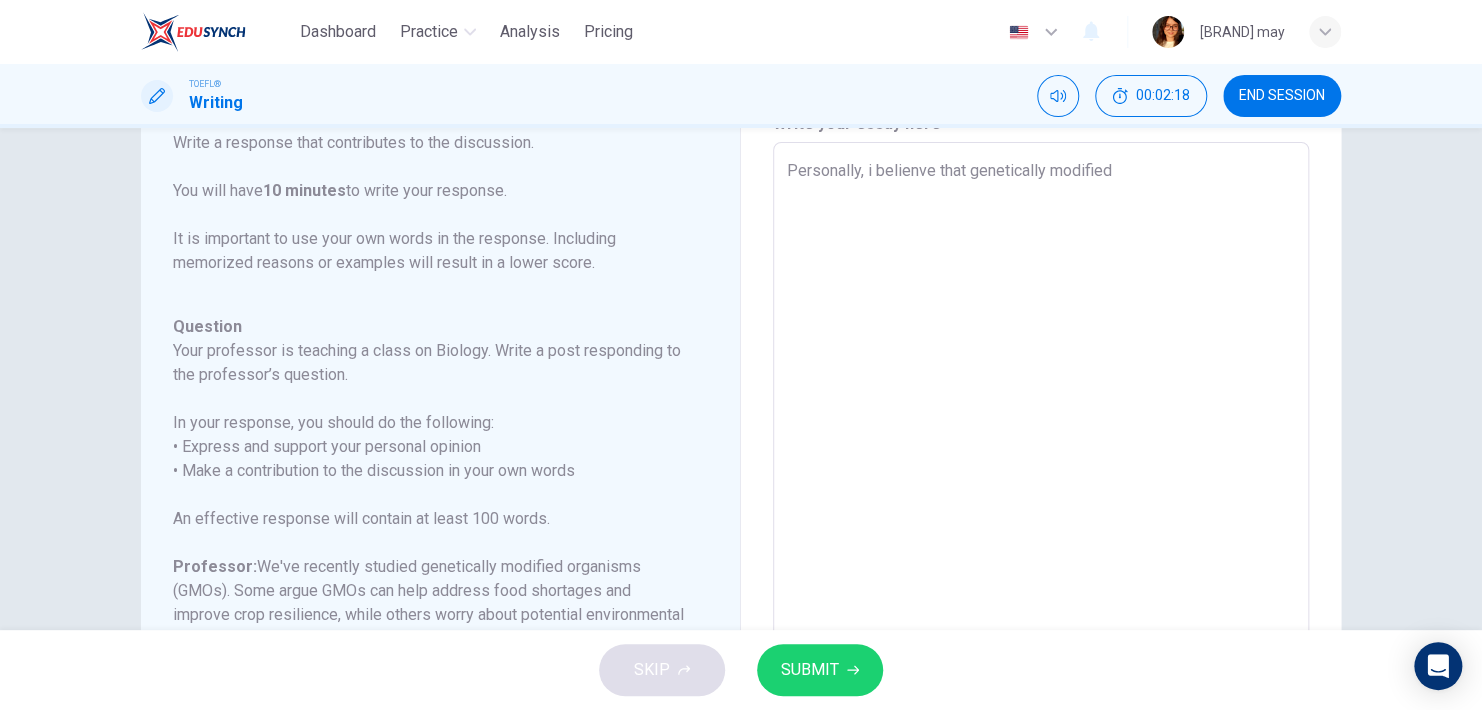 type on "Personally, i belienve that genetically modified o" 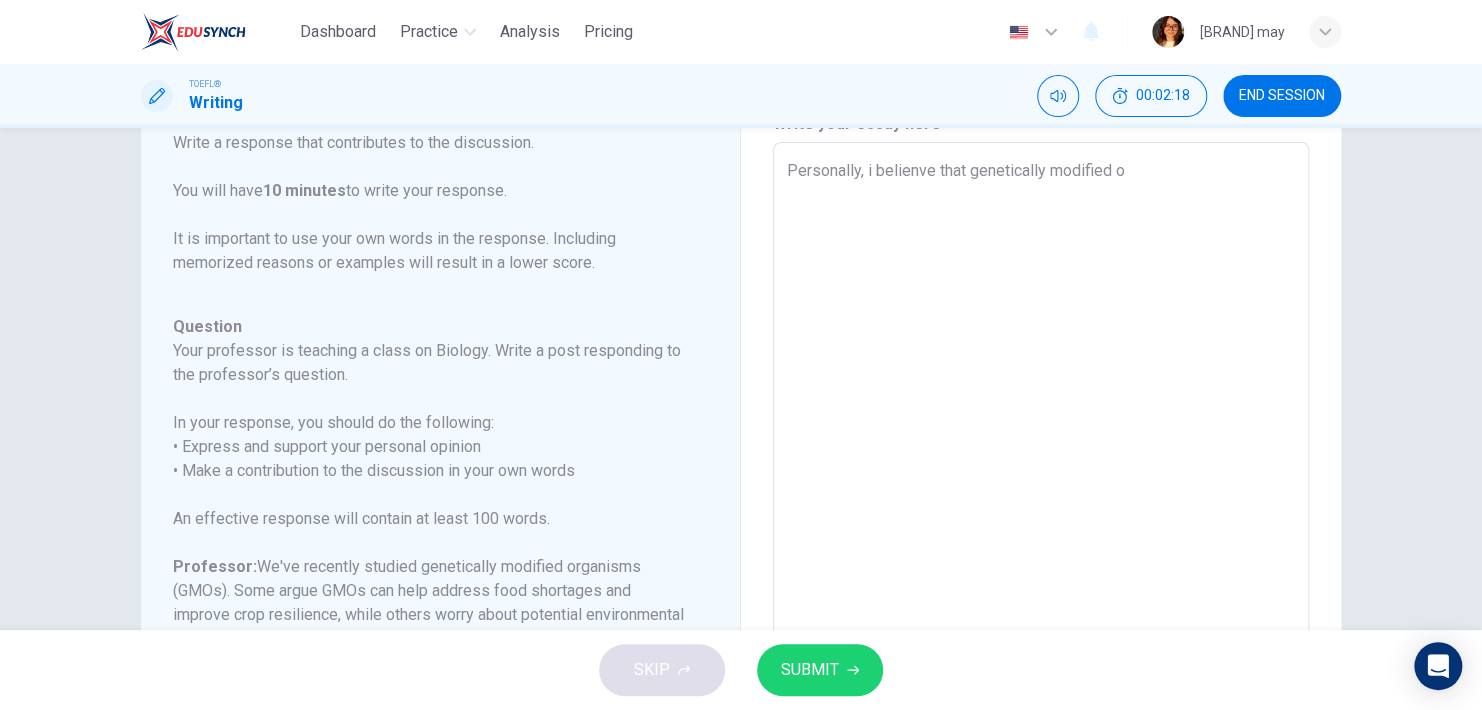 type on "x" 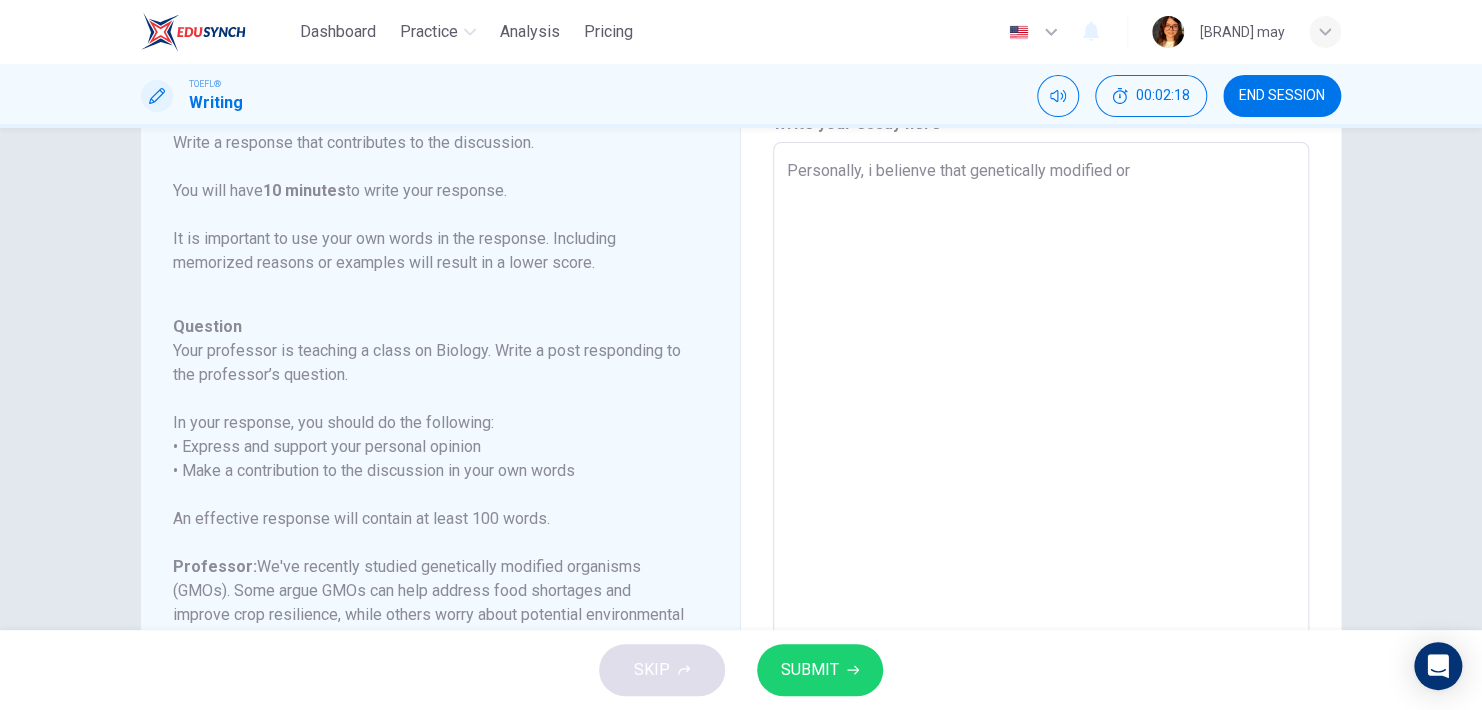 type on "Personally, i belienve that genetically modified ora" 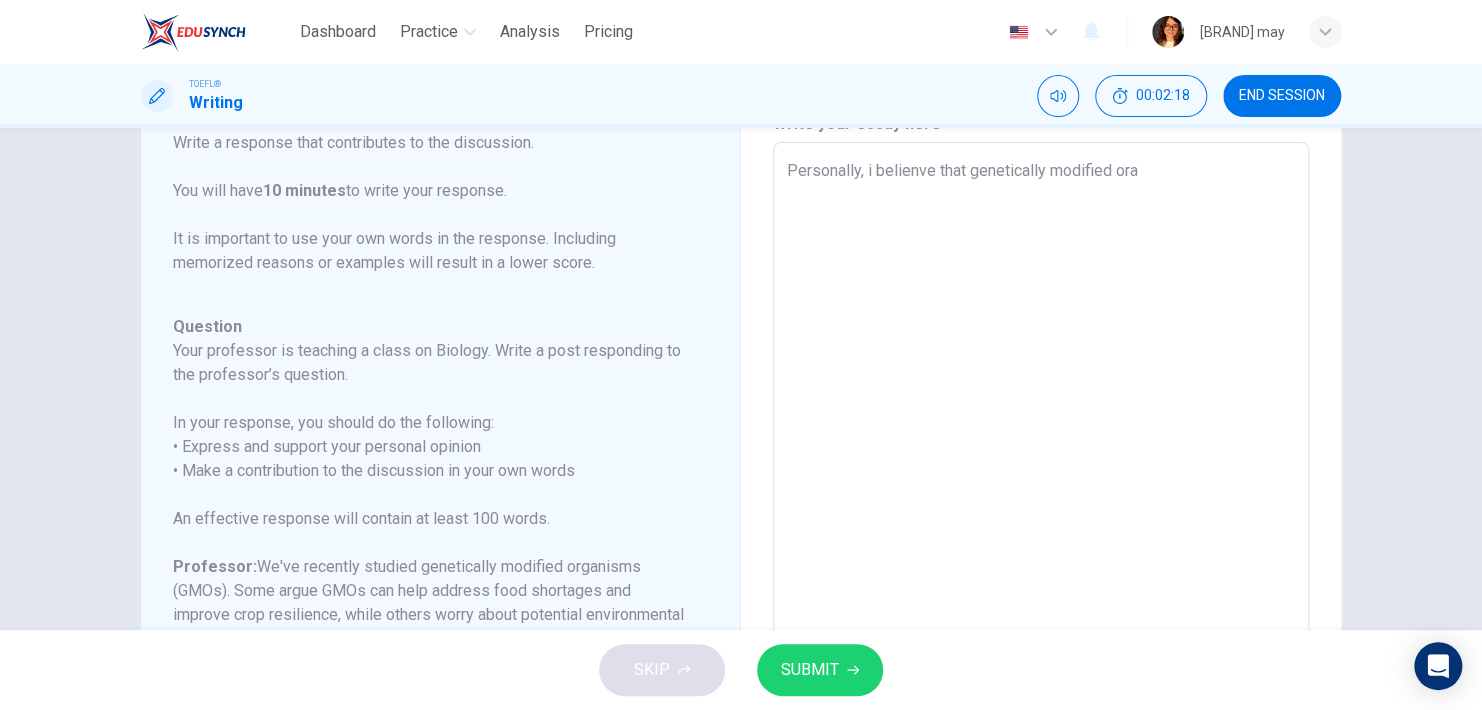 type on "x" 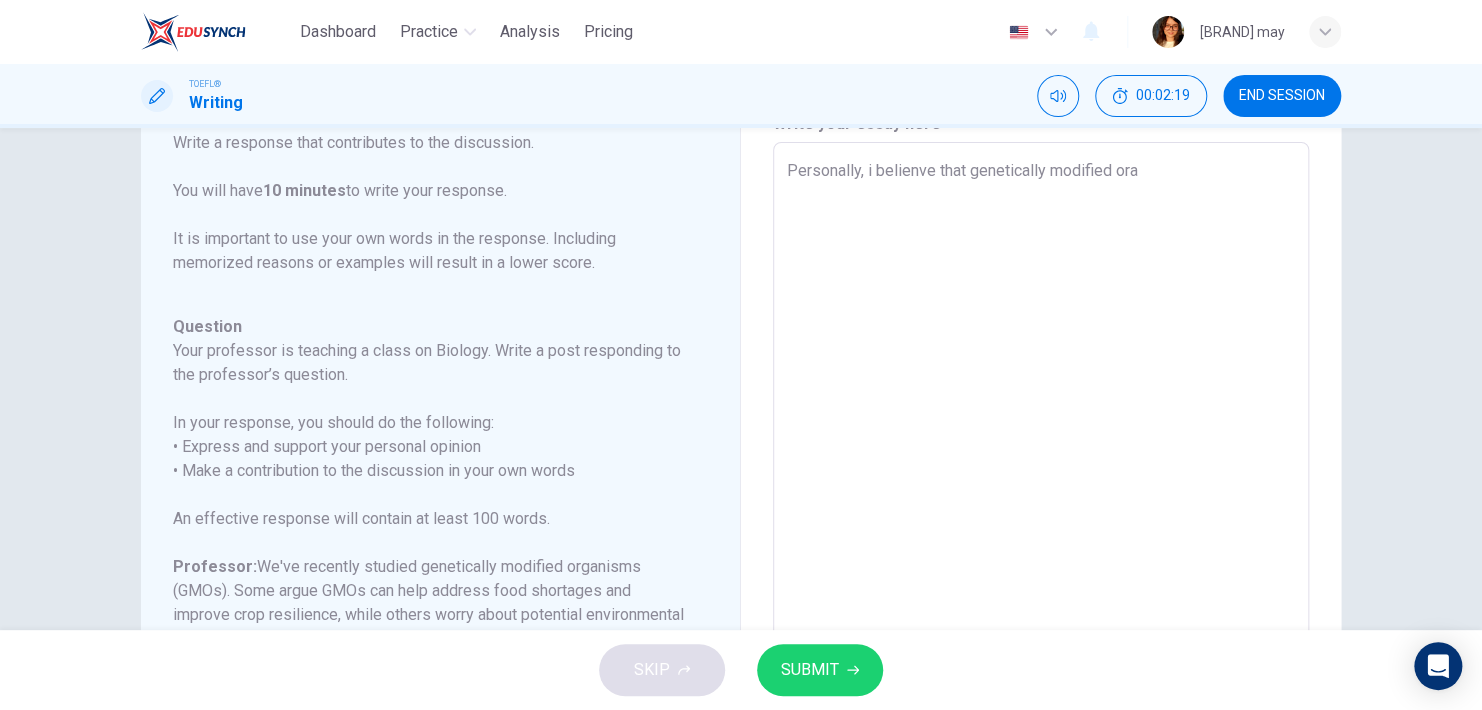 type on "Personally, i belienve that genetically modified or" 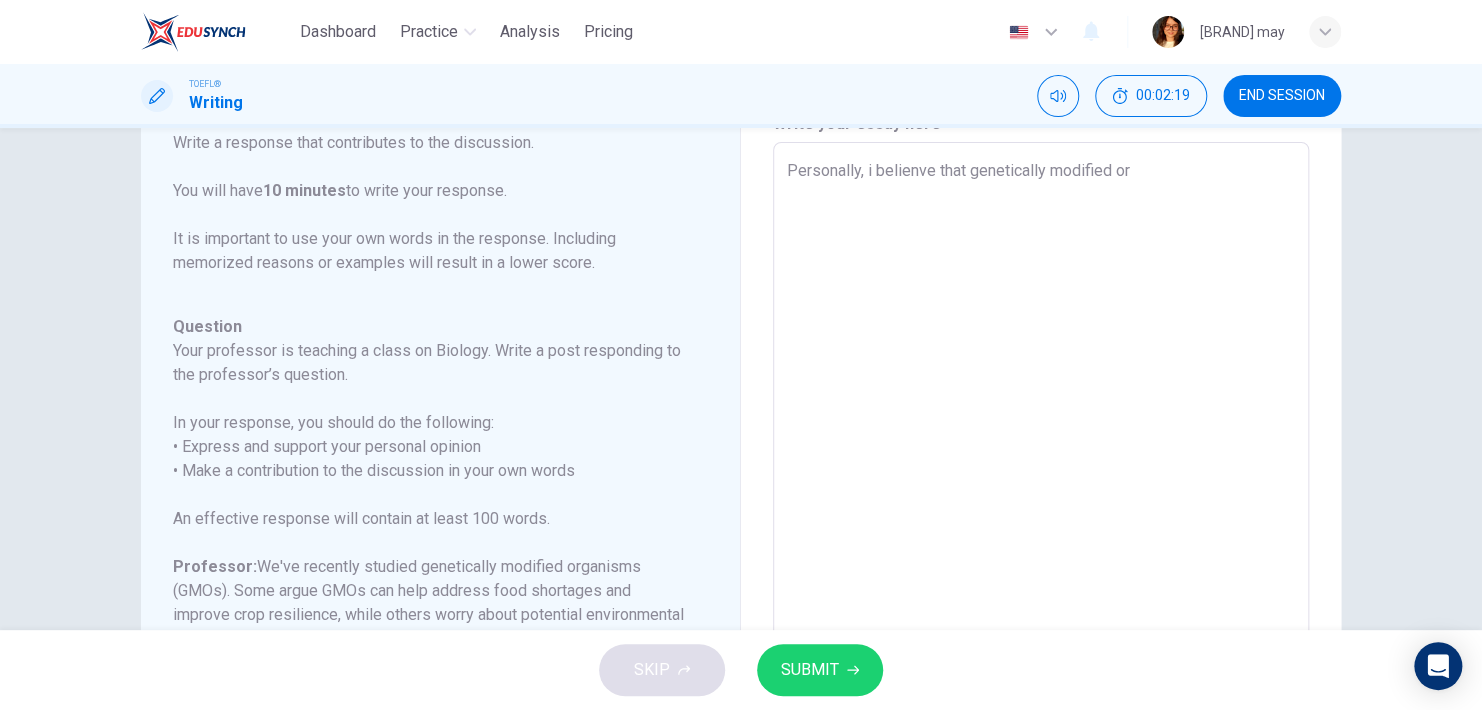 type on "x" 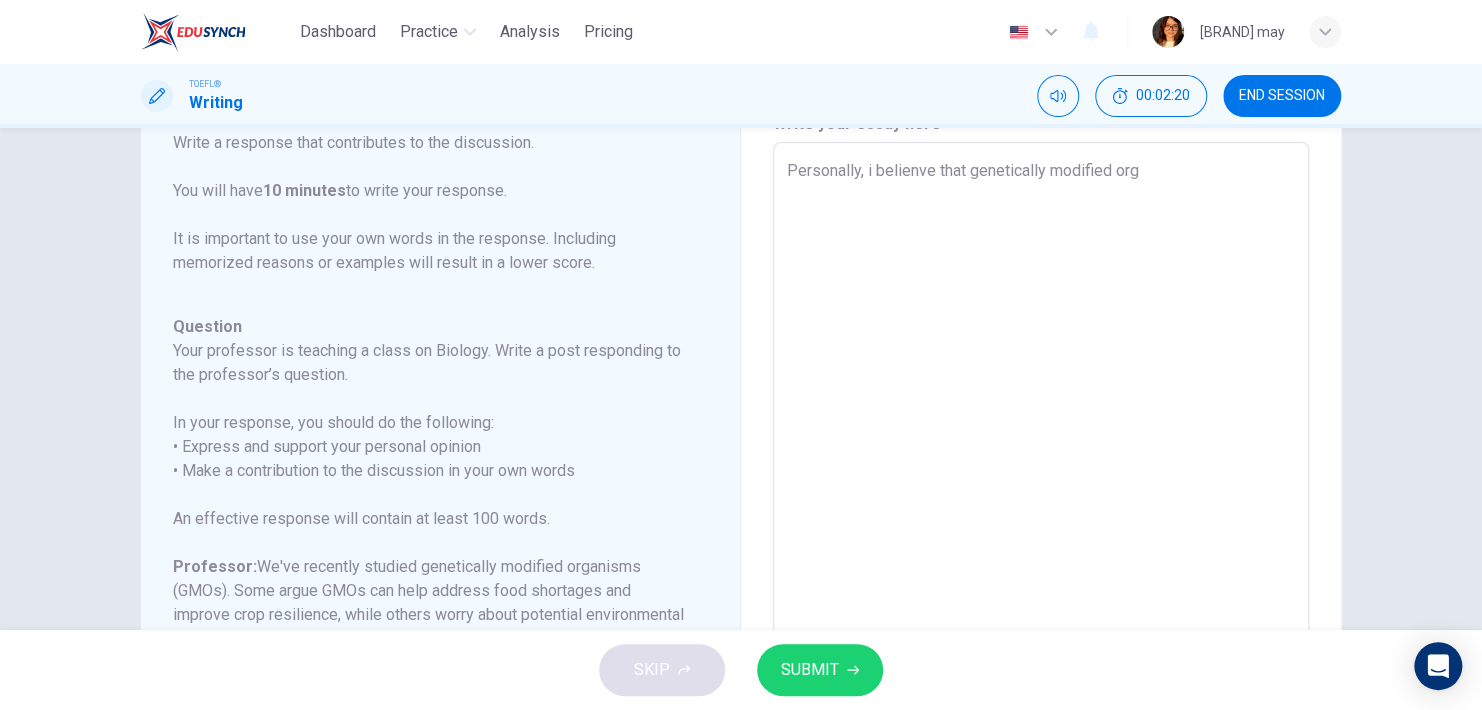 type on "Personally, i belienve that genetically modified orga" 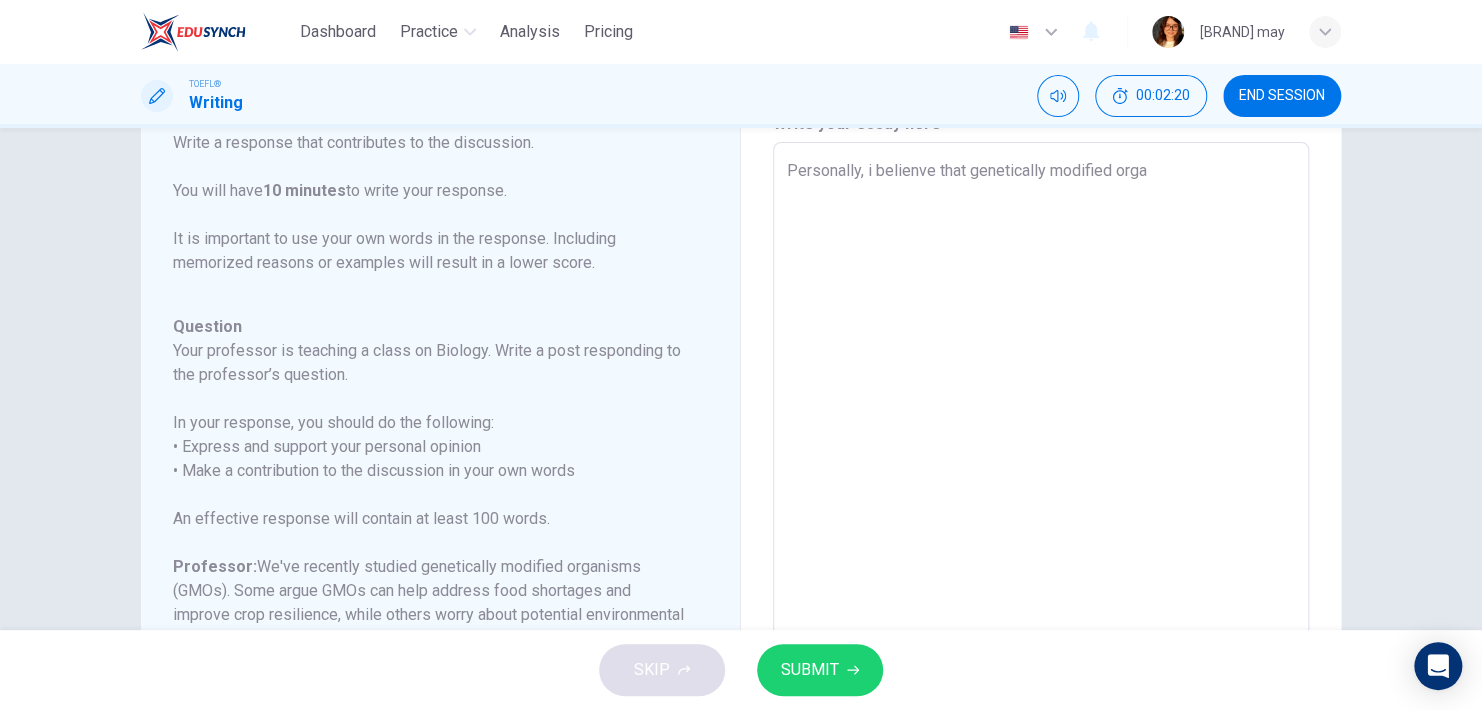 type on "x" 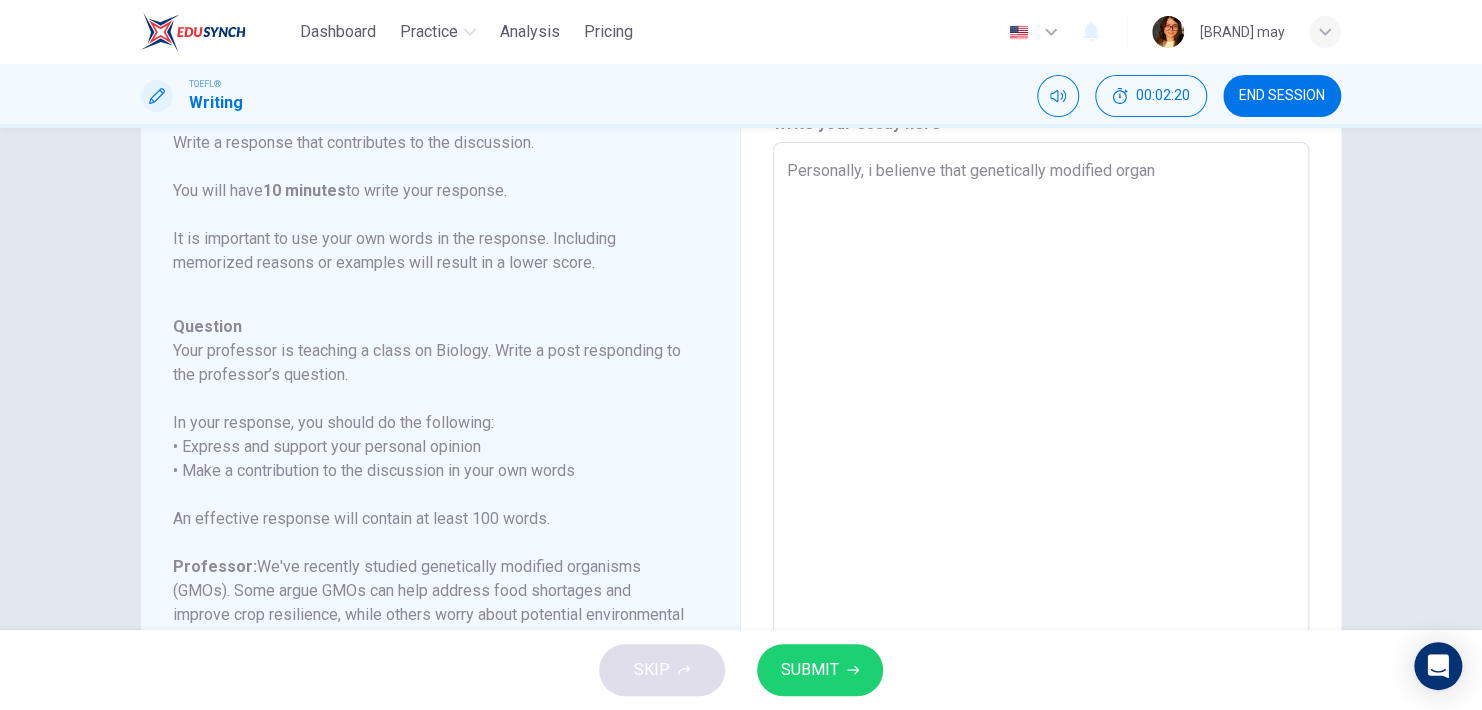type on "Personally, i belienve that genetically modified organi" 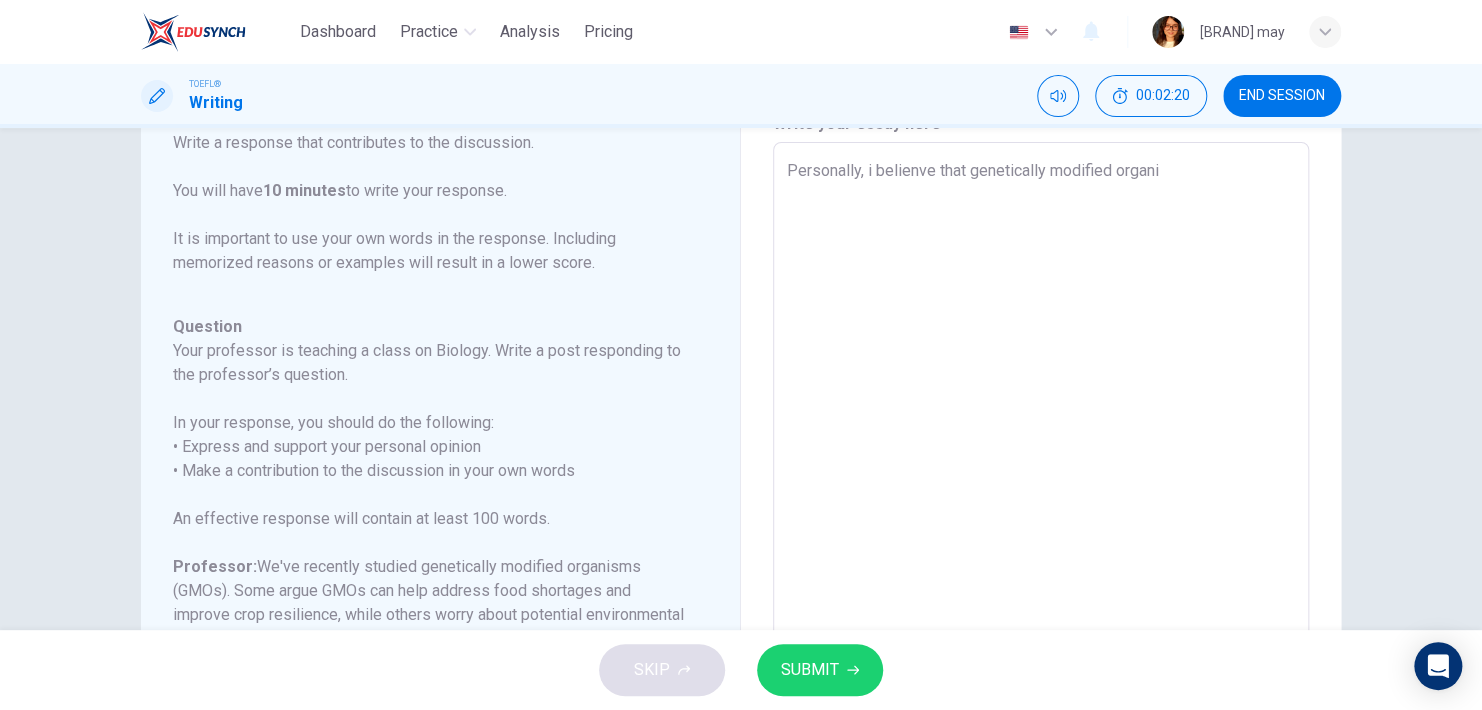 type on "x" 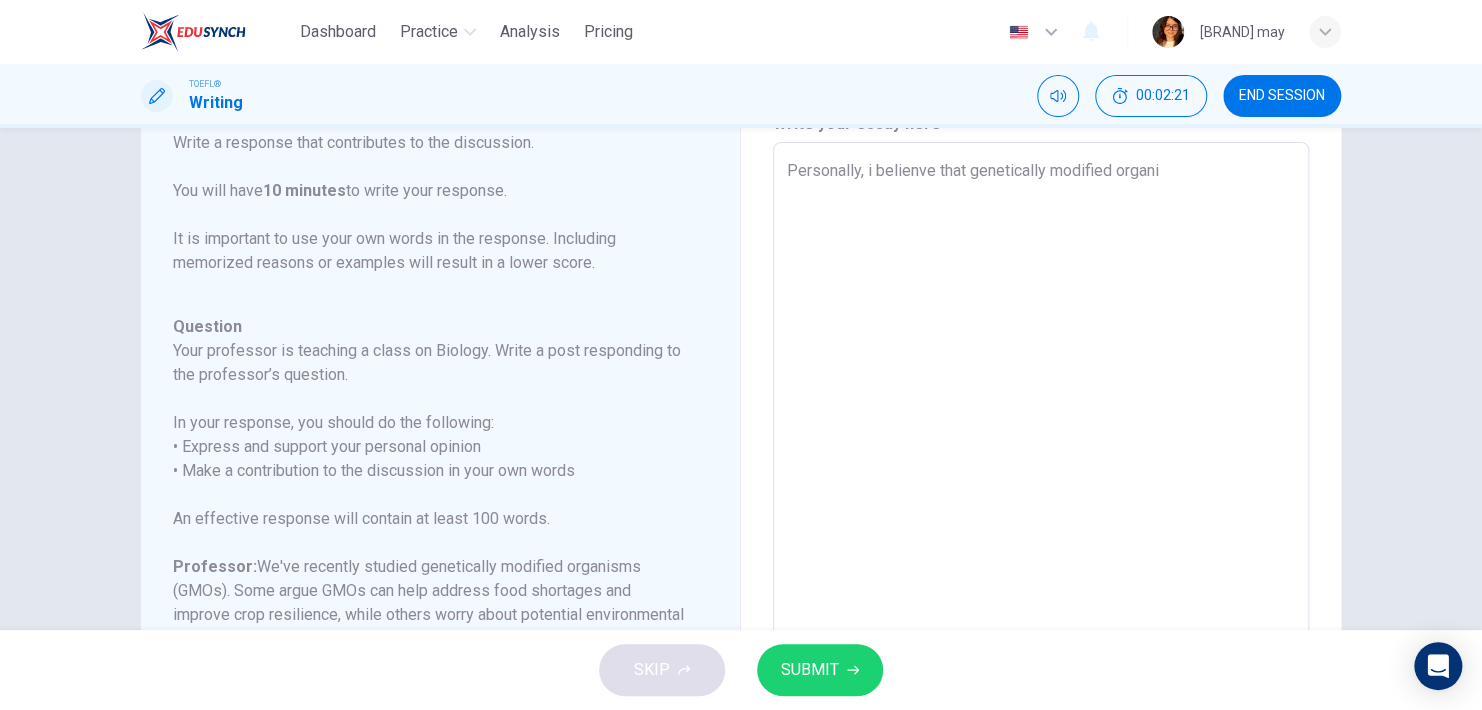 type on "Personally, i belienve that genetically modified organis" 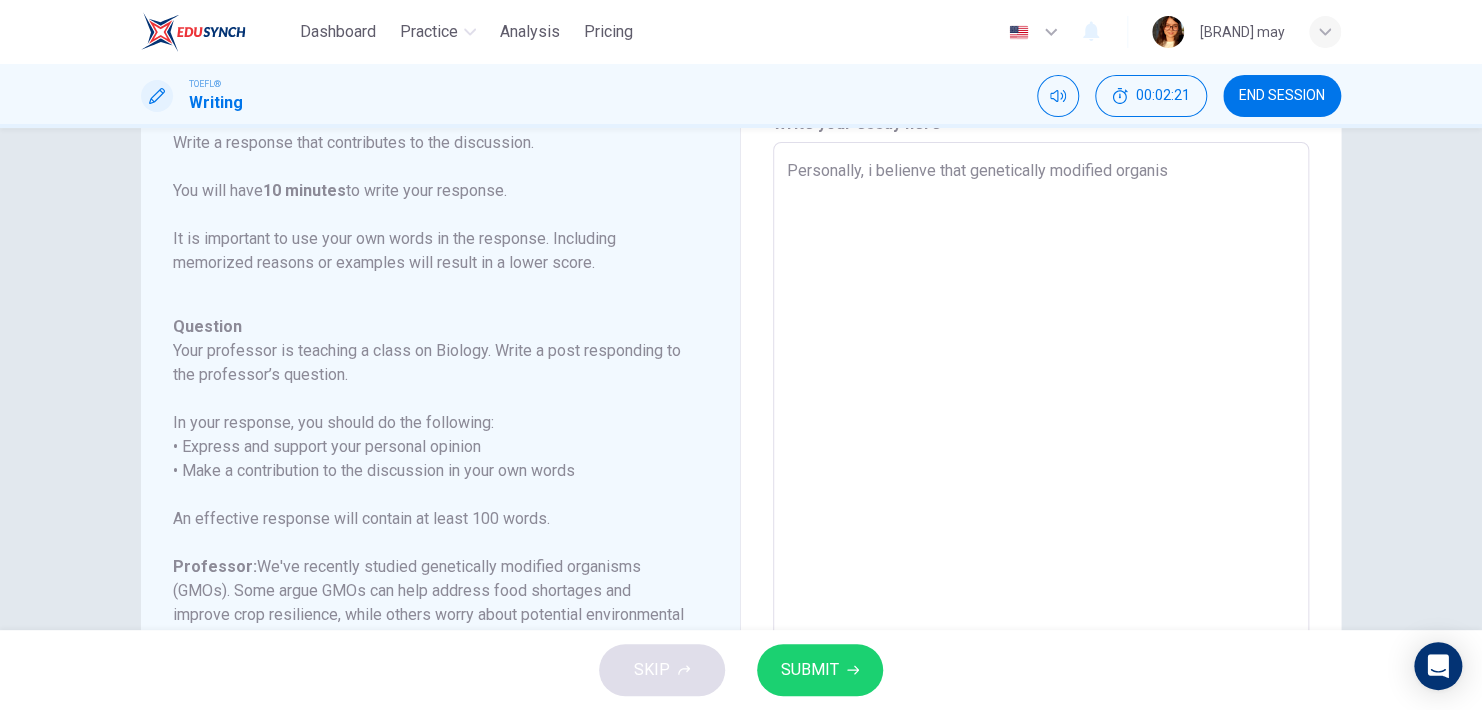 type on "x" 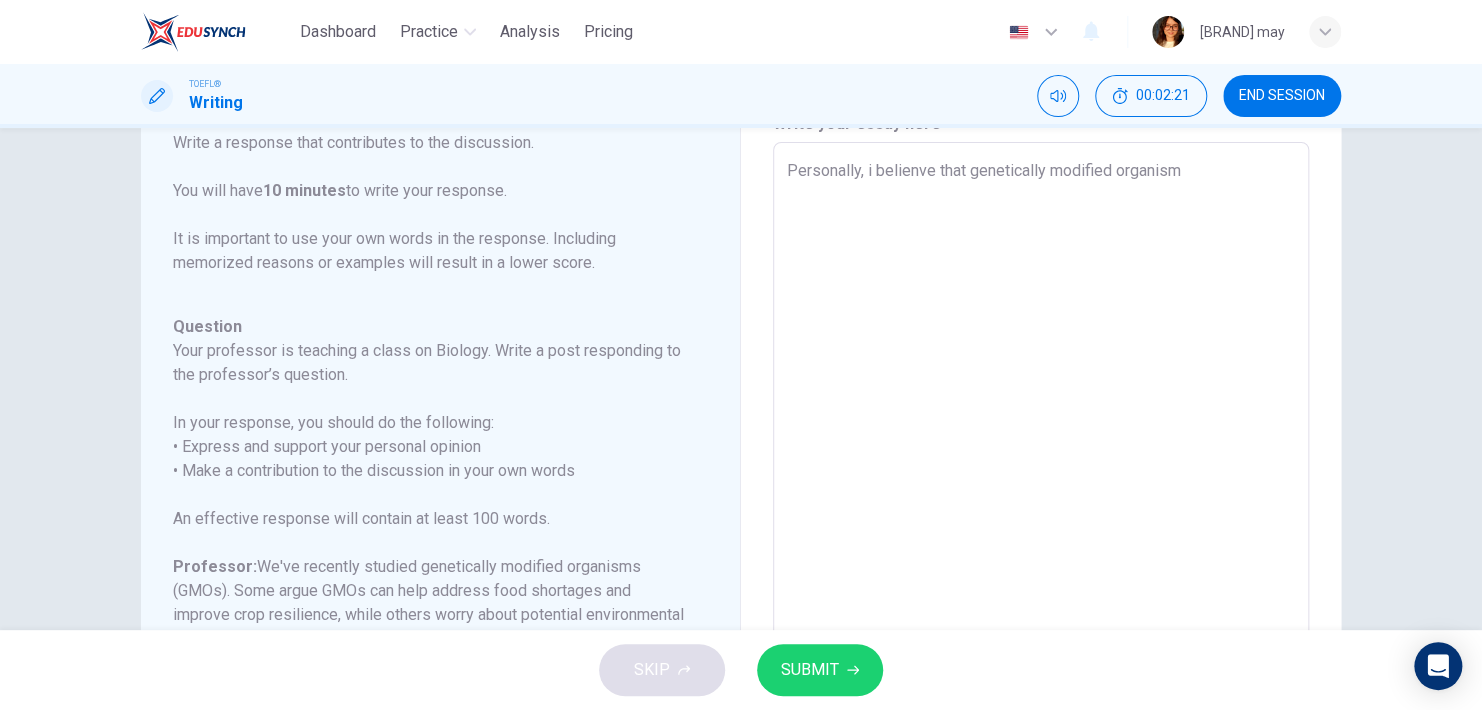 type on "x" 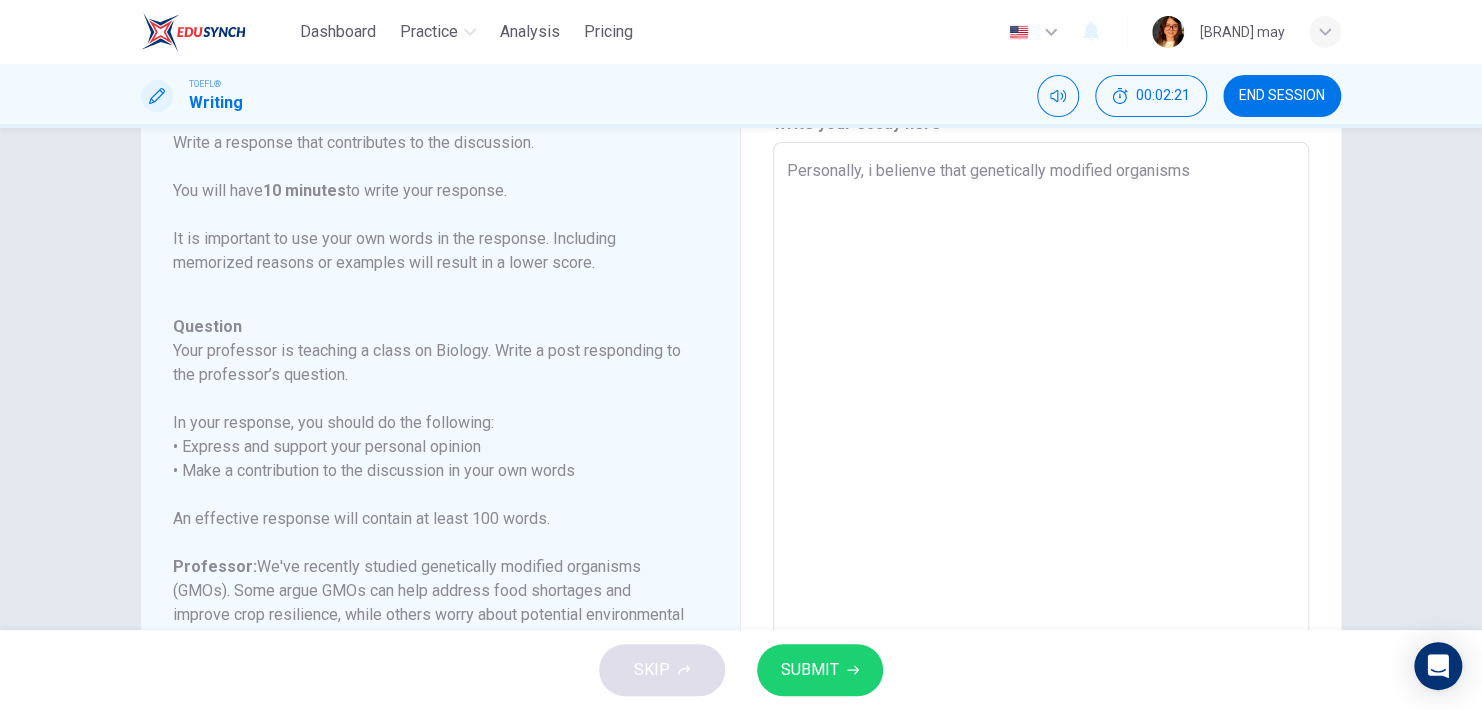 type on "Personally, i belienve that genetically modified organisms" 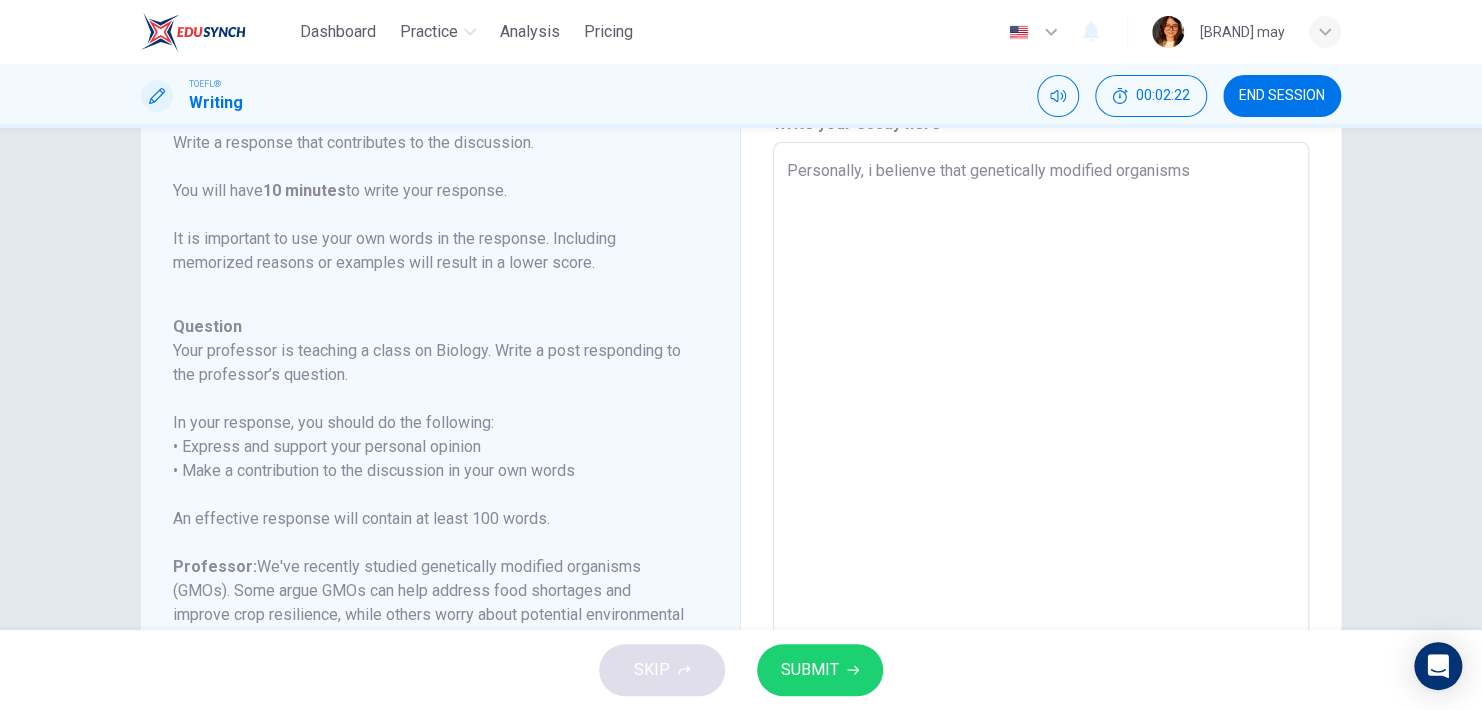 type on "Personally, i belienve that genetically modified organisms m" 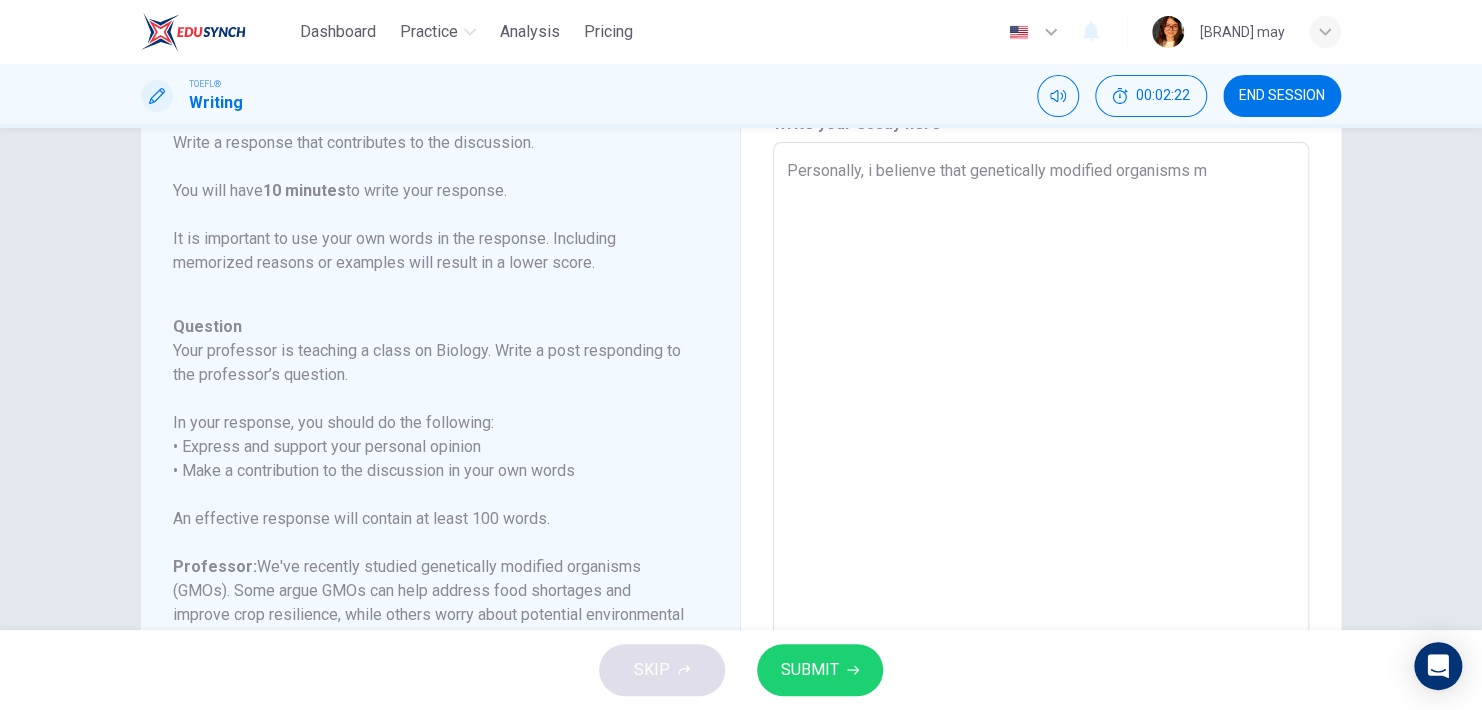 type on "Personally, i belienve that genetically modified organisms ma" 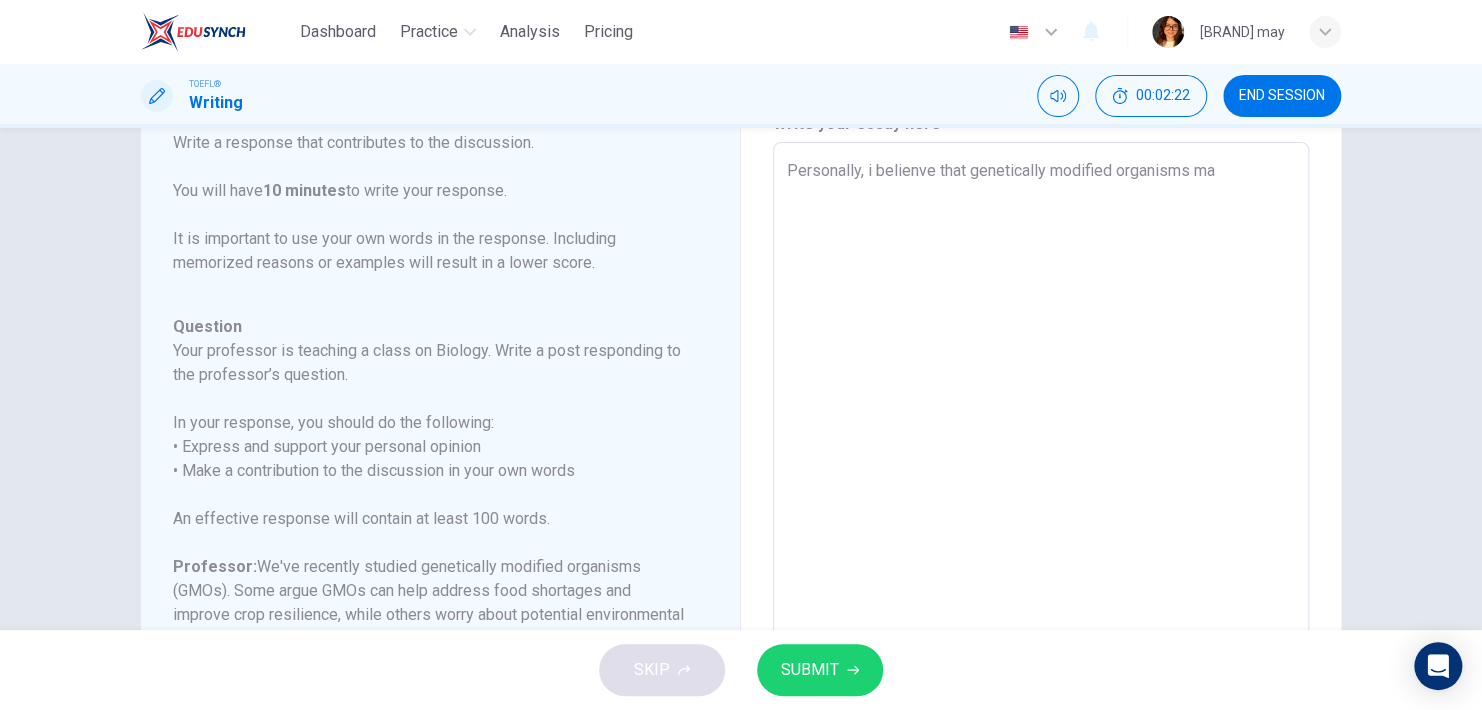 type on "x" 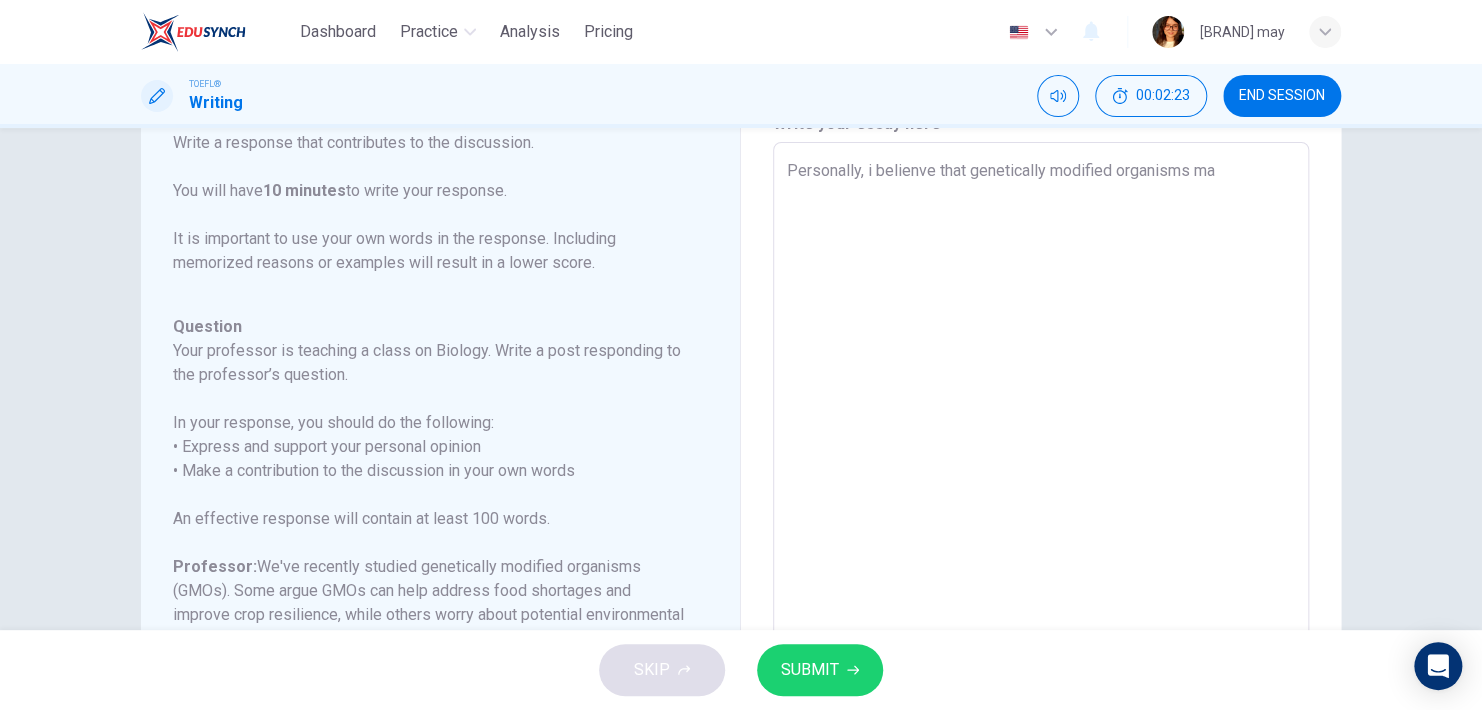 type on "Personally, i belienve that genetically modified organisms may" 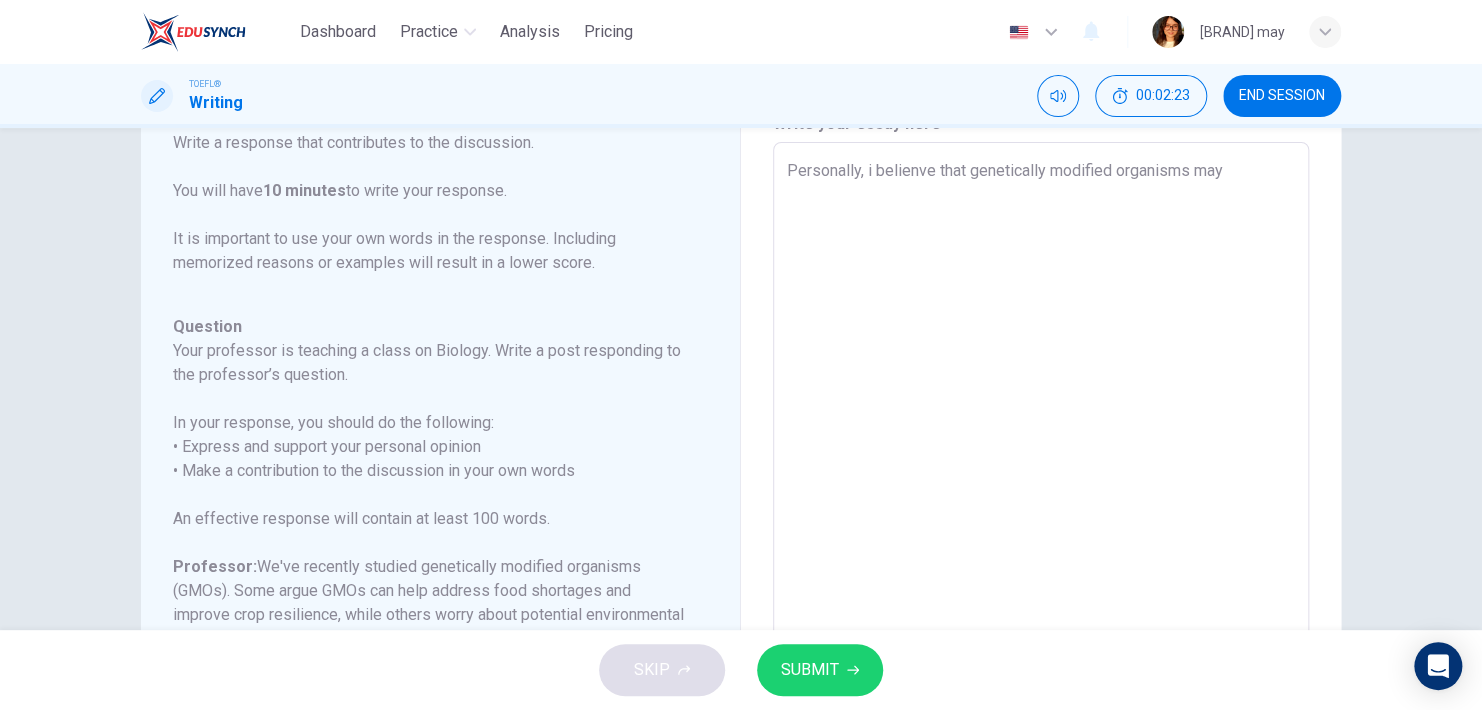 type on "x" 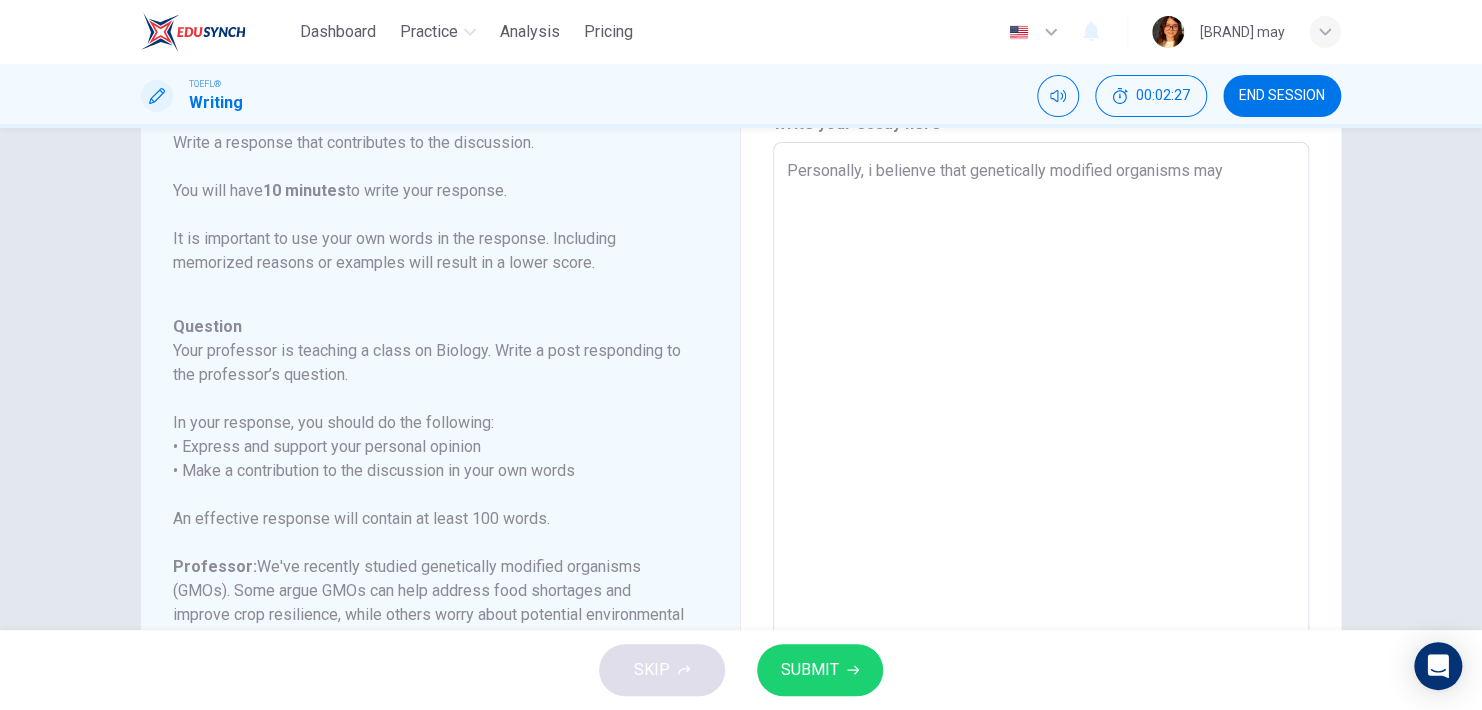 click on "Personally, i belienve that genetically modified organisms may" at bounding box center [1041, 476] 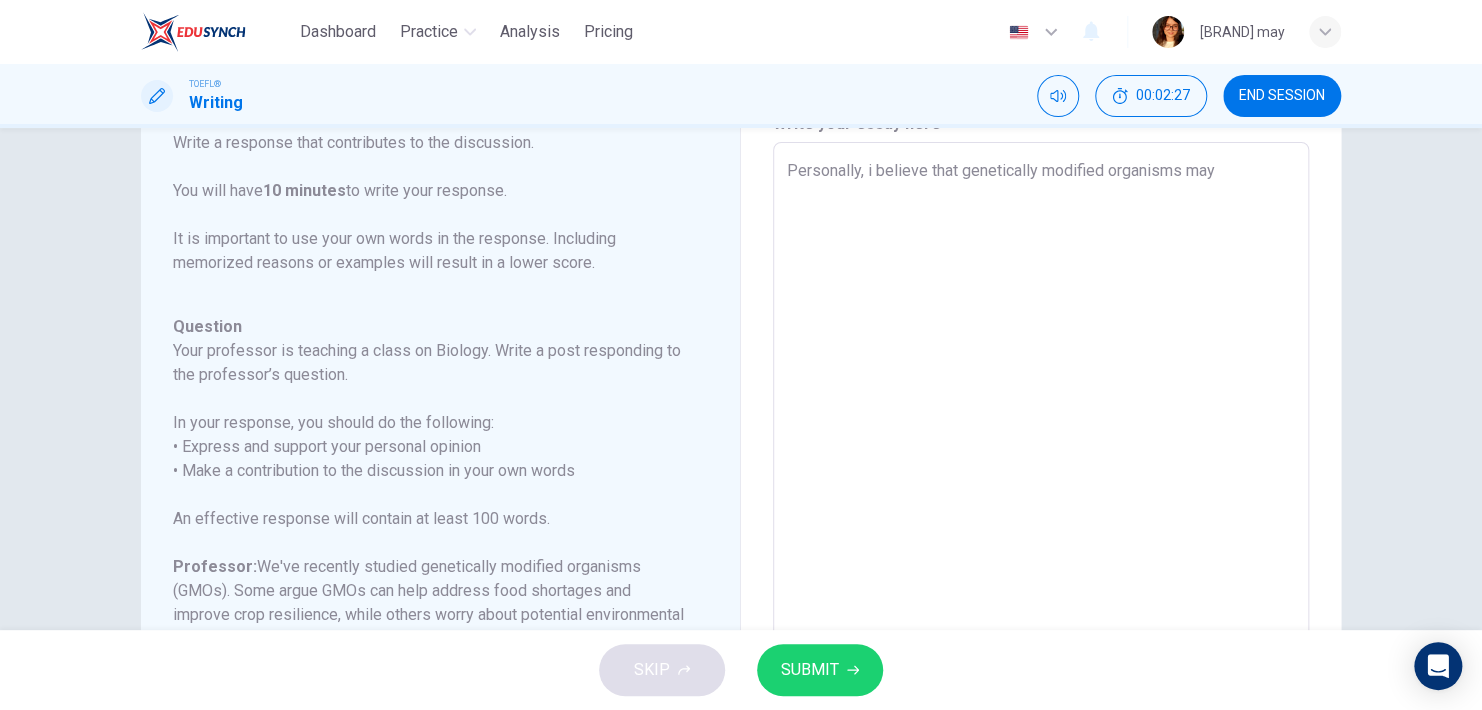 type on "x" 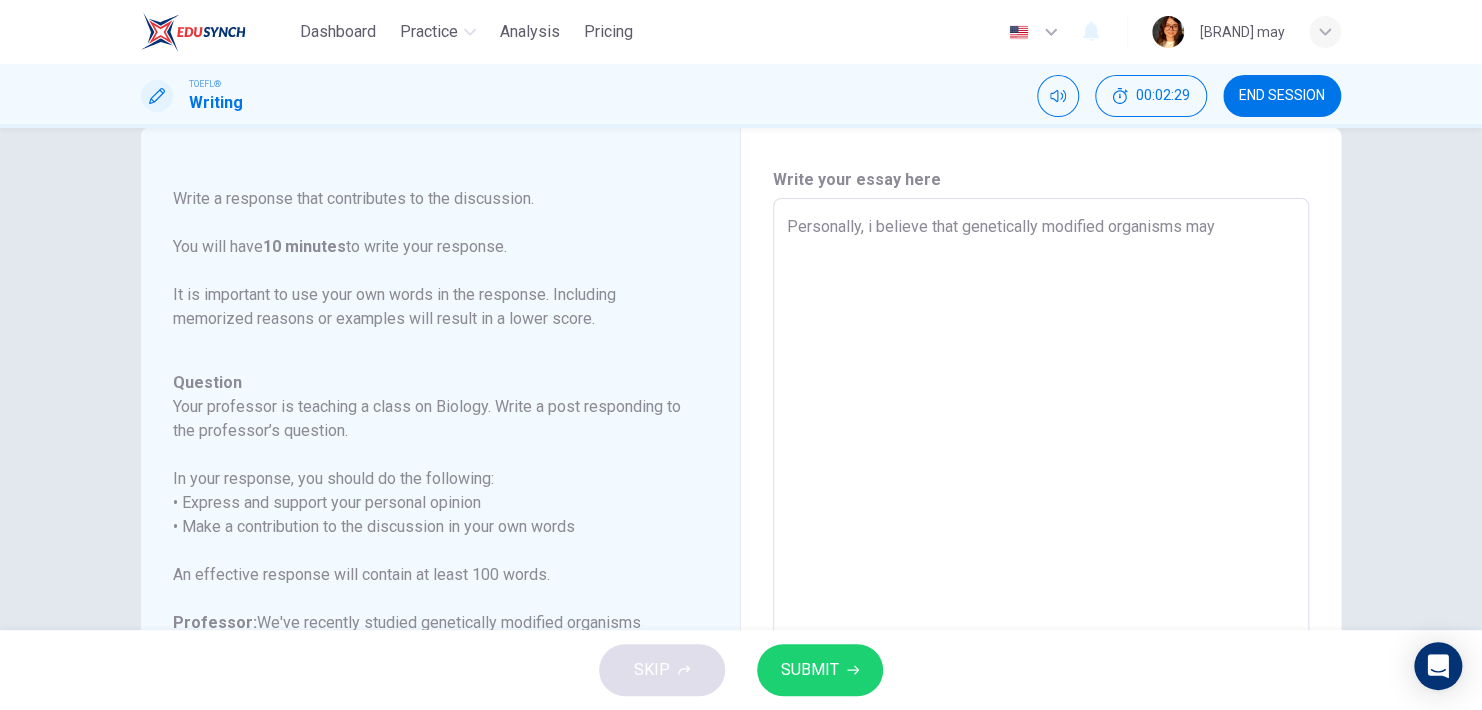 scroll, scrollTop: 36, scrollLeft: 0, axis: vertical 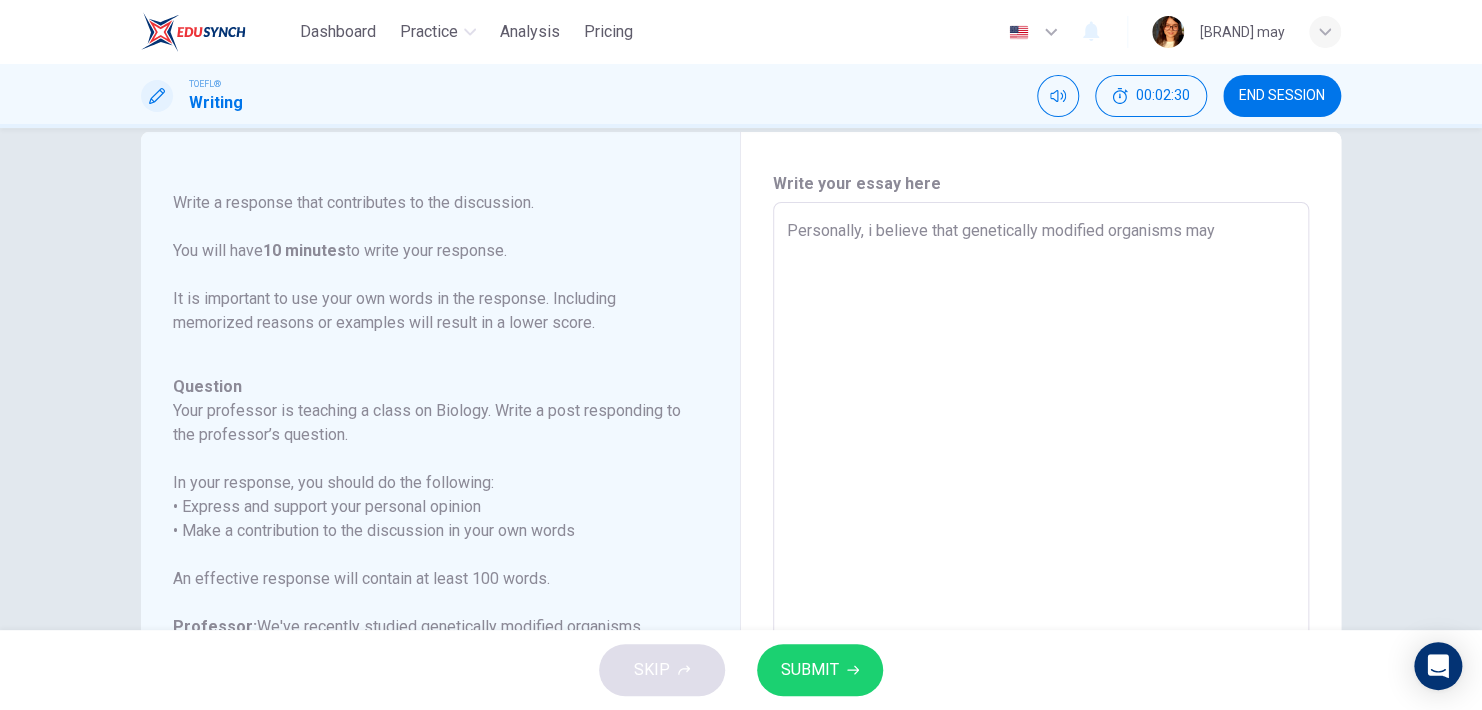click on "Personally, i believe that genetically modified organisms may" at bounding box center (1041, 536) 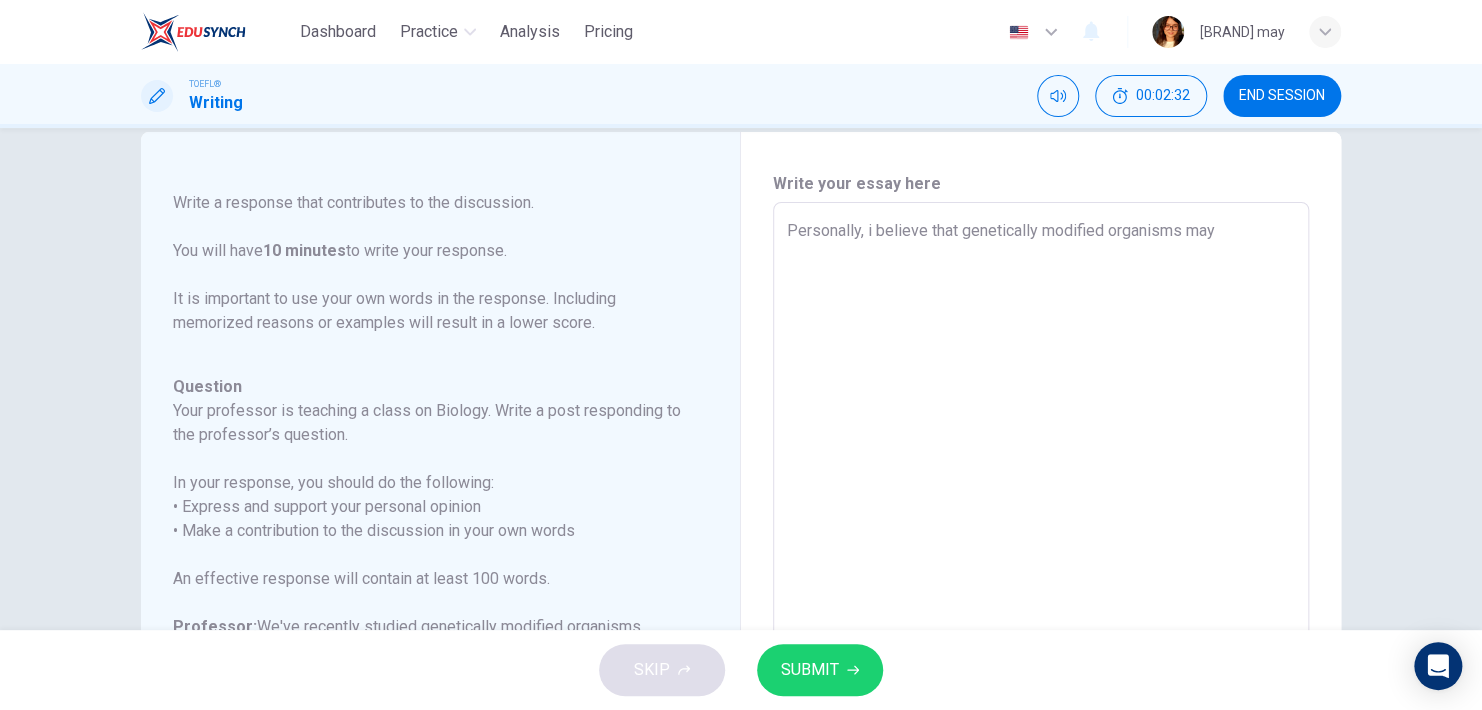 type on "Personally, i believe that genetically modified organisms may a" 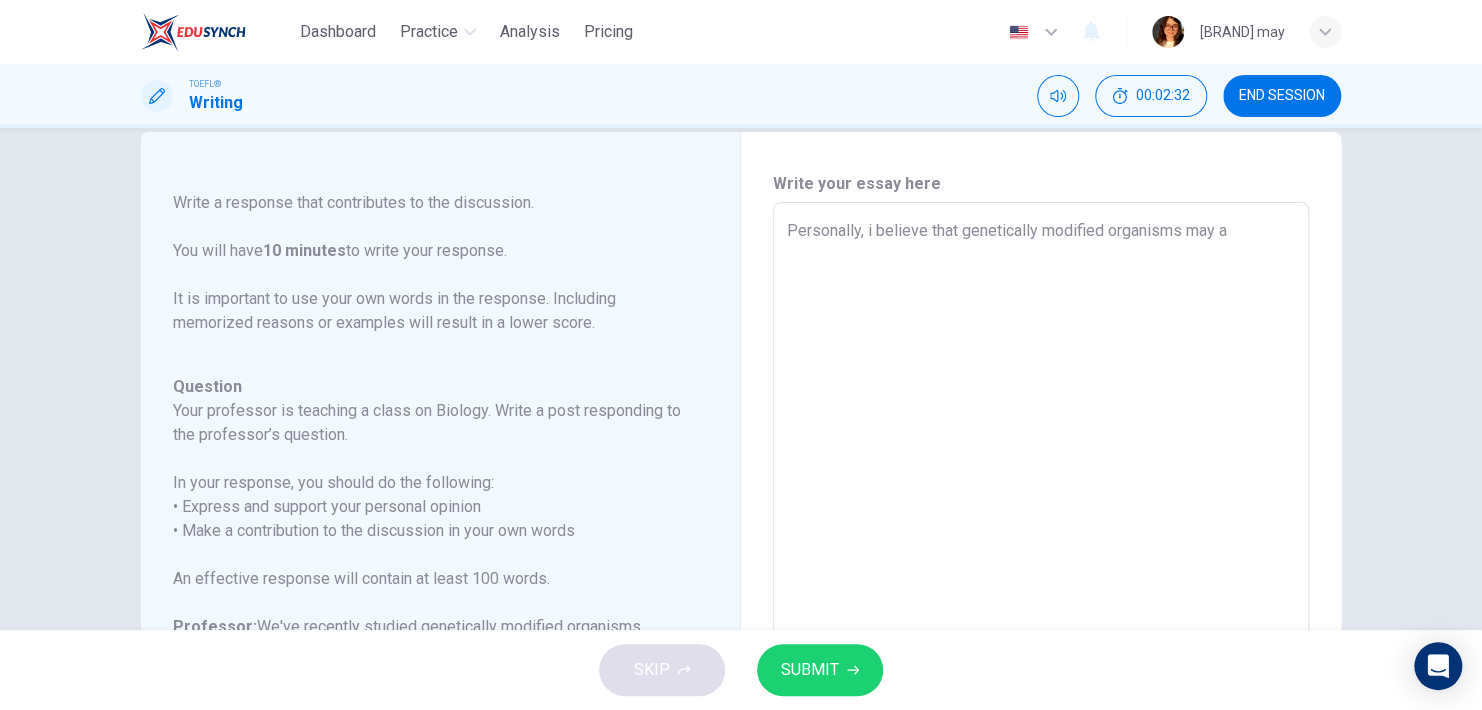 type on "Personally, i believe that genetically modified organisms may af" 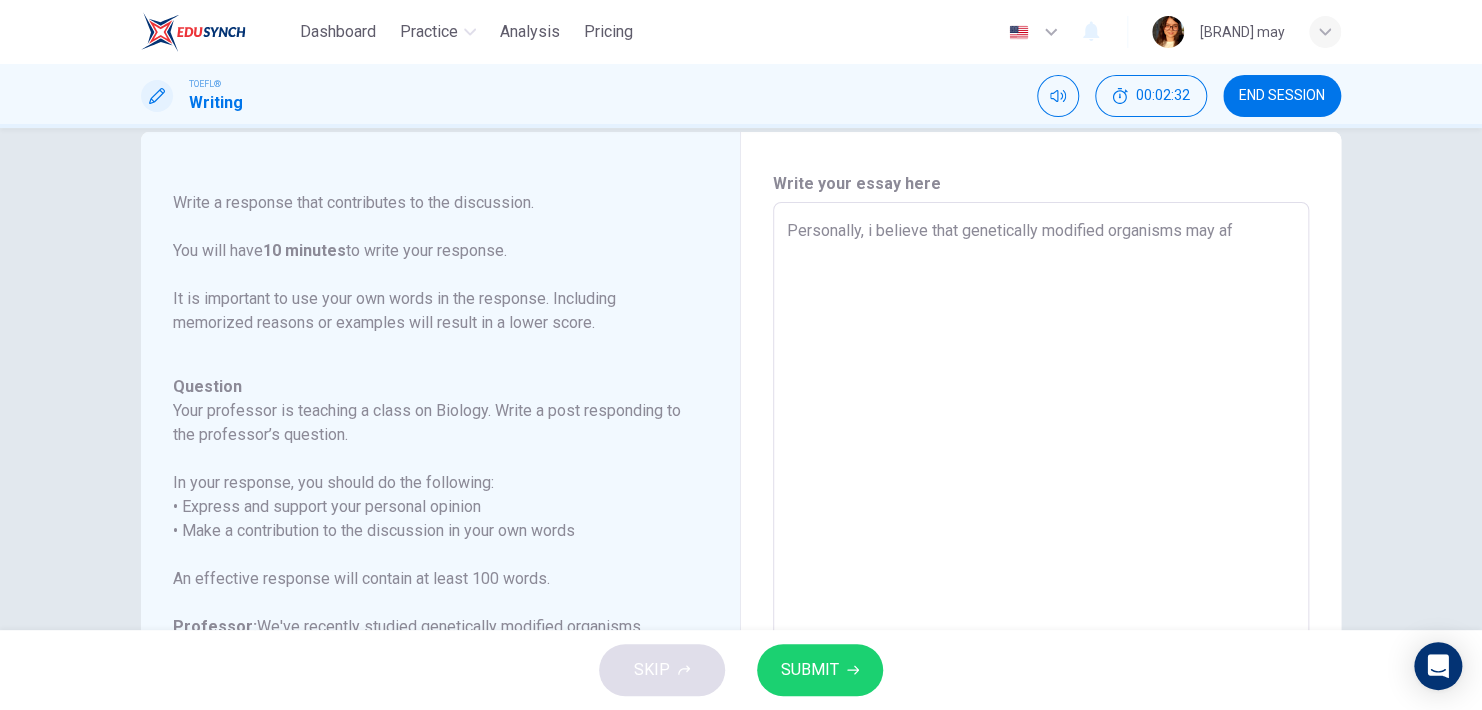 type on "Personally, i believe that genetically modified organisms may aff" 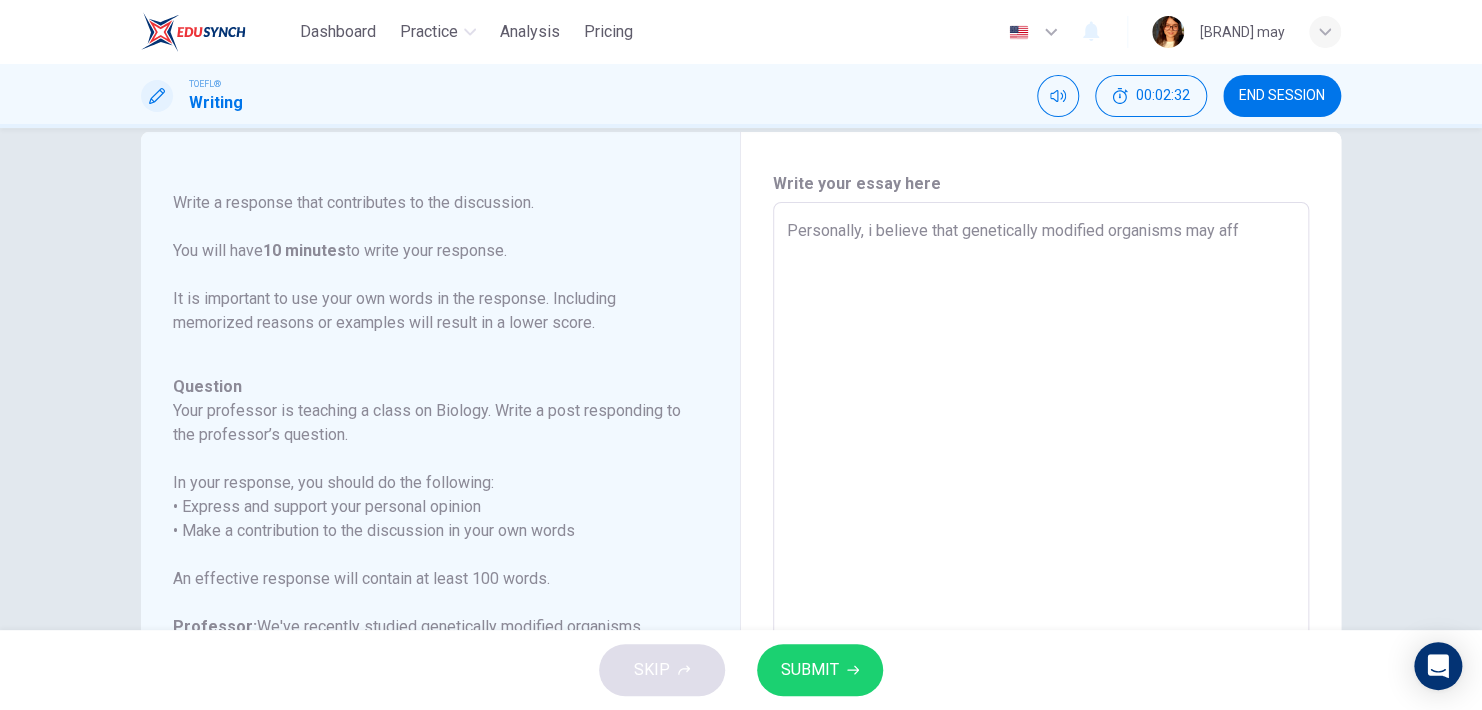 type on "x" 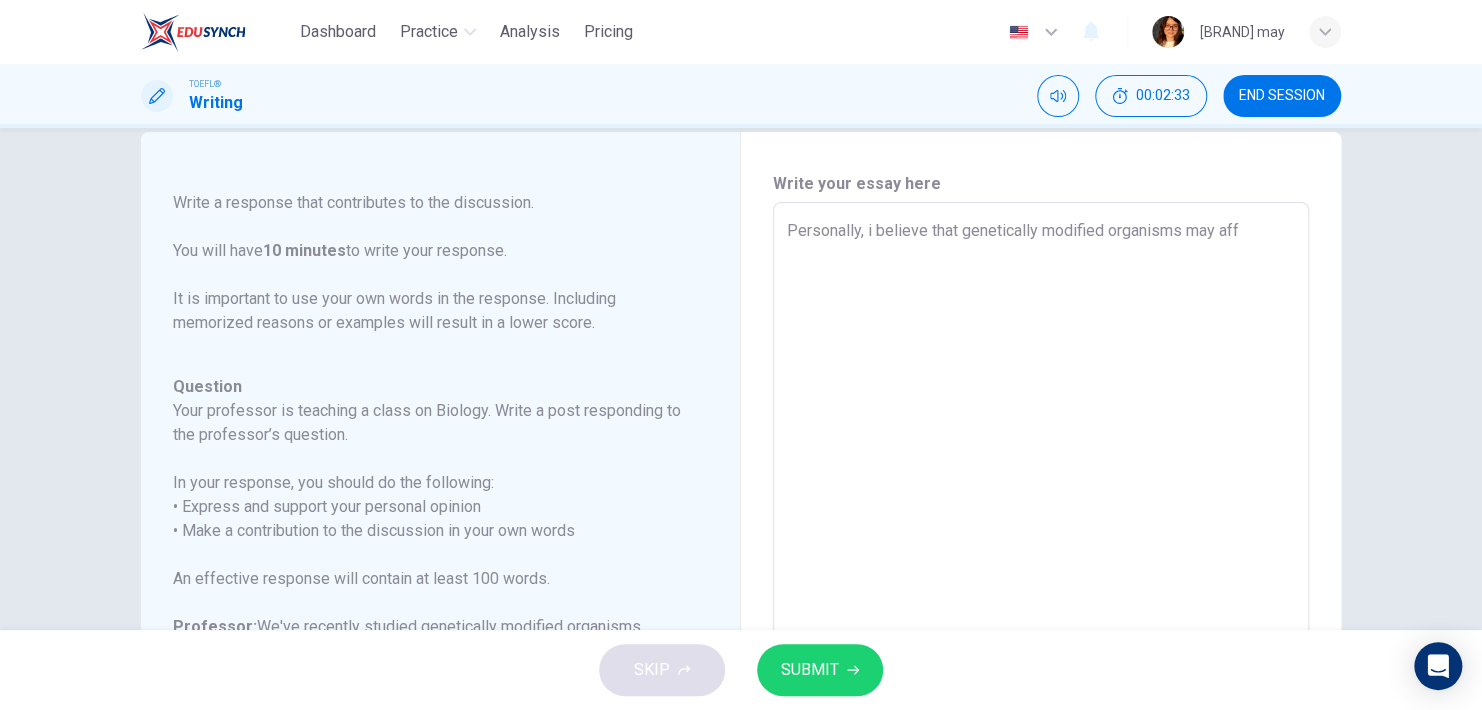 type on "Personally, i believe that genetically modified organisms may affe" 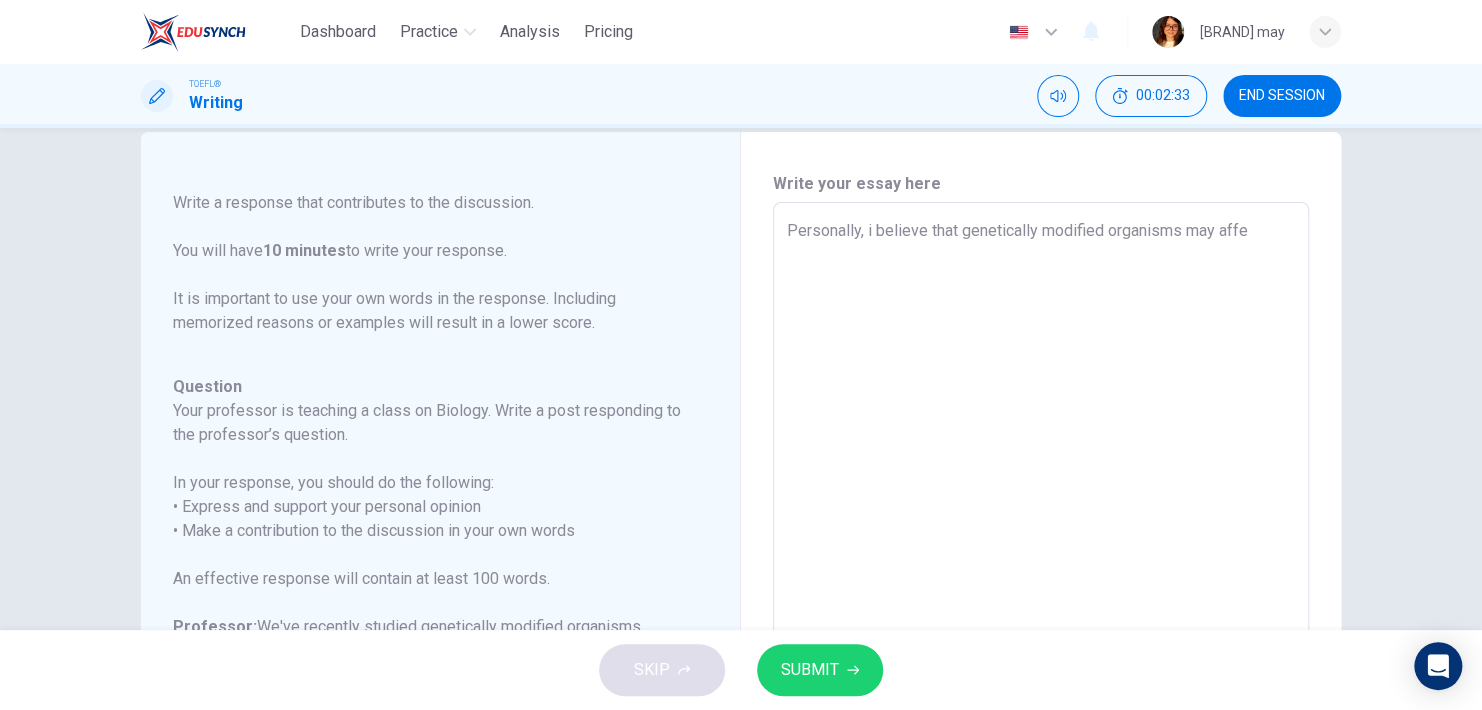 type on "x" 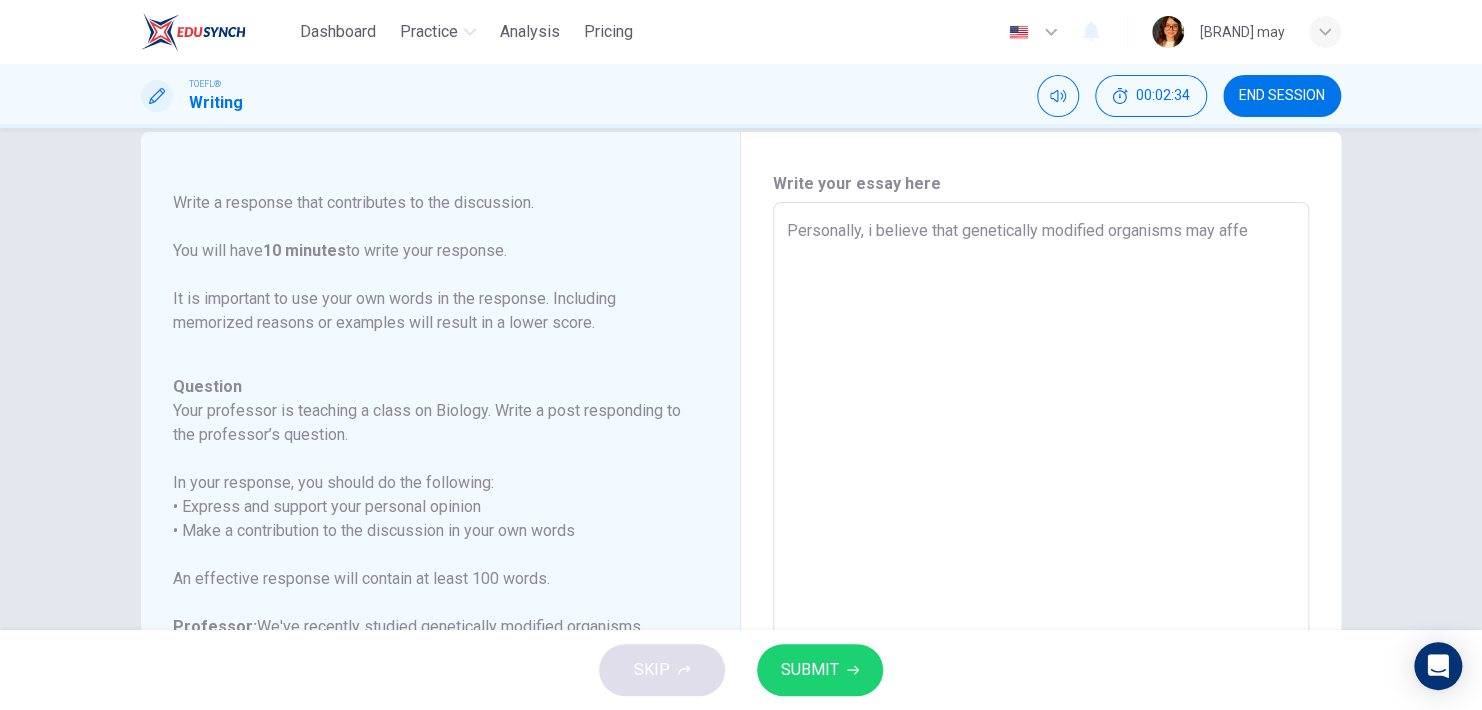 type on "Personally, i believe that genetically modified organisms may aff" 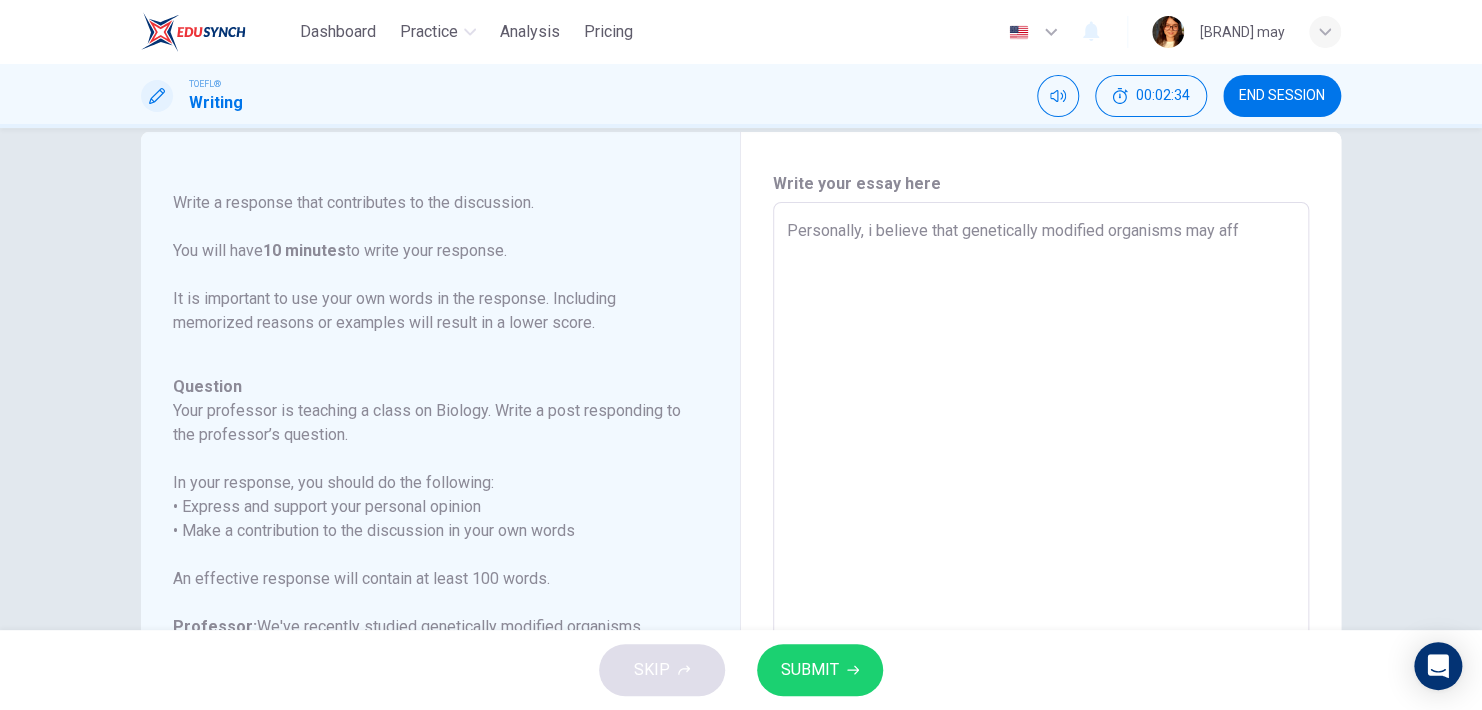 type on "Personally, i believe that genetically modified organisms may af" 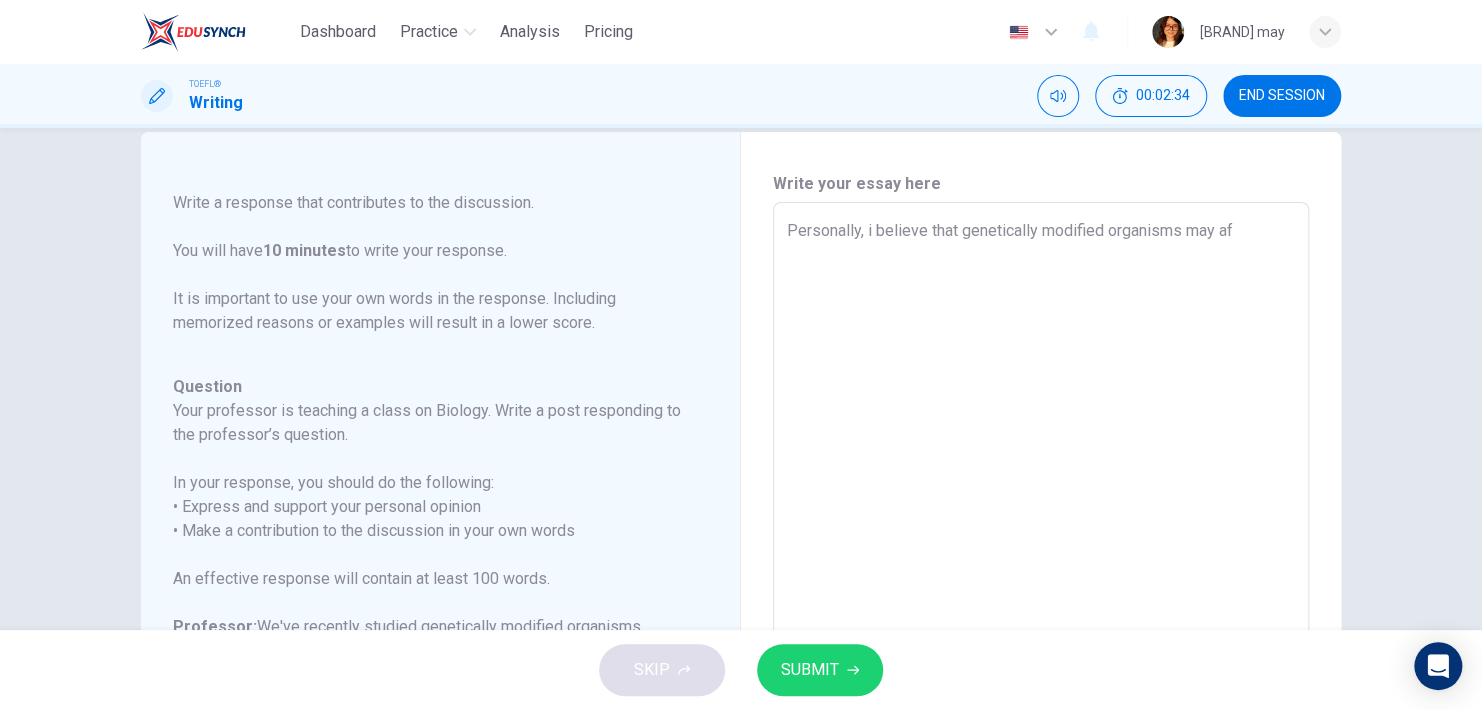 type 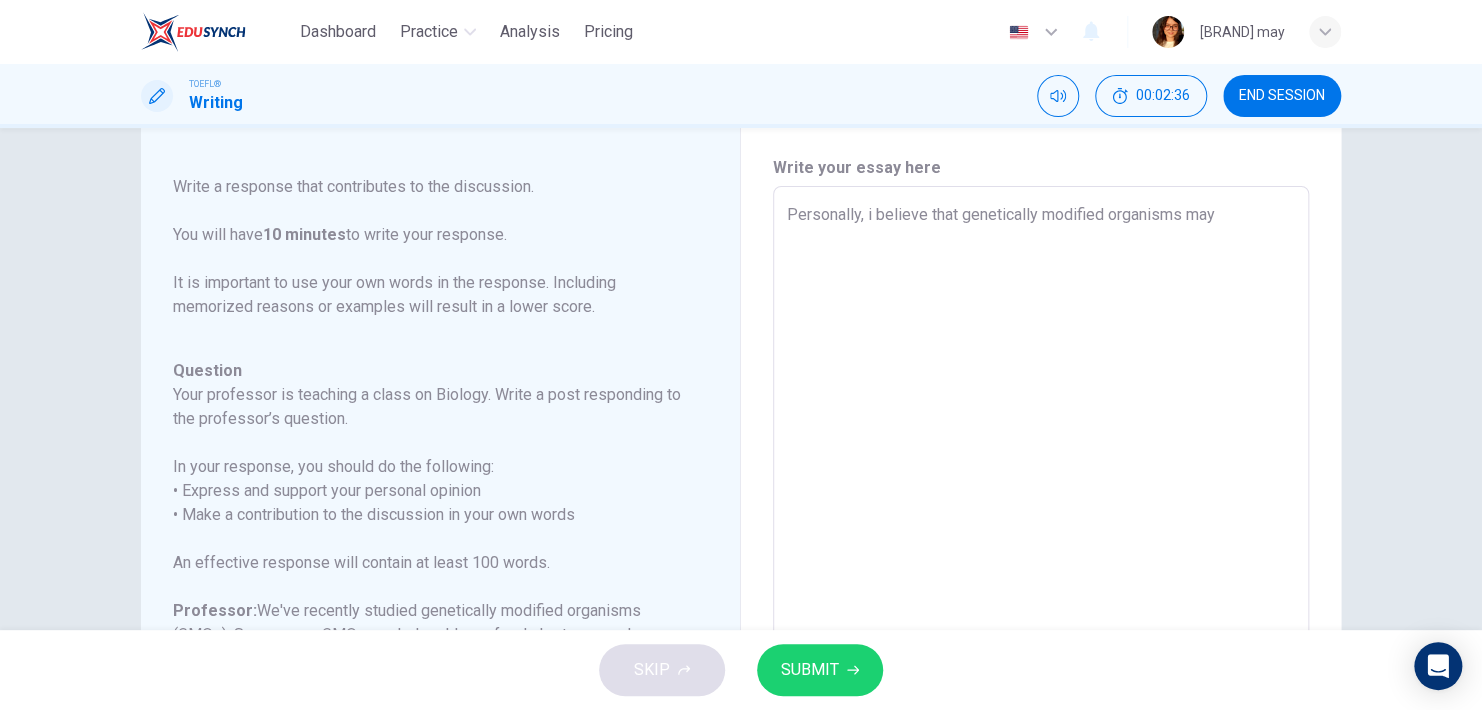 scroll, scrollTop: 388, scrollLeft: 0, axis: vertical 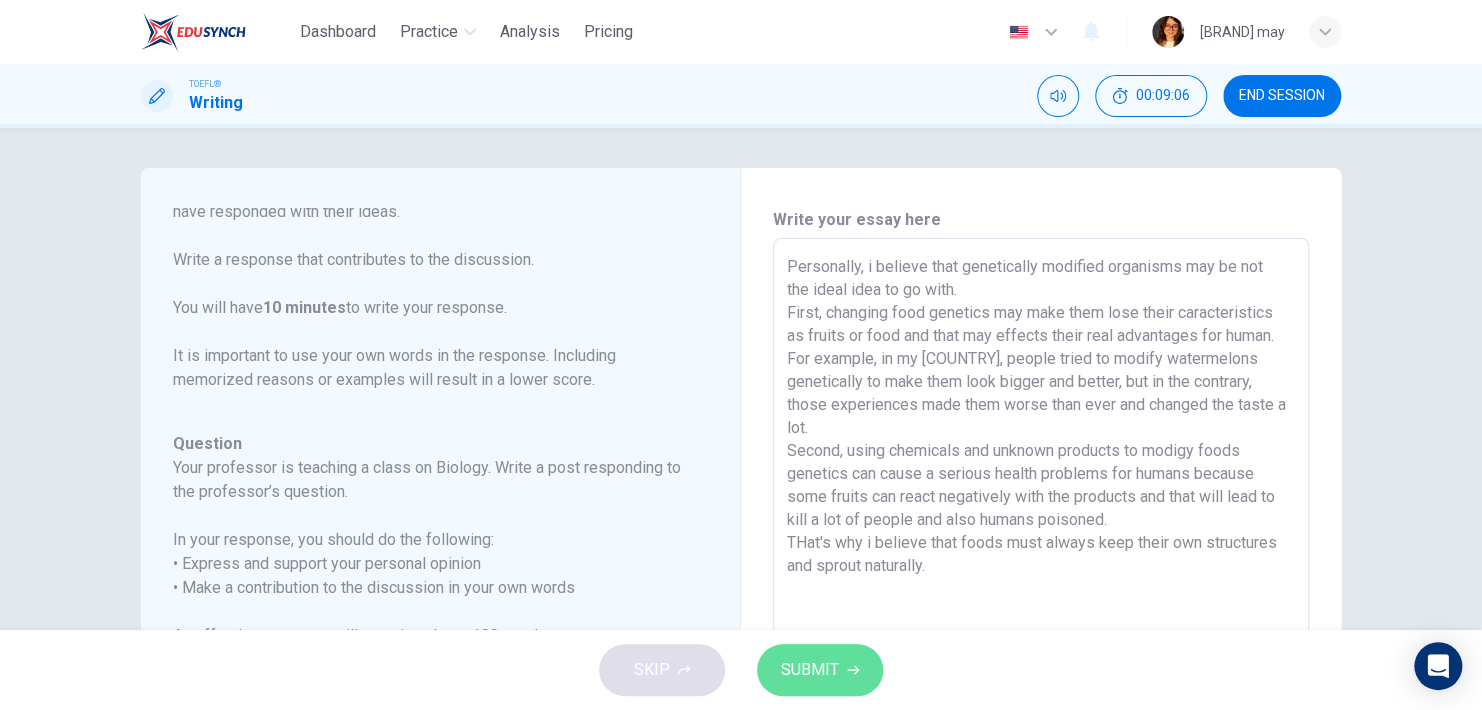 click on "SUBMIT" at bounding box center [810, 670] 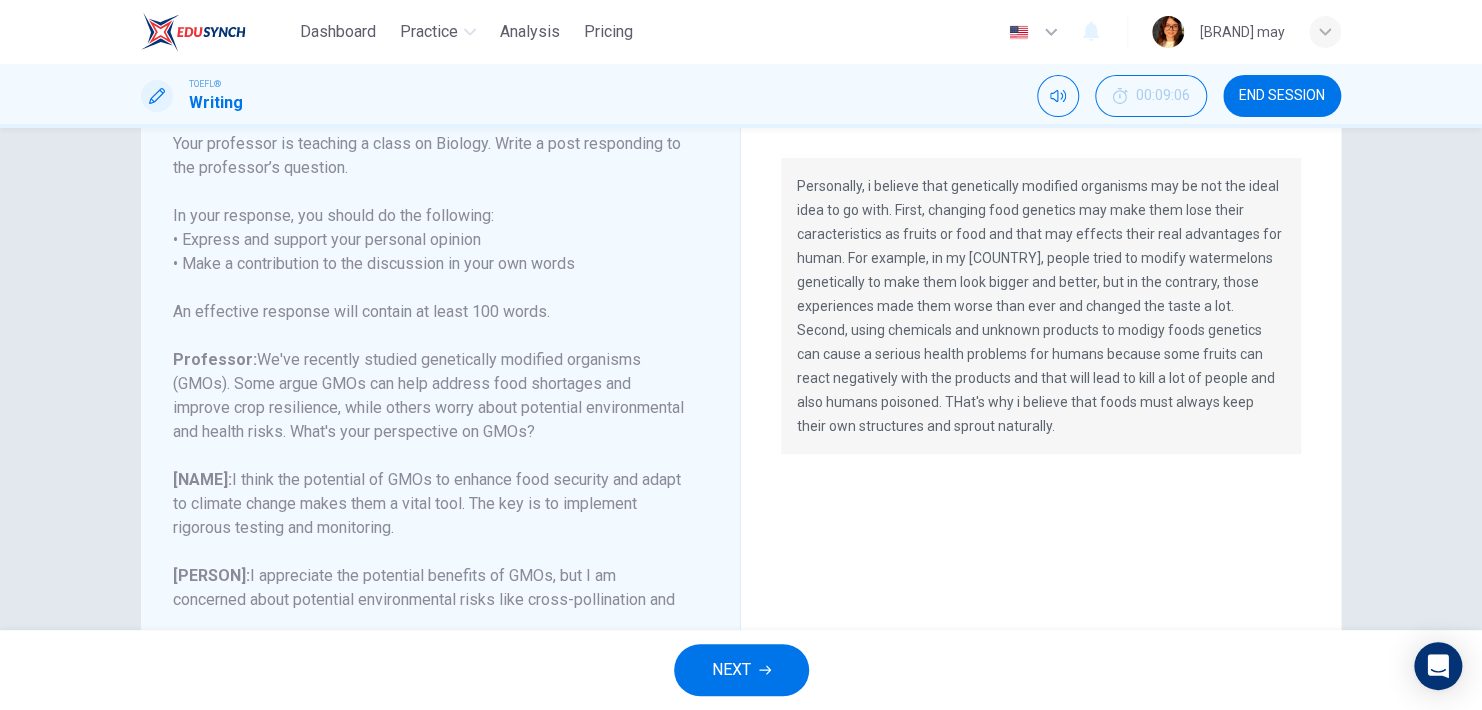 scroll, scrollTop: 388, scrollLeft: 0, axis: vertical 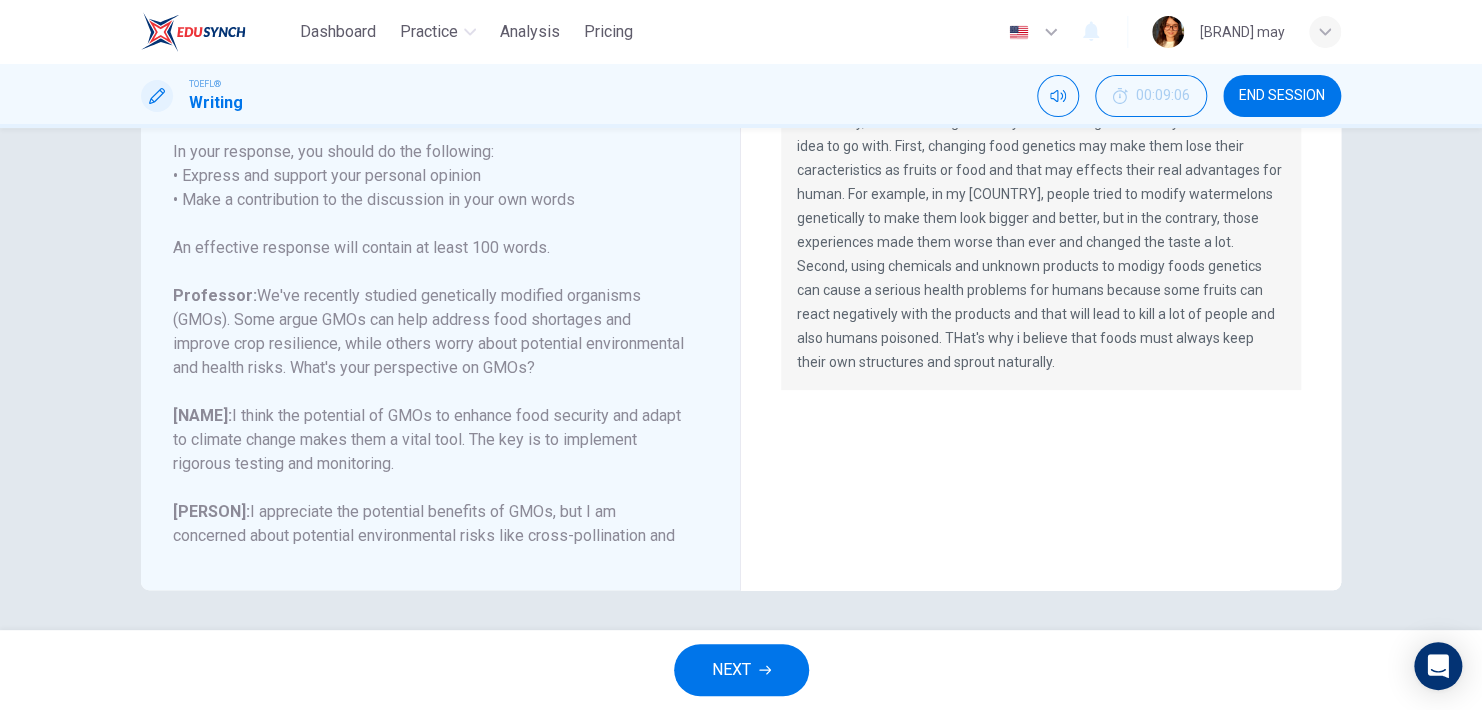 click on "Personally, i believe that genetically modified organisms may be not the ideal idea to go with.
First, changing food genetics may make them lose their caracteristics as fruits or food and that may effects their real advantages for human.
For example, in my [COUNTRY], people tried to modify watermelons genetically to make them look bigger and better, but in the contrary, those experiences made them worse than ever and changed the taste a lot.
Second, using chemicals and unknown products to modigy foods genetics can cause a serious health problems for humans because some fruits can react negatively with the products and that will lead to kill a lot of people and also humans poisoned.
THat's why i believe that foods must always keep their own structures and sprout naturally." at bounding box center [1041, 242] 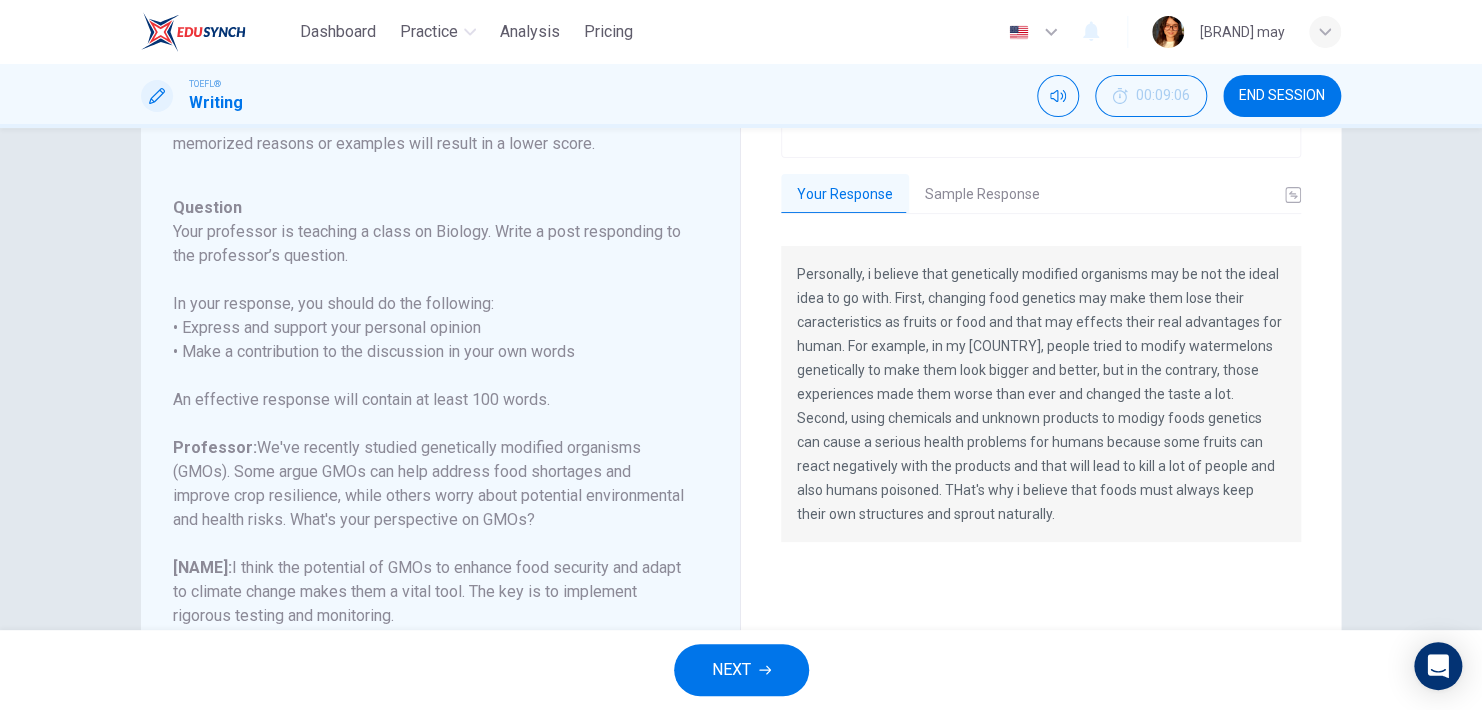 scroll, scrollTop: 236, scrollLeft: 0, axis: vertical 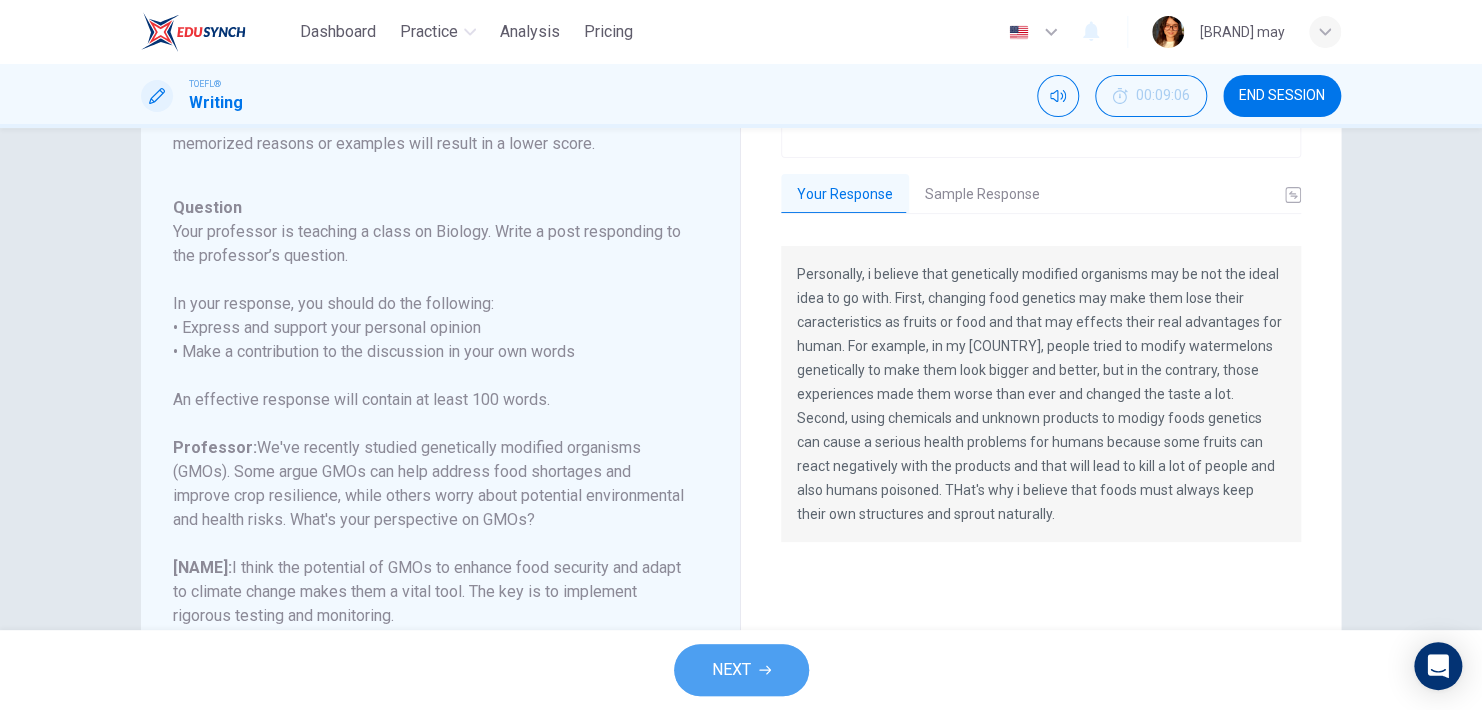 click on "NEXT" at bounding box center [731, 670] 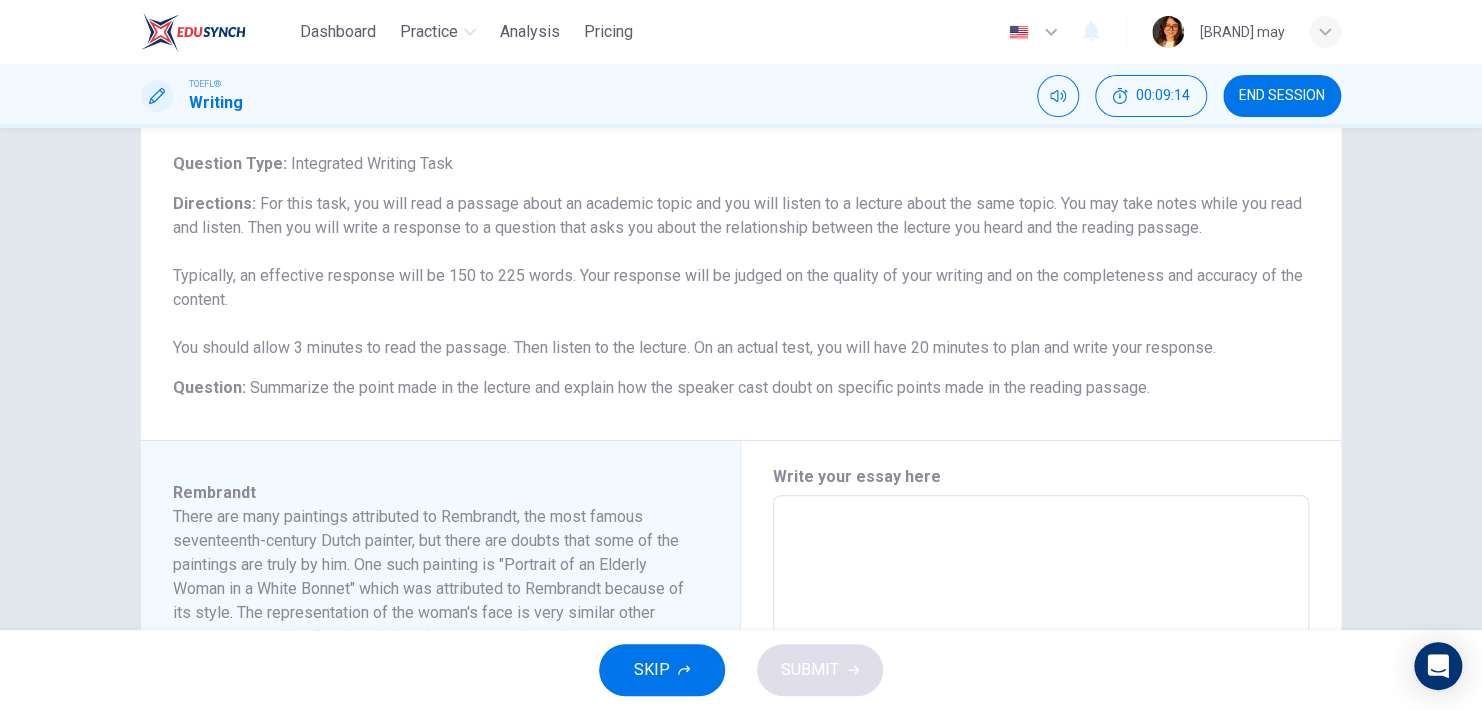 scroll, scrollTop: 408, scrollLeft: 0, axis: vertical 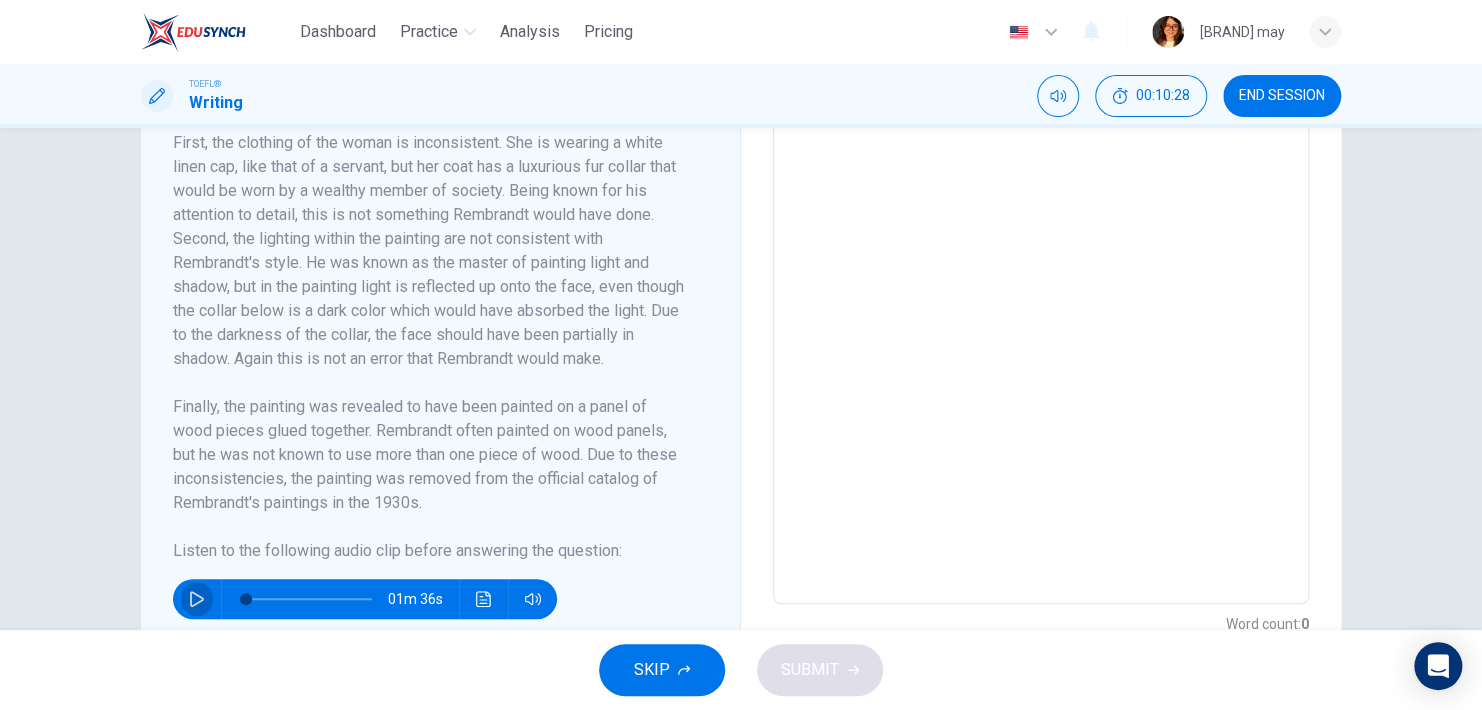 click 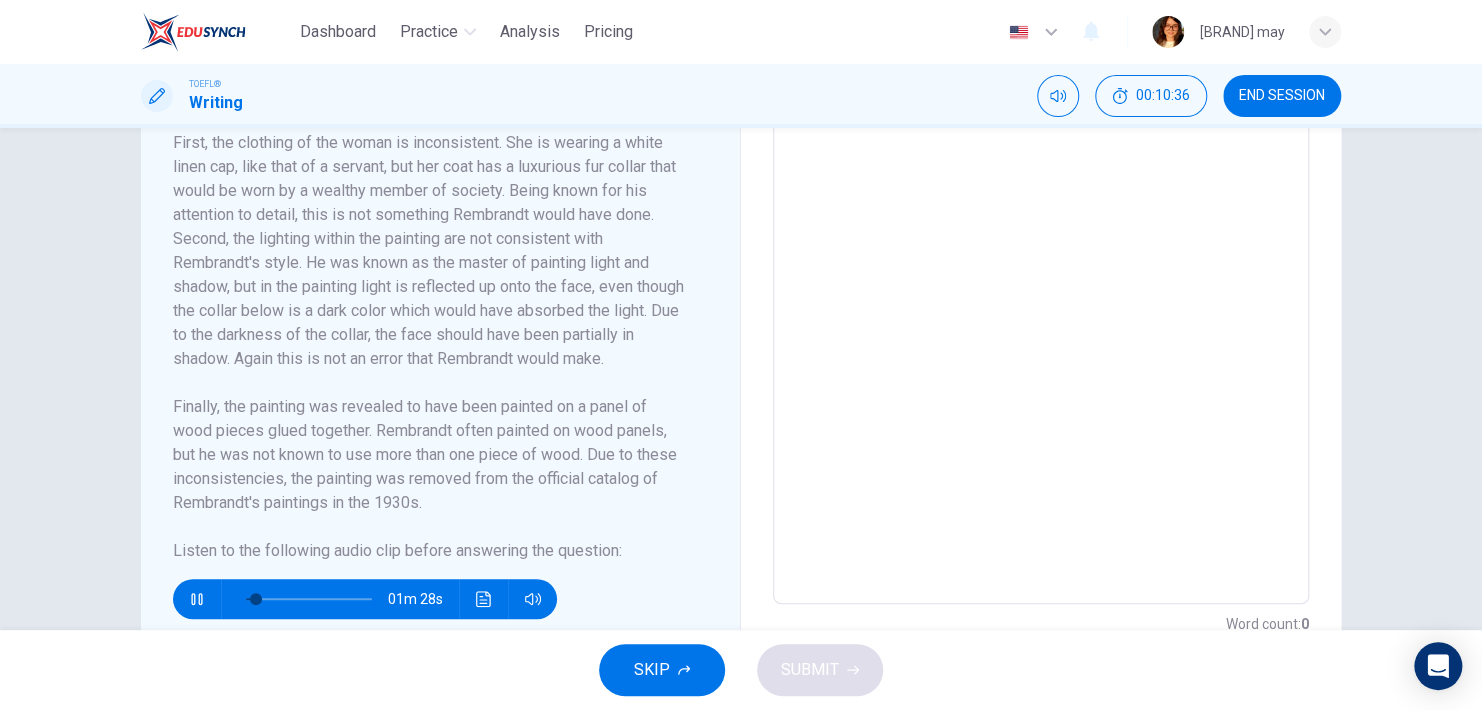 scroll, scrollTop: 0, scrollLeft: 0, axis: both 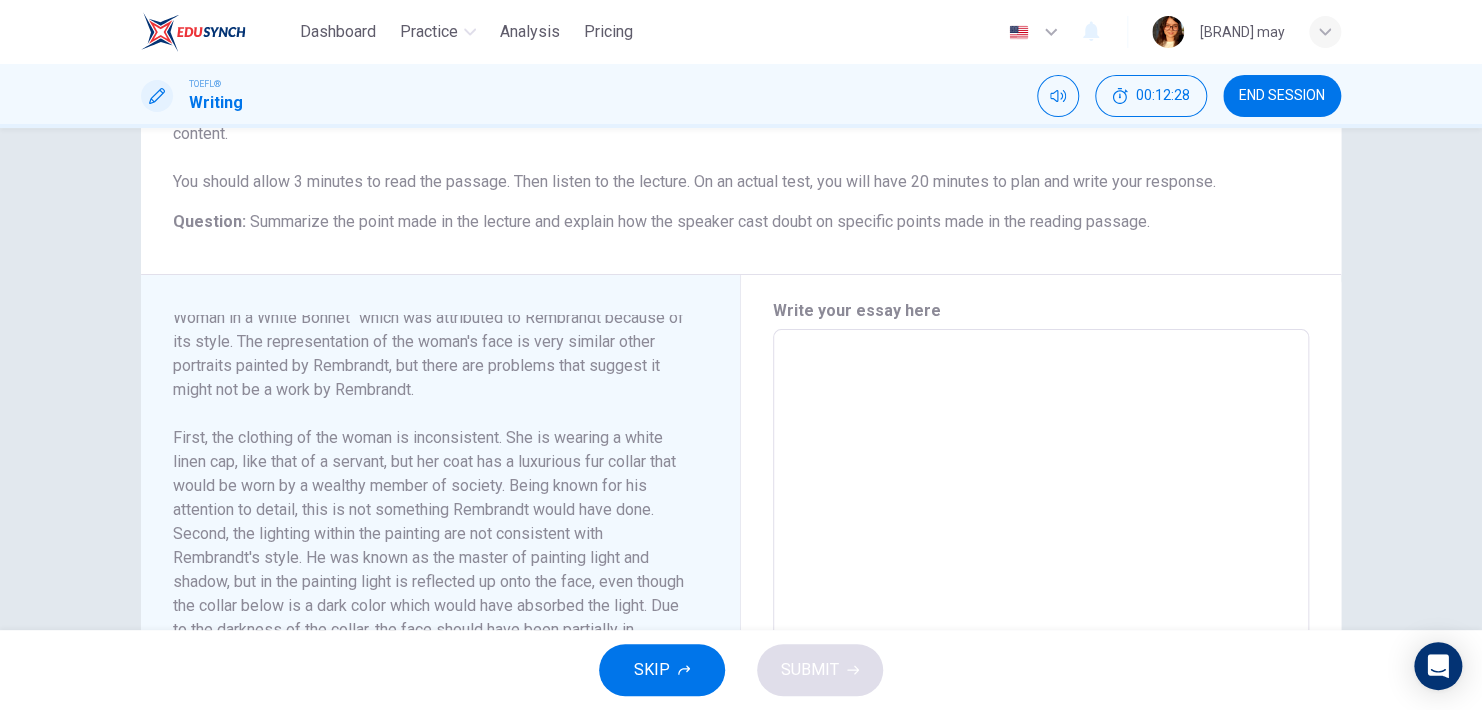 click at bounding box center (1041, 614) 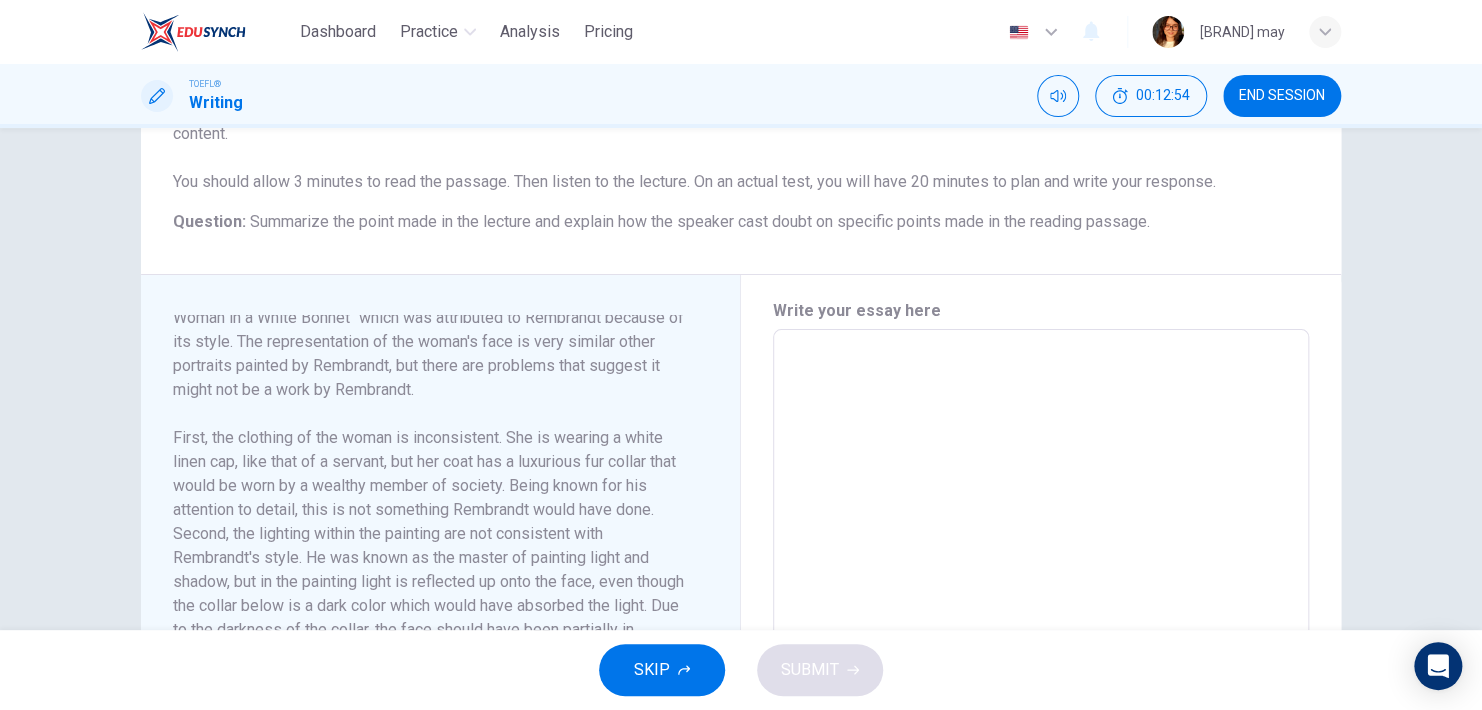 click at bounding box center [1041, 614] 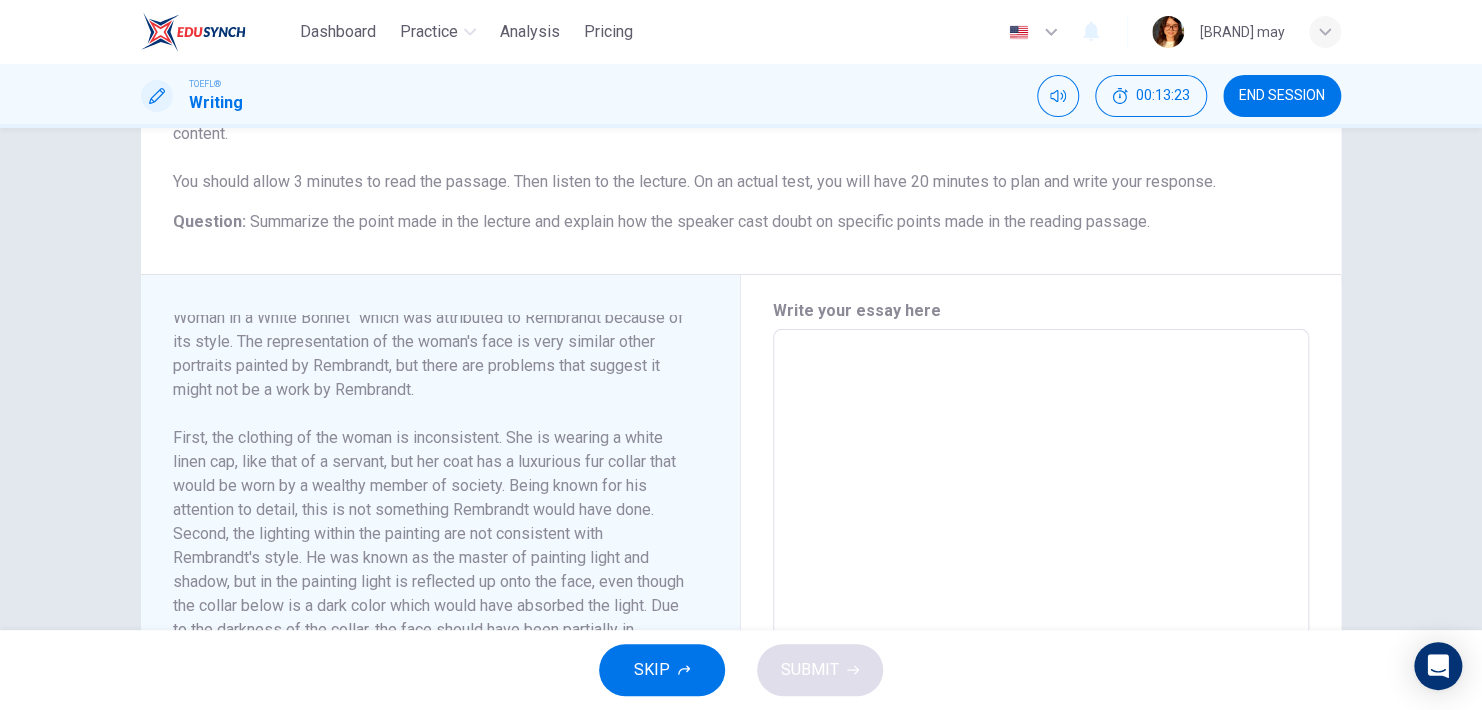 scroll, scrollTop: 0, scrollLeft: 0, axis: both 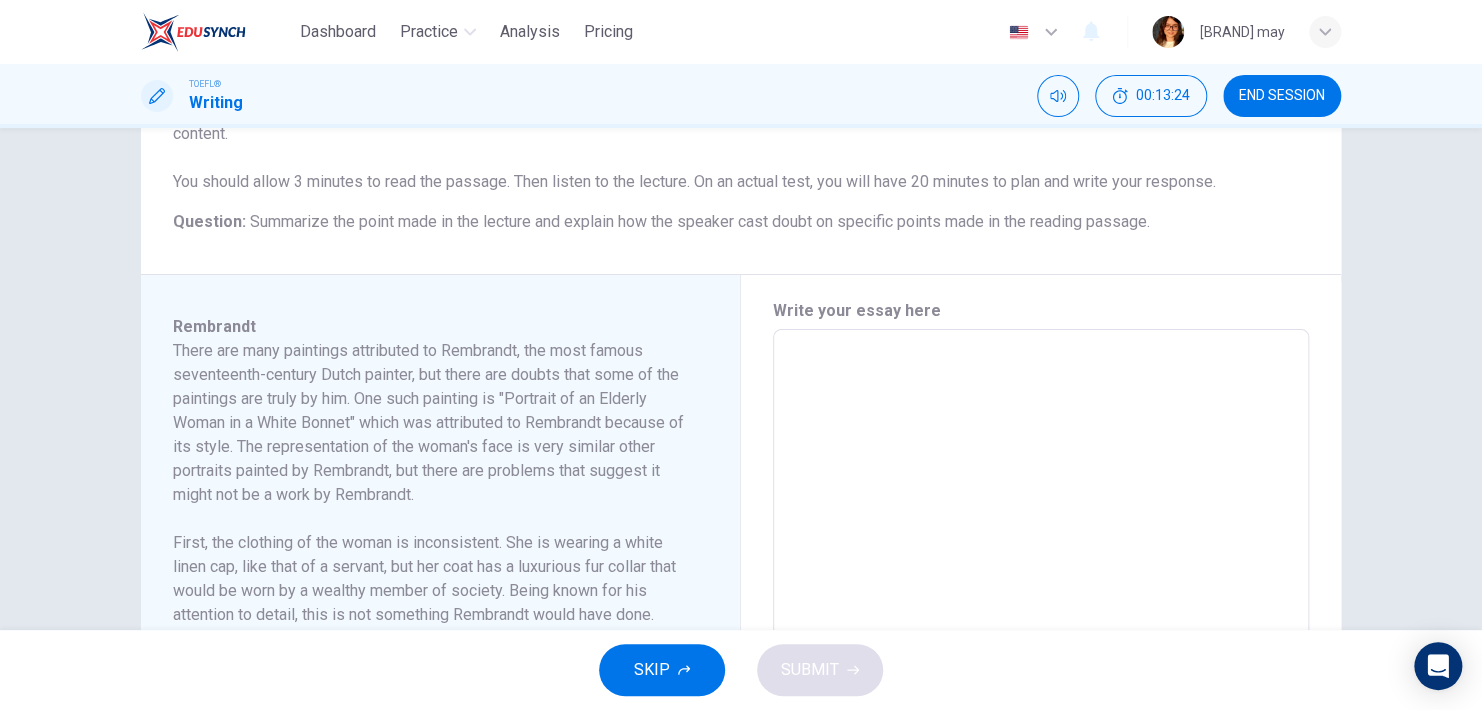 click at bounding box center [1041, 614] 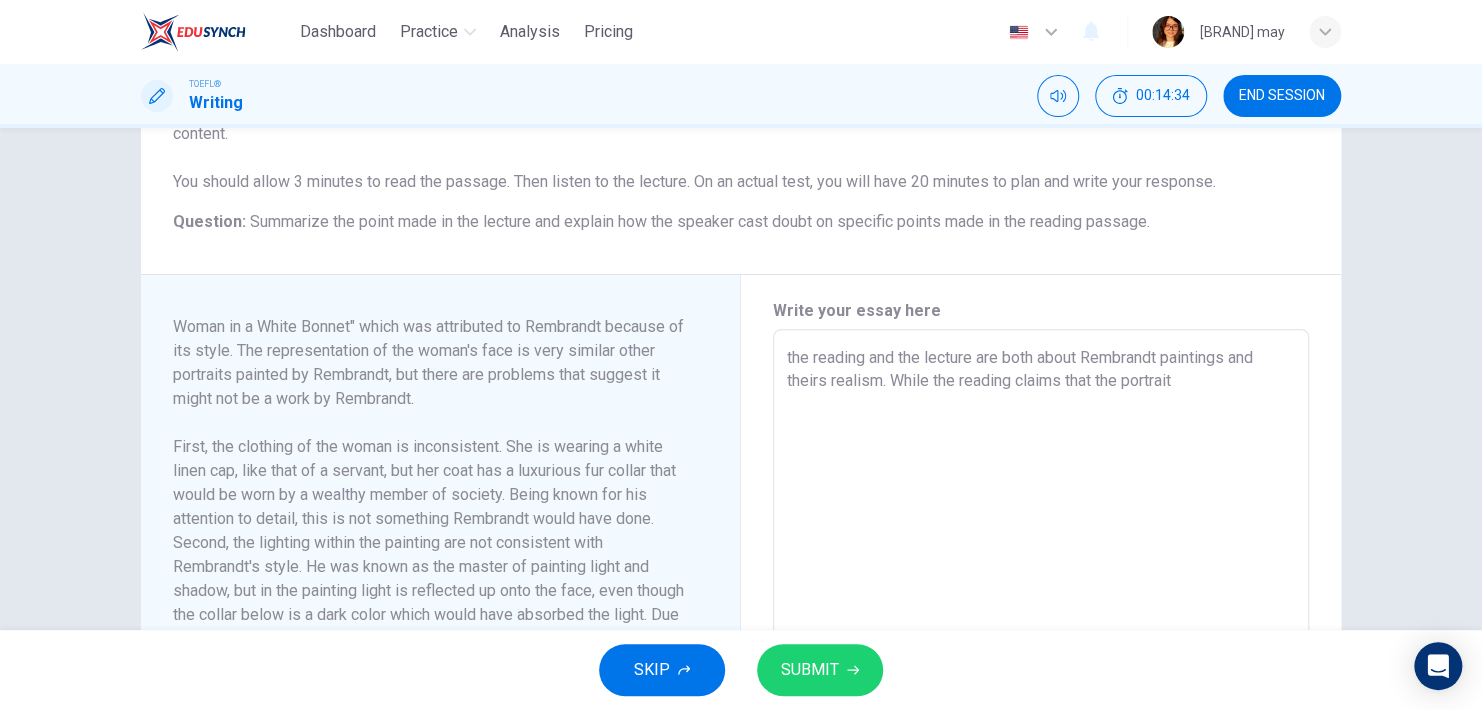 scroll, scrollTop: 128, scrollLeft: 0, axis: vertical 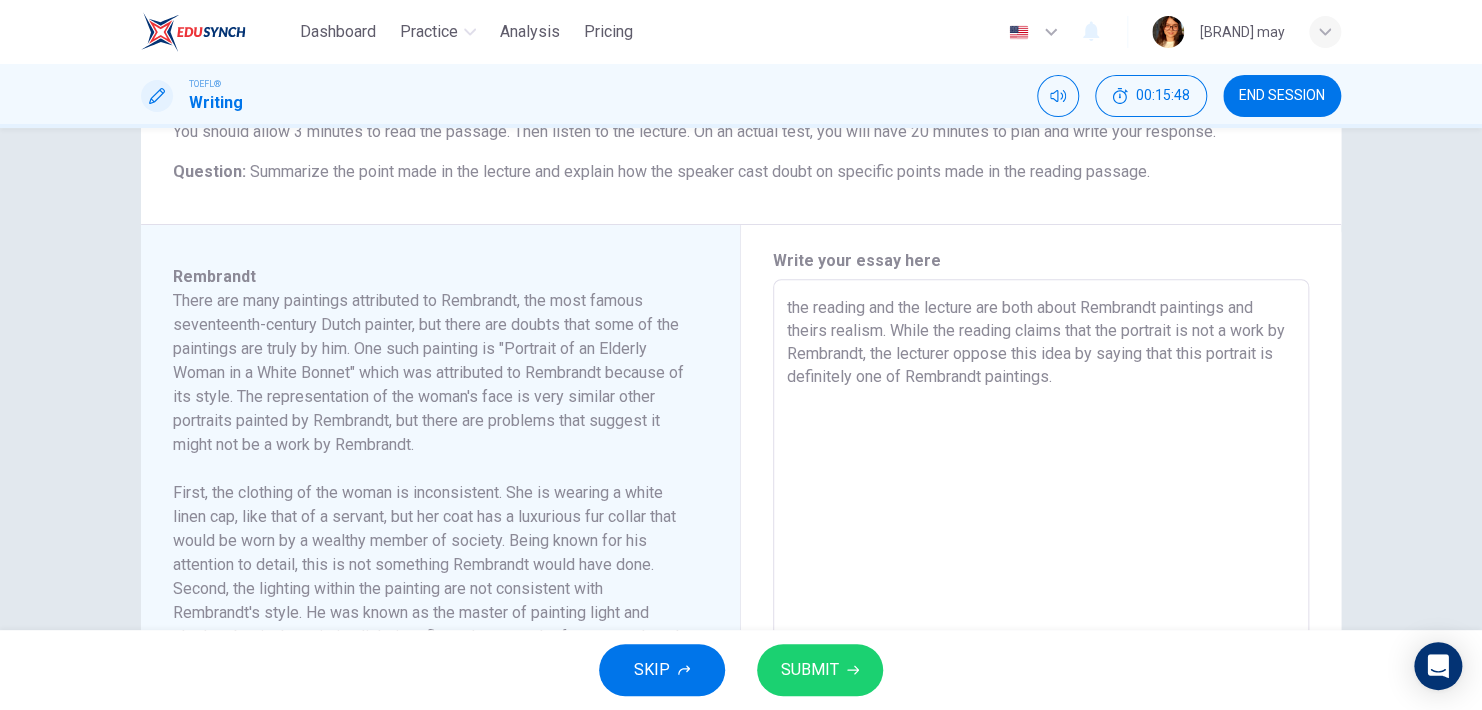 drag, startPoint x: 372, startPoint y: 173, endPoint x: 421, endPoint y: 174, distance: 49.010204 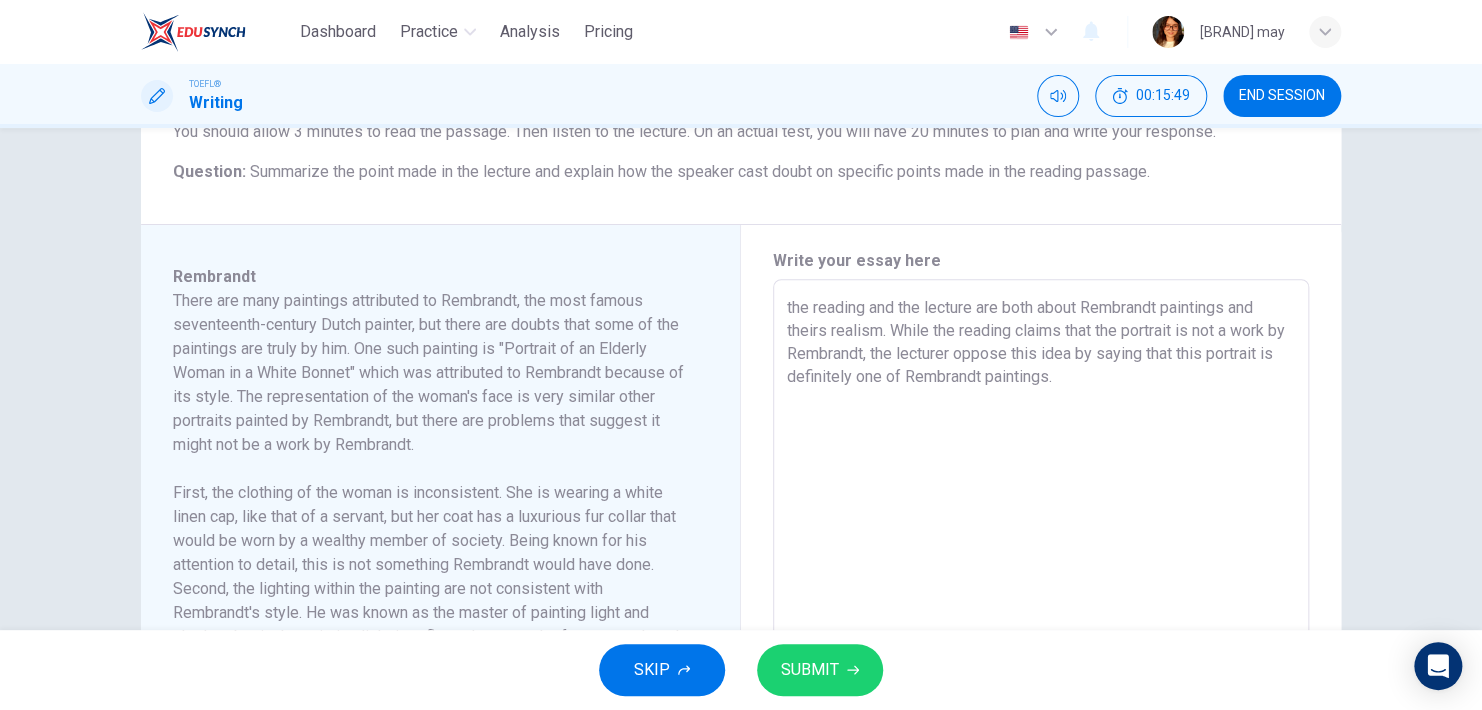 drag, startPoint x: 421, startPoint y: 174, endPoint x: 477, endPoint y: 184, distance: 56.88585 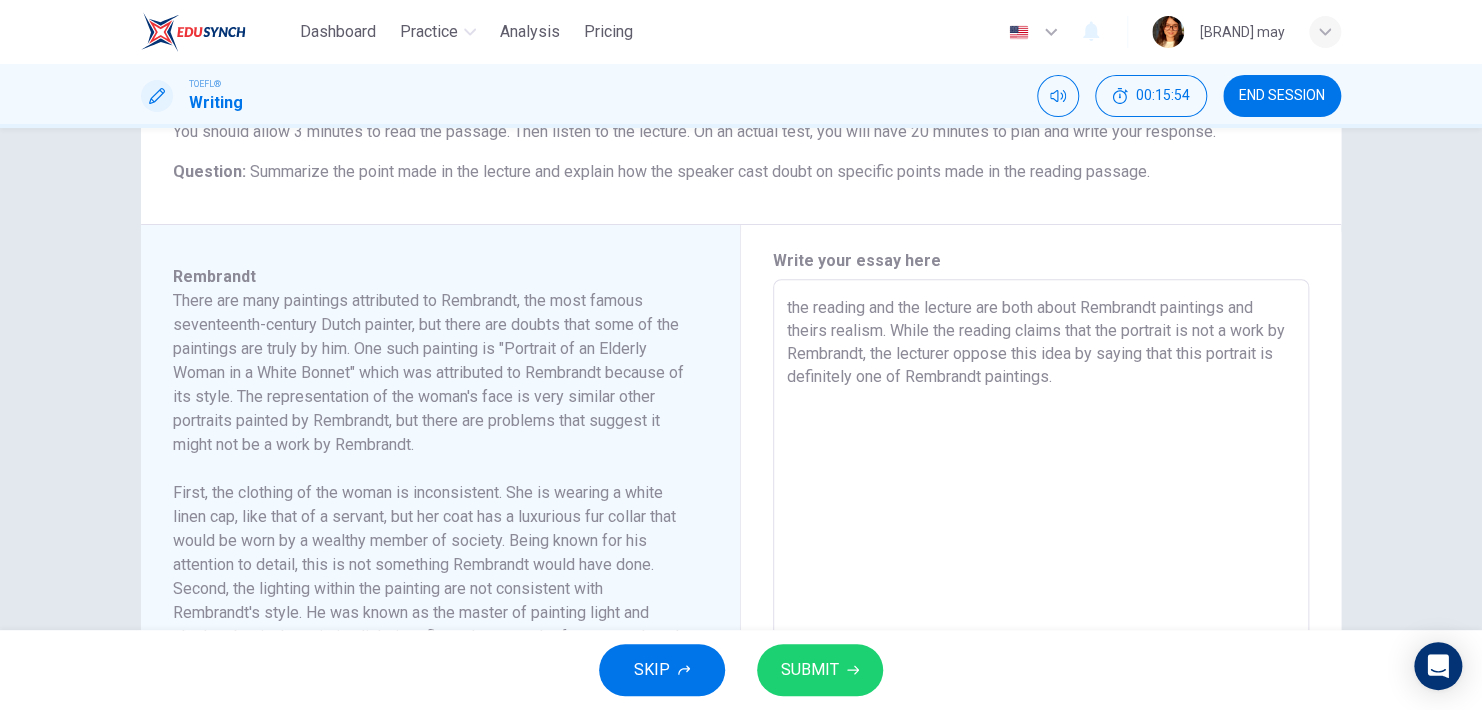 click on "the reading and the lecture are both about Rembrandt paintings and theirs realism. While the reading claims that the portrait is not a work by Rembrandt, the lecturer oppose this idea by saying that this portrait is definitely one of Rembrandt paintings." at bounding box center (1041, 564) 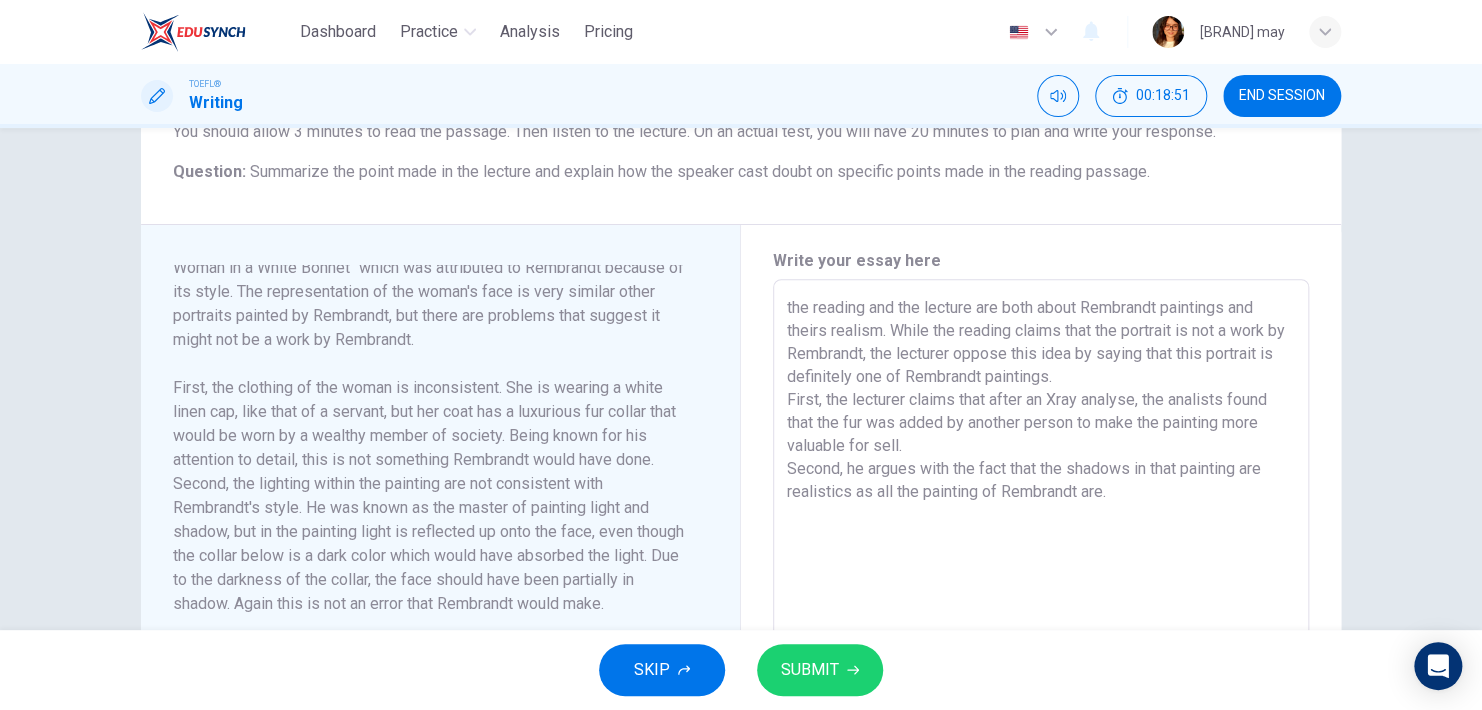 scroll, scrollTop: 128, scrollLeft: 0, axis: vertical 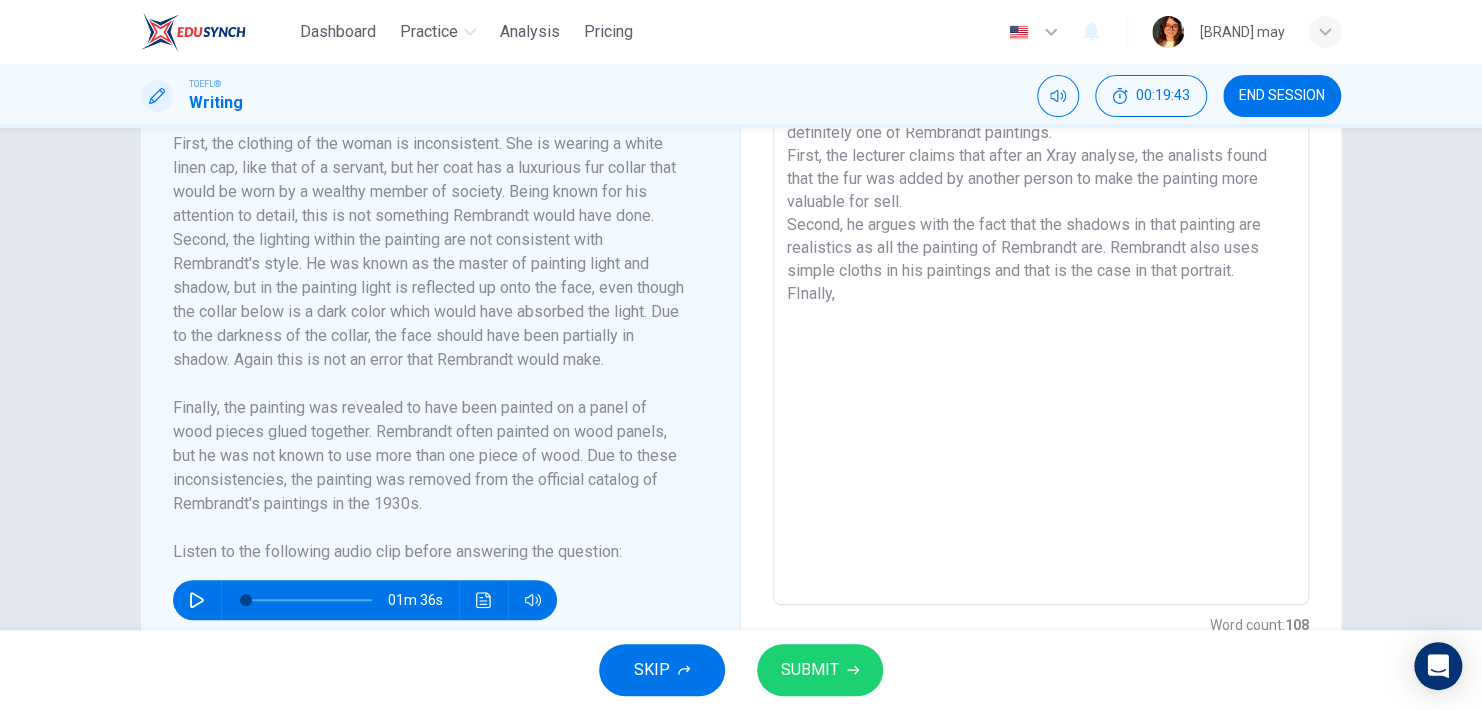 click on "the reading and the lecture are both about Rembrandt paintings and theirs realism. While the reading claims that the portrait is not a work by Rembrandt, the lecturer oppose this idea by saying that this portrait is definitely one of Rembrandt paintings.
First, the lecturer claims that after an Xray analyse, the analists found that the fur was added by another person to make the painting more valuable for sell.
Second, he argues with the fact that the shadows in that painting are realistics as all the painting of Rembrandt are. Rembrandt also uses simple cloths in his paintings and that is the case in that portrait.
FInally," at bounding box center [1041, 320] 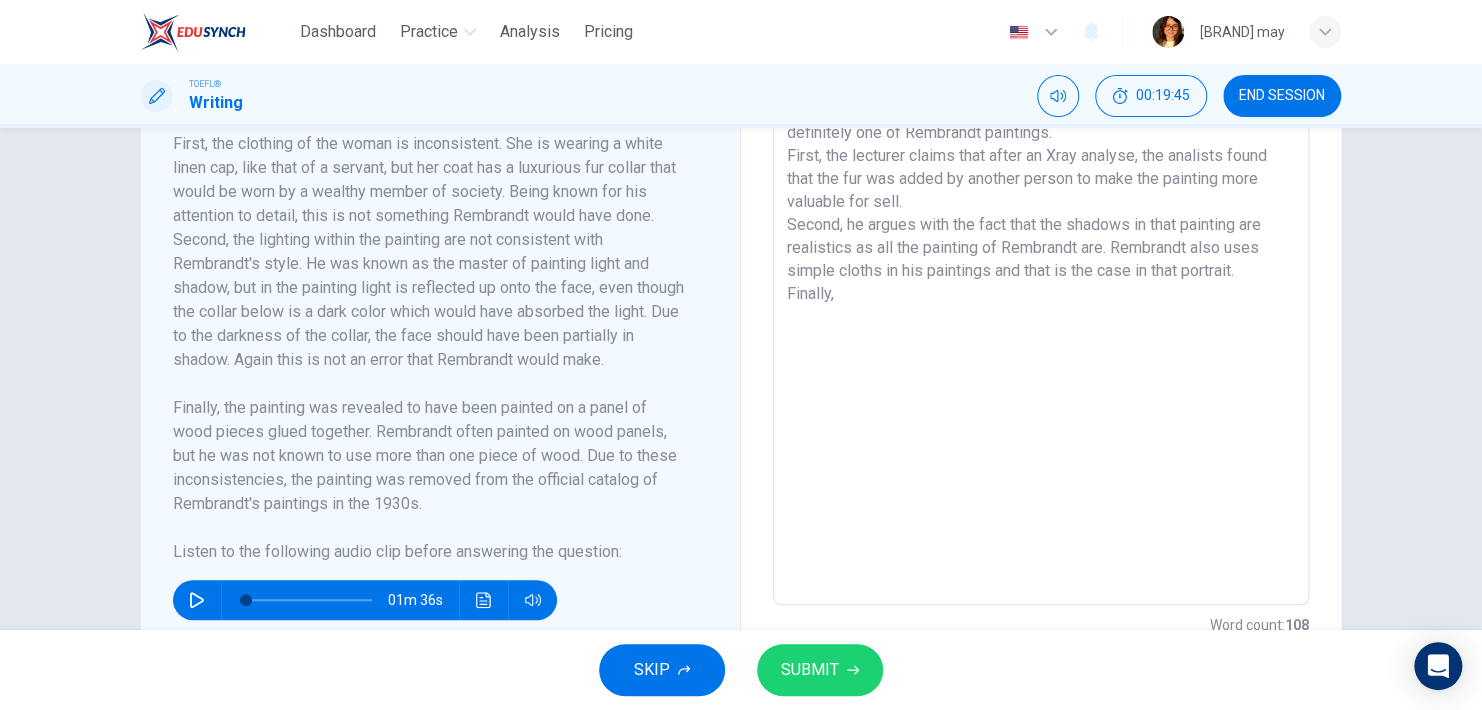 click on "the reading and the lecture are both about Rembrandt paintings and theirs realism. While the reading claims that the portrait is not a work by Rembrandt, the lecturer oppose this idea by saying that this portrait is definitely one of Rembrandt paintings.
First, the lecturer claims that after an Xray analyse, the analists found that the fur was added by another person to make the painting more valuable for sell.
Second, he argues with the fact that the shadows in that painting are realistics as all the painting of Rembrandt are. Rembrandt also uses simple cloths in his paintings and that is the case in that portrait.
Finally," at bounding box center [1041, 320] 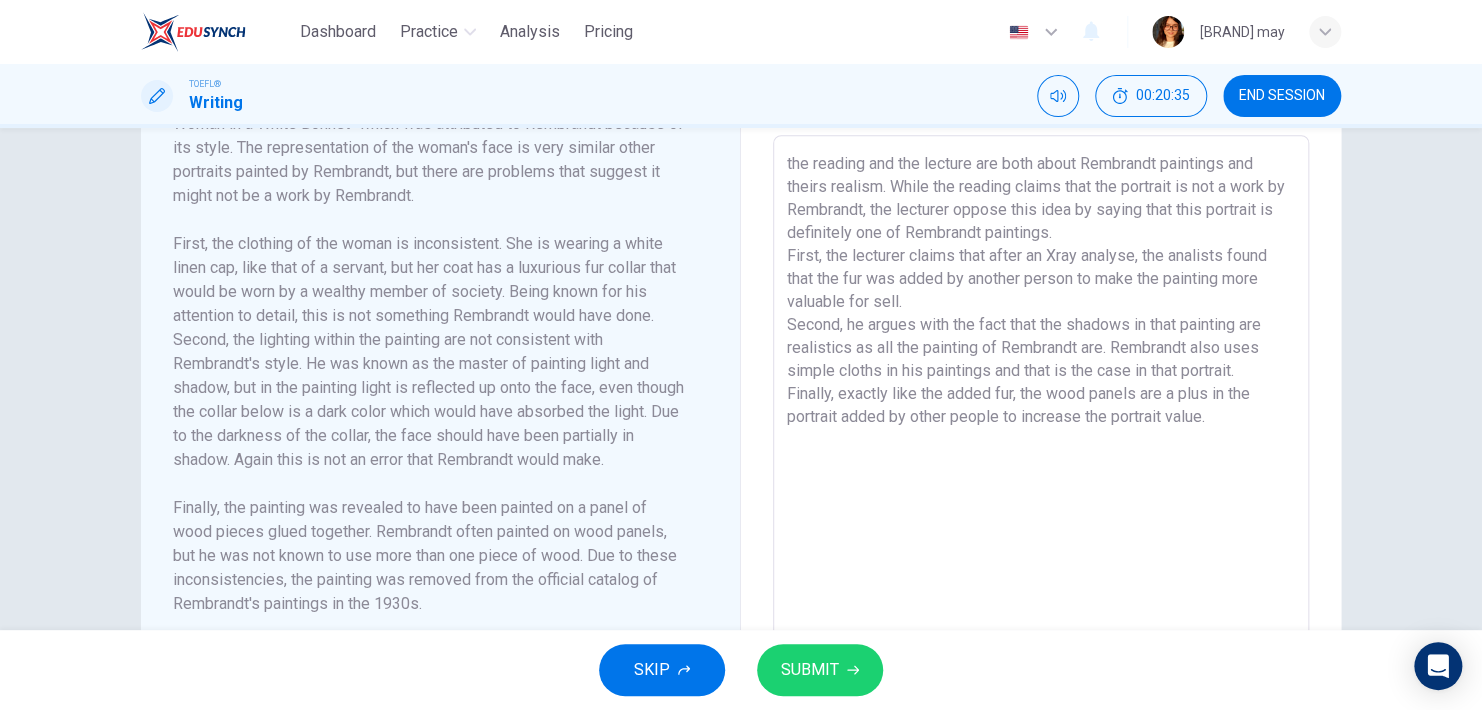 scroll, scrollTop: 493, scrollLeft: 0, axis: vertical 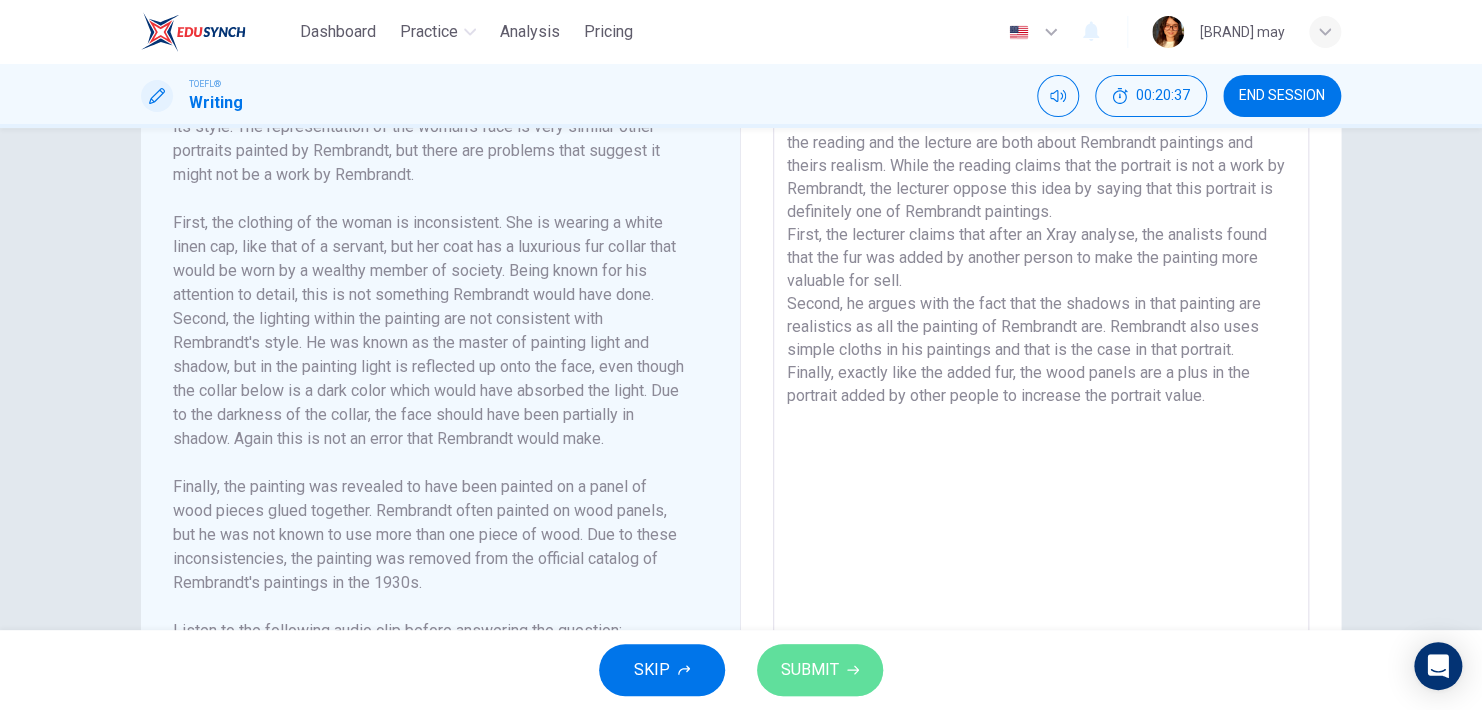 click on "SUBMIT" at bounding box center [820, 670] 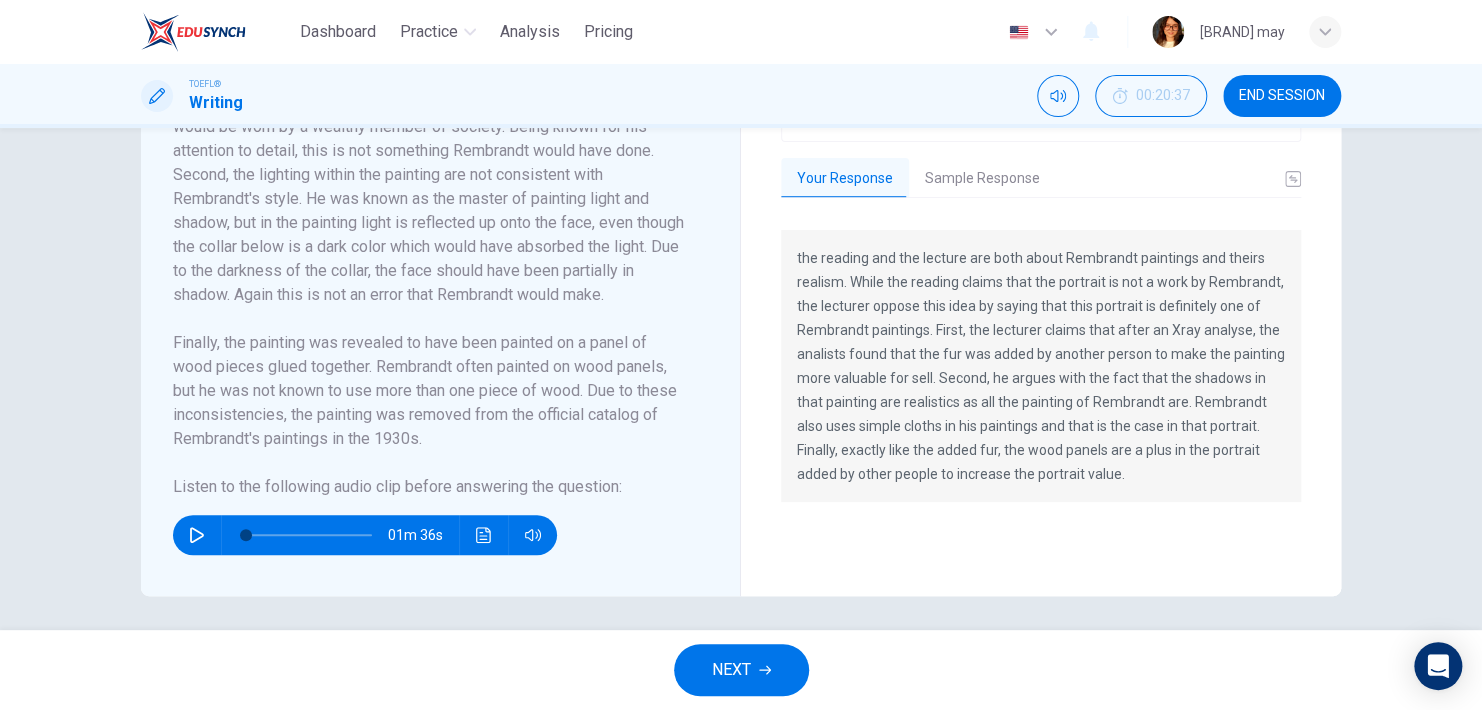 scroll, scrollTop: 642, scrollLeft: 0, axis: vertical 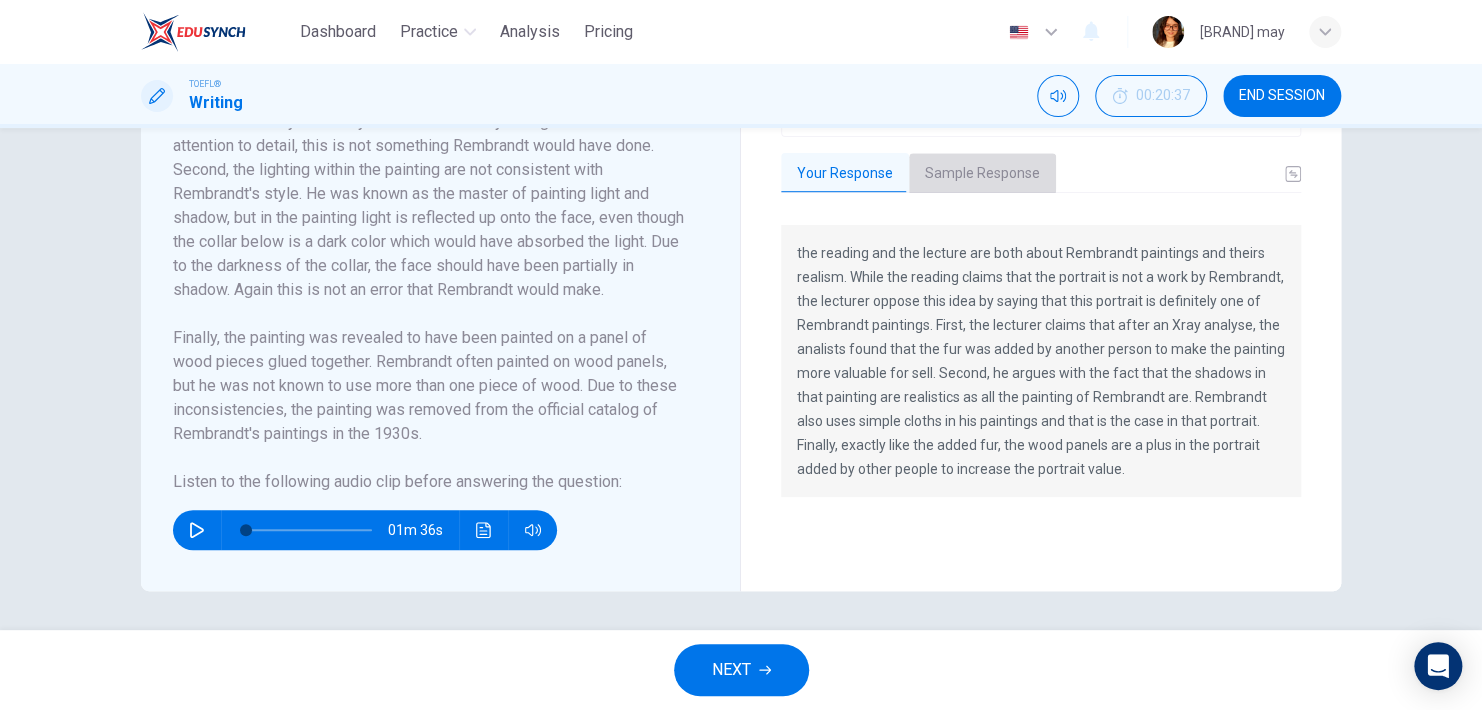 click on "Sample Response" at bounding box center [982, 174] 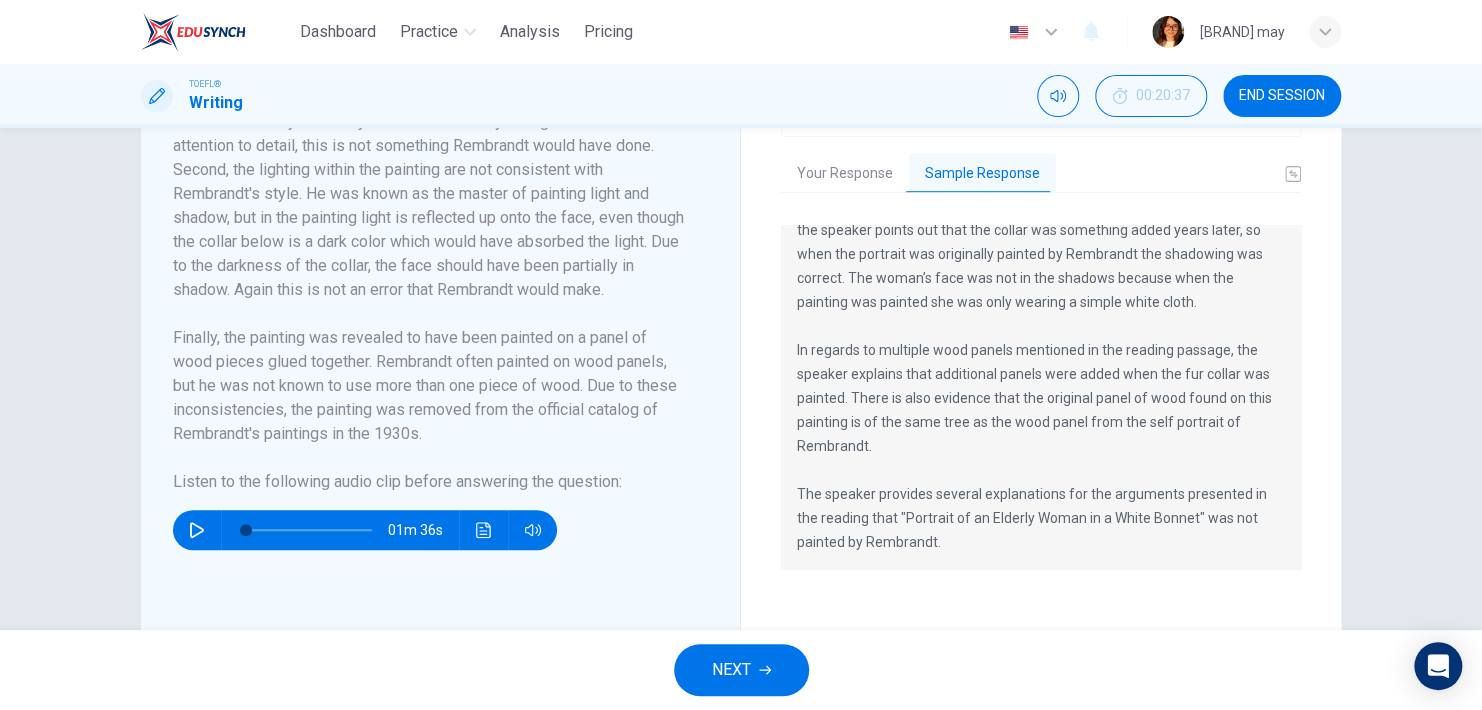 scroll, scrollTop: 312, scrollLeft: 0, axis: vertical 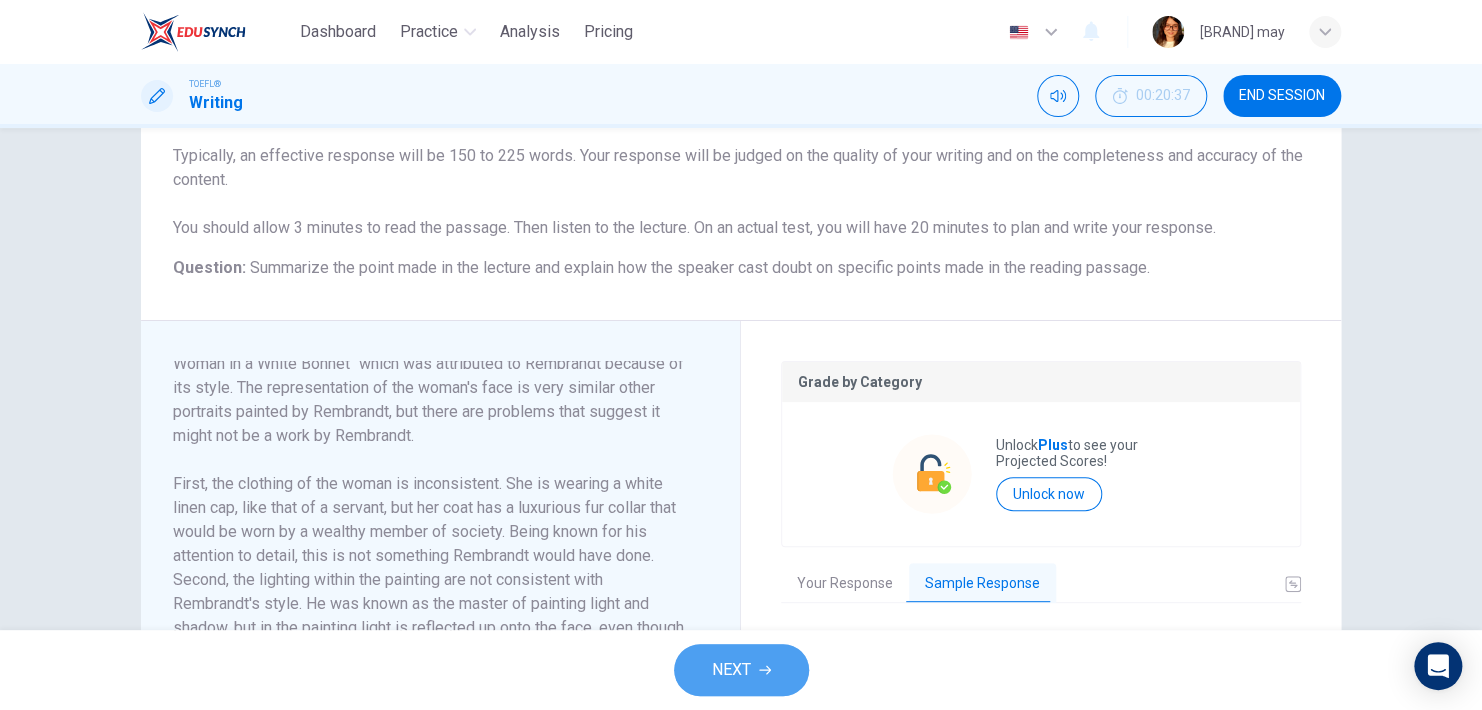 click 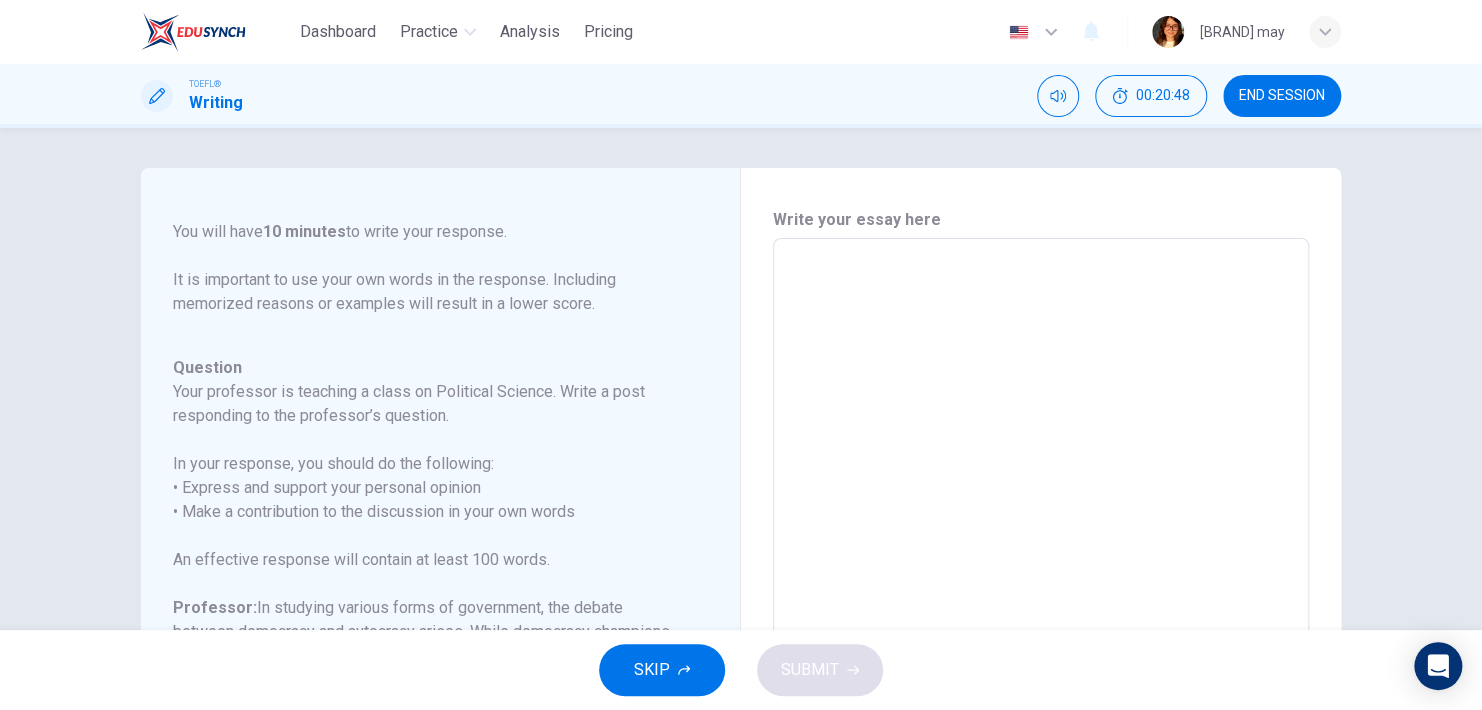 scroll, scrollTop: 293, scrollLeft: 0, axis: vertical 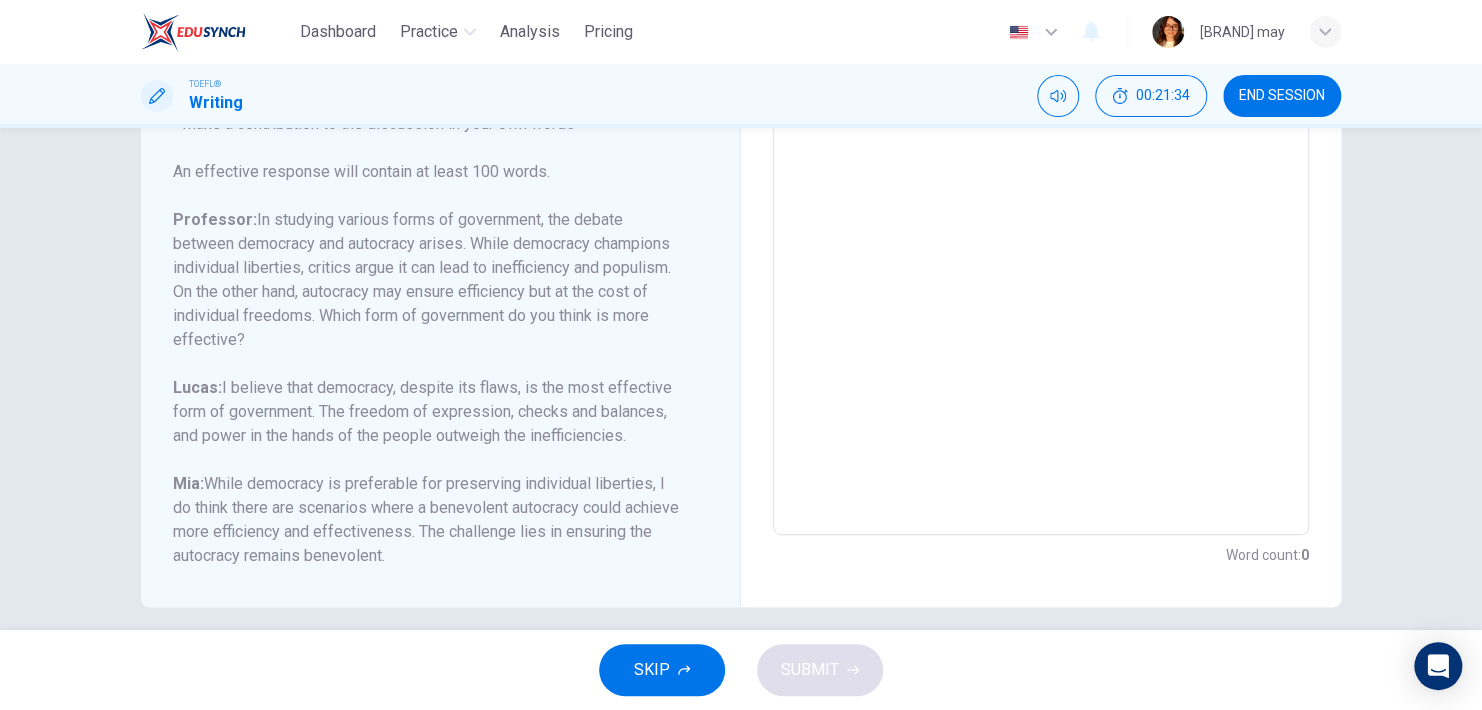 click at bounding box center (1041, 201) 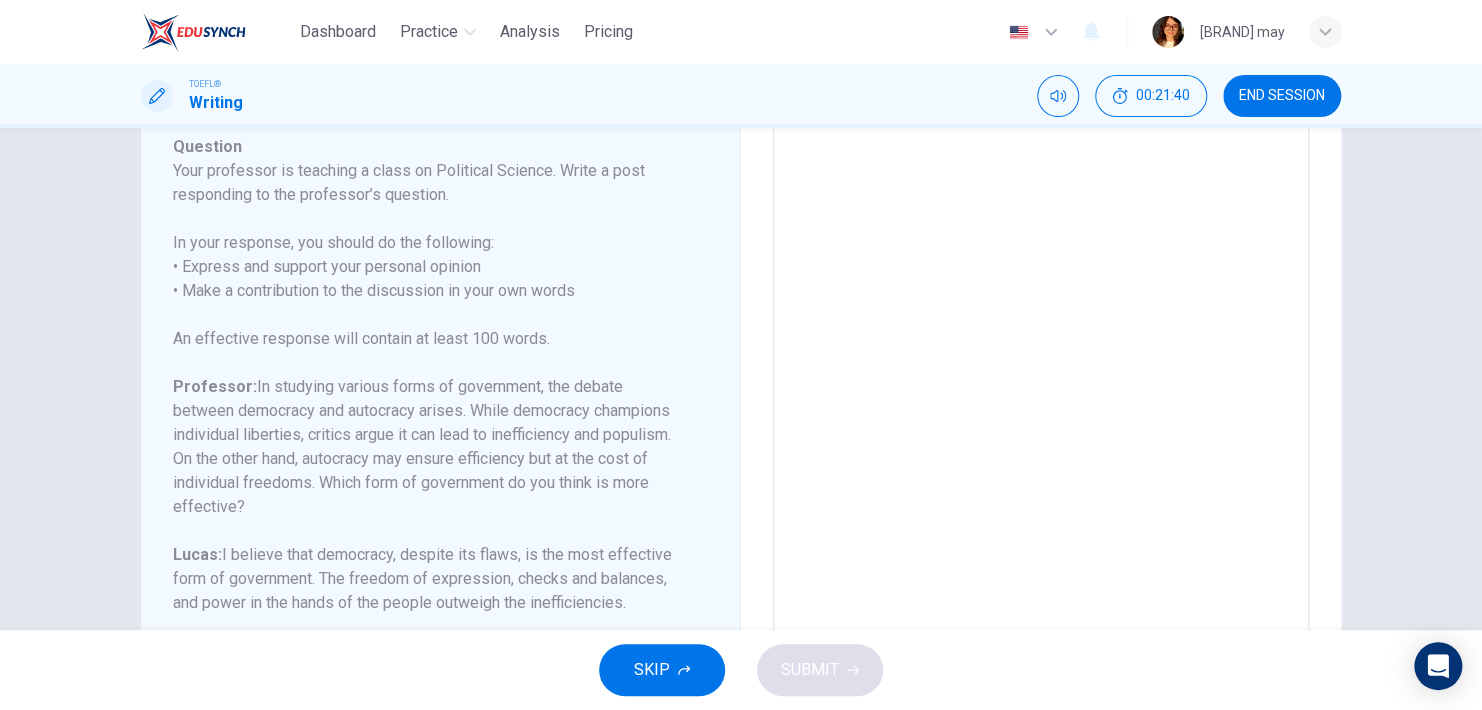 scroll, scrollTop: 204, scrollLeft: 0, axis: vertical 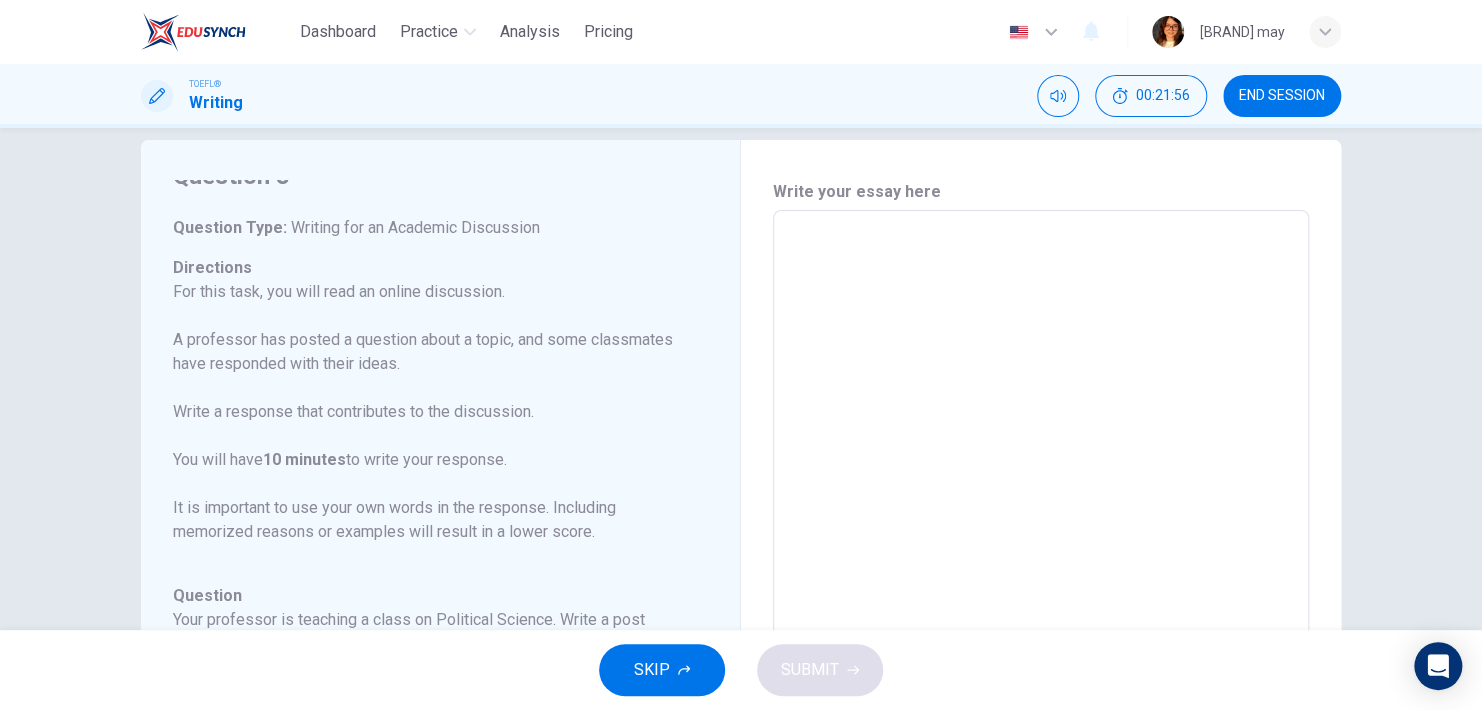 click at bounding box center (1041, 544) 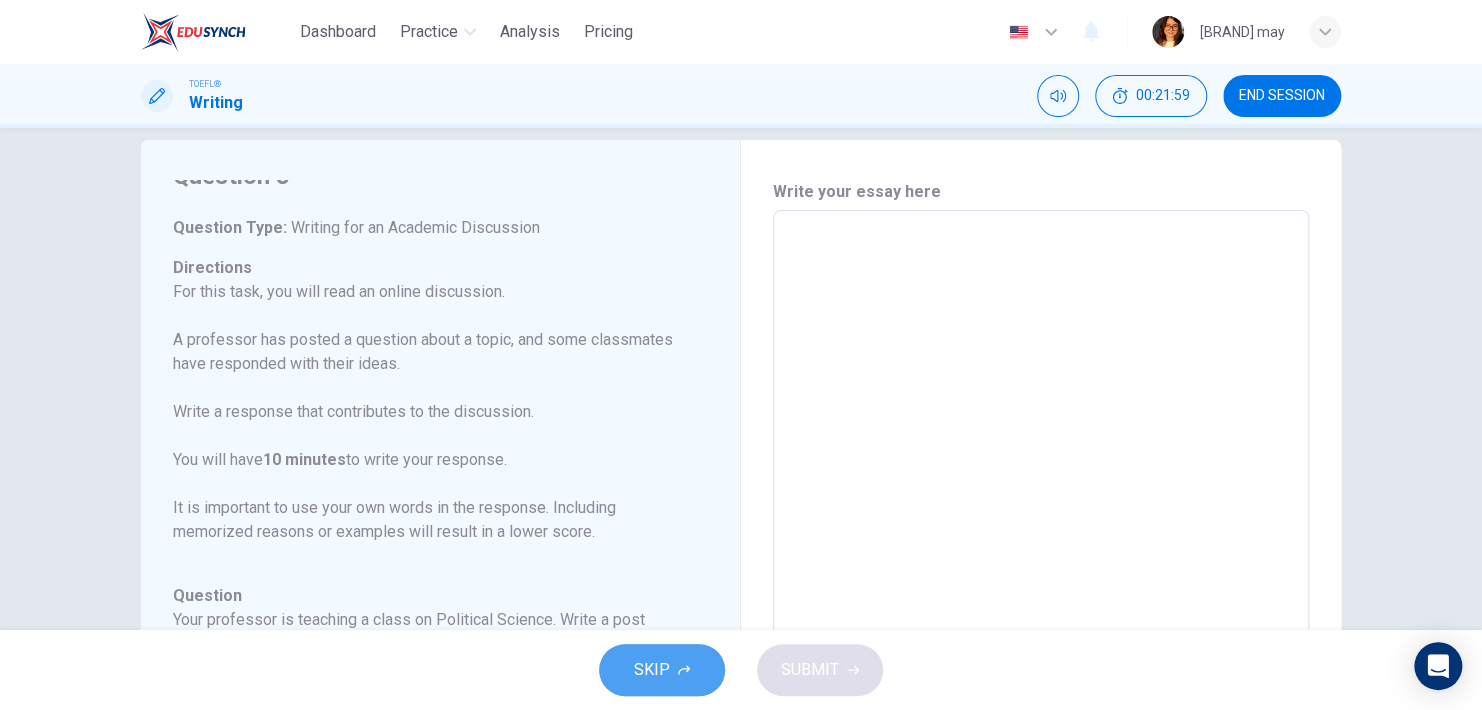 click on "SKIP" at bounding box center [662, 670] 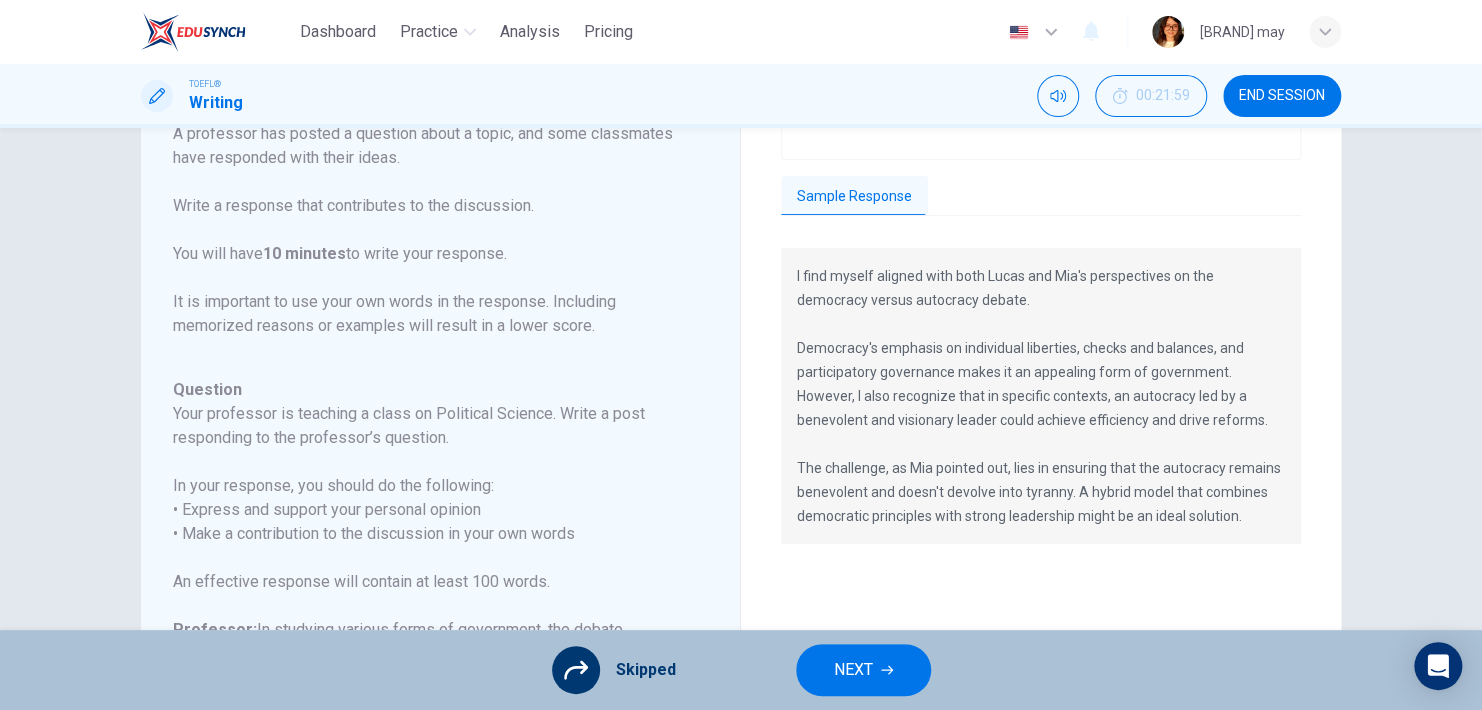 scroll, scrollTop: 388, scrollLeft: 0, axis: vertical 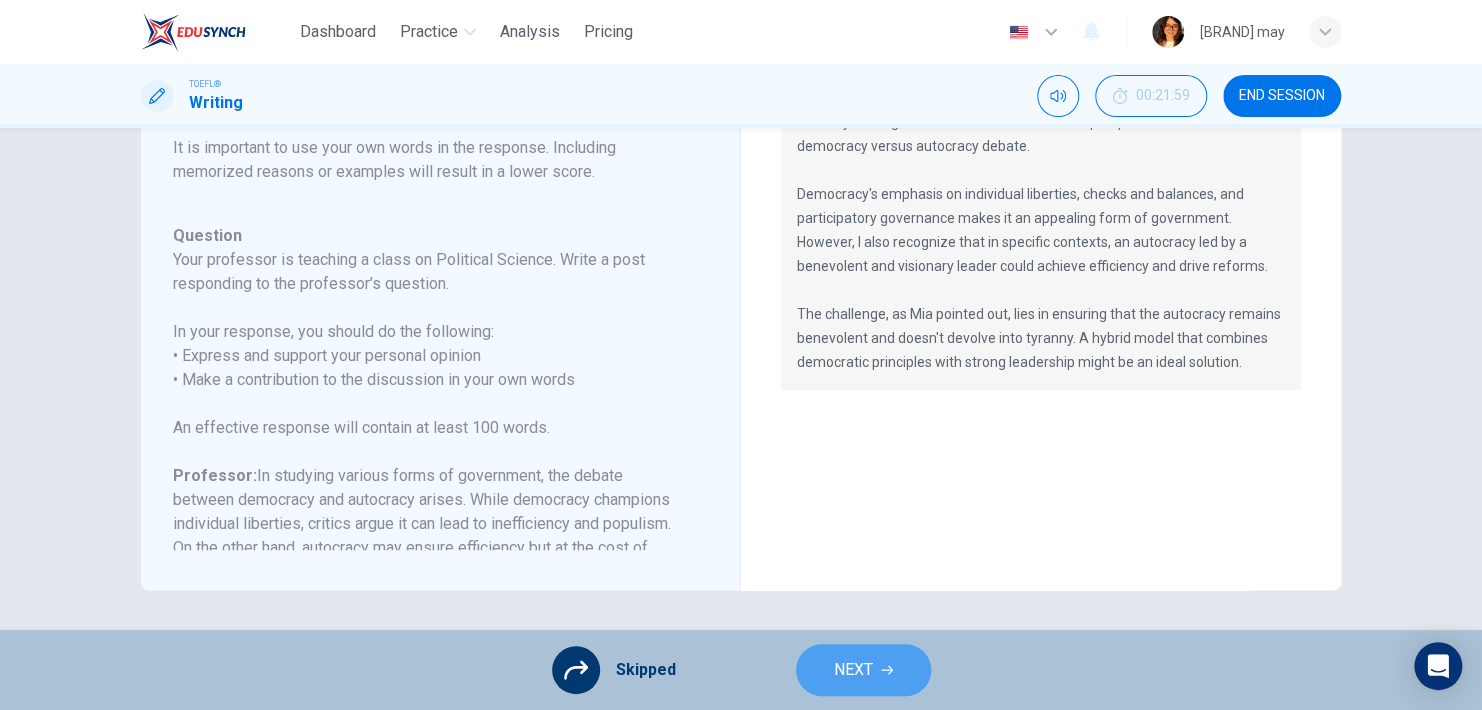 click on "NEXT" at bounding box center (853, 670) 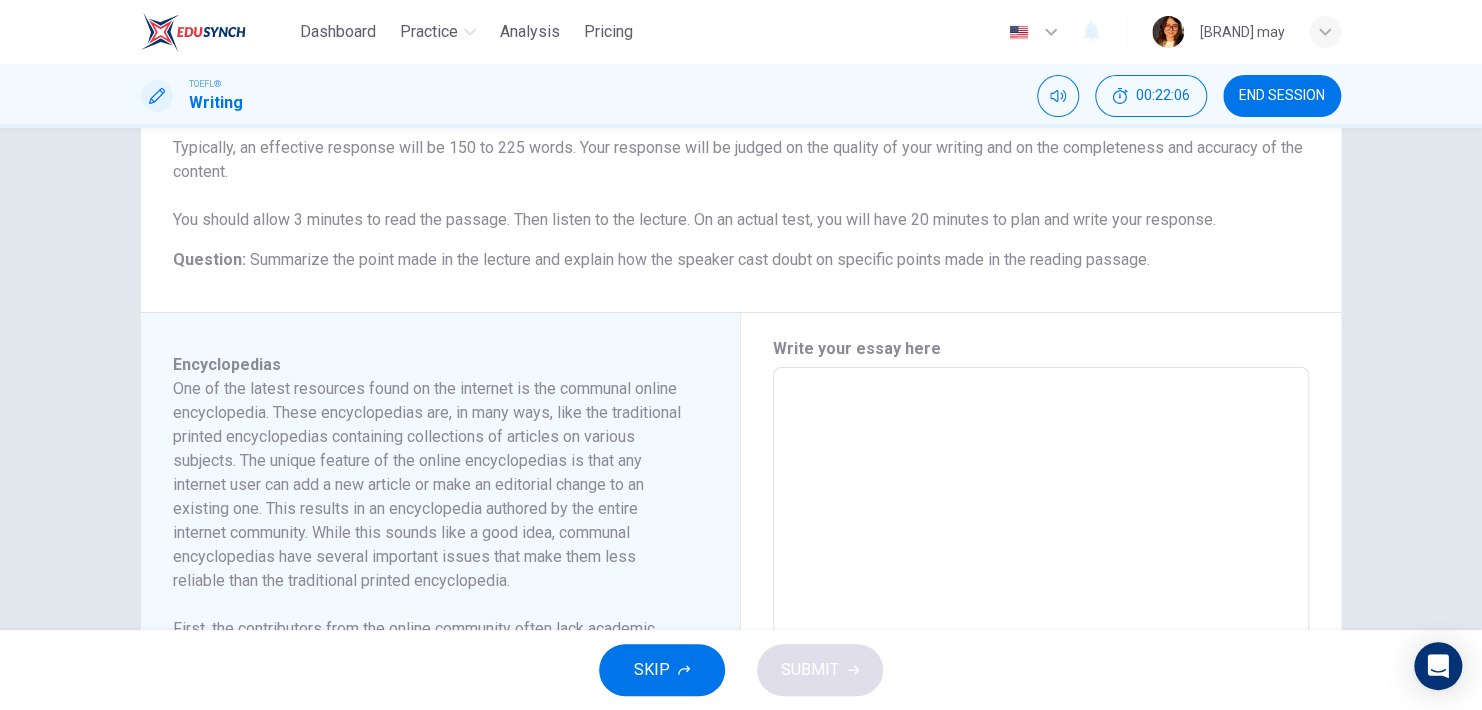 scroll, scrollTop: 240, scrollLeft: 0, axis: vertical 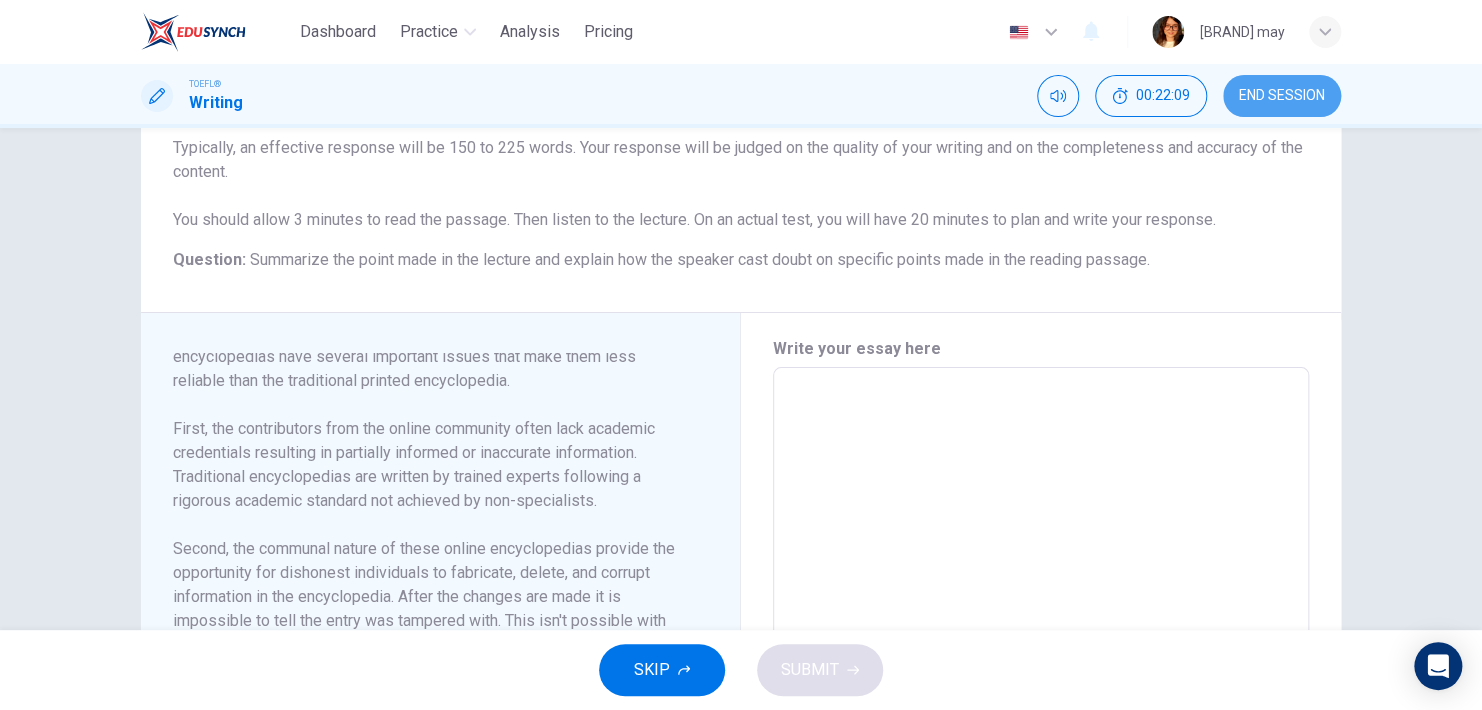 click on "END SESSION" at bounding box center (1282, 96) 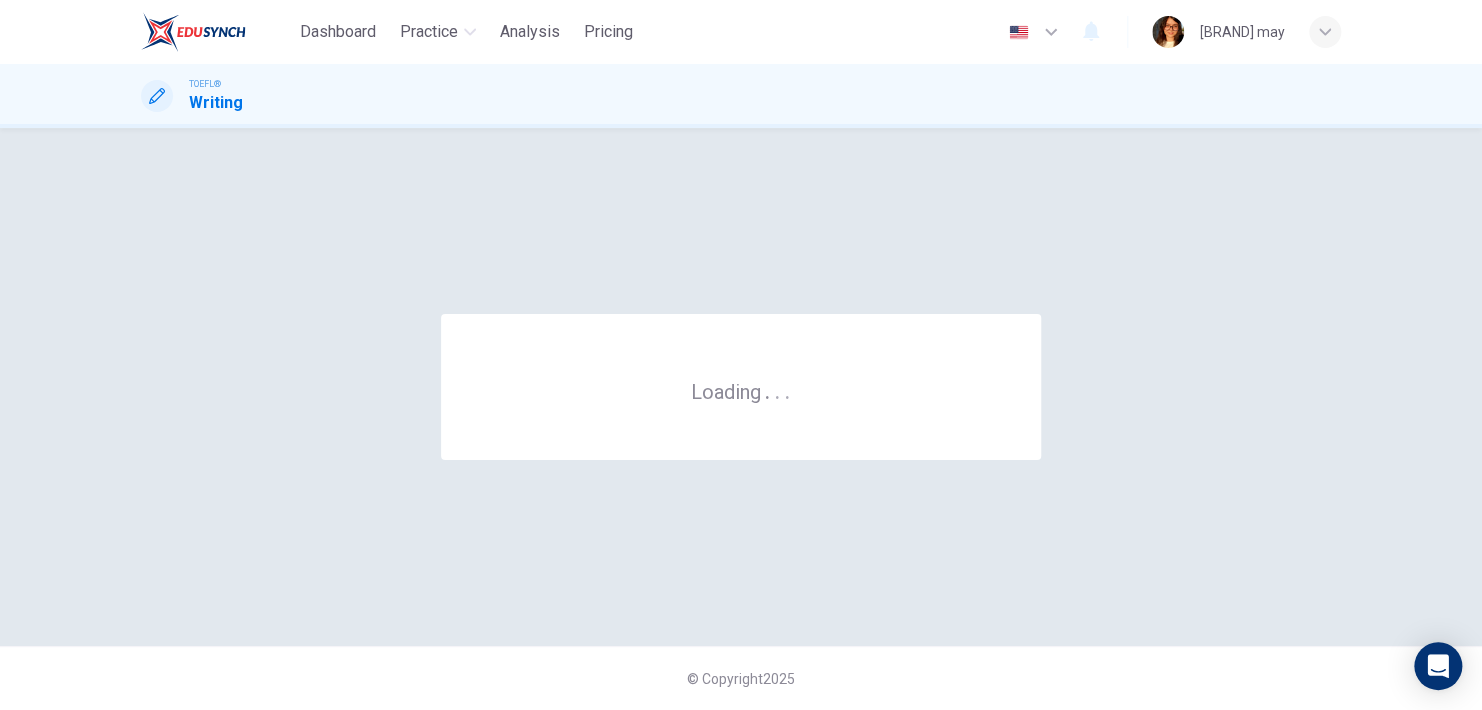 scroll, scrollTop: 0, scrollLeft: 0, axis: both 